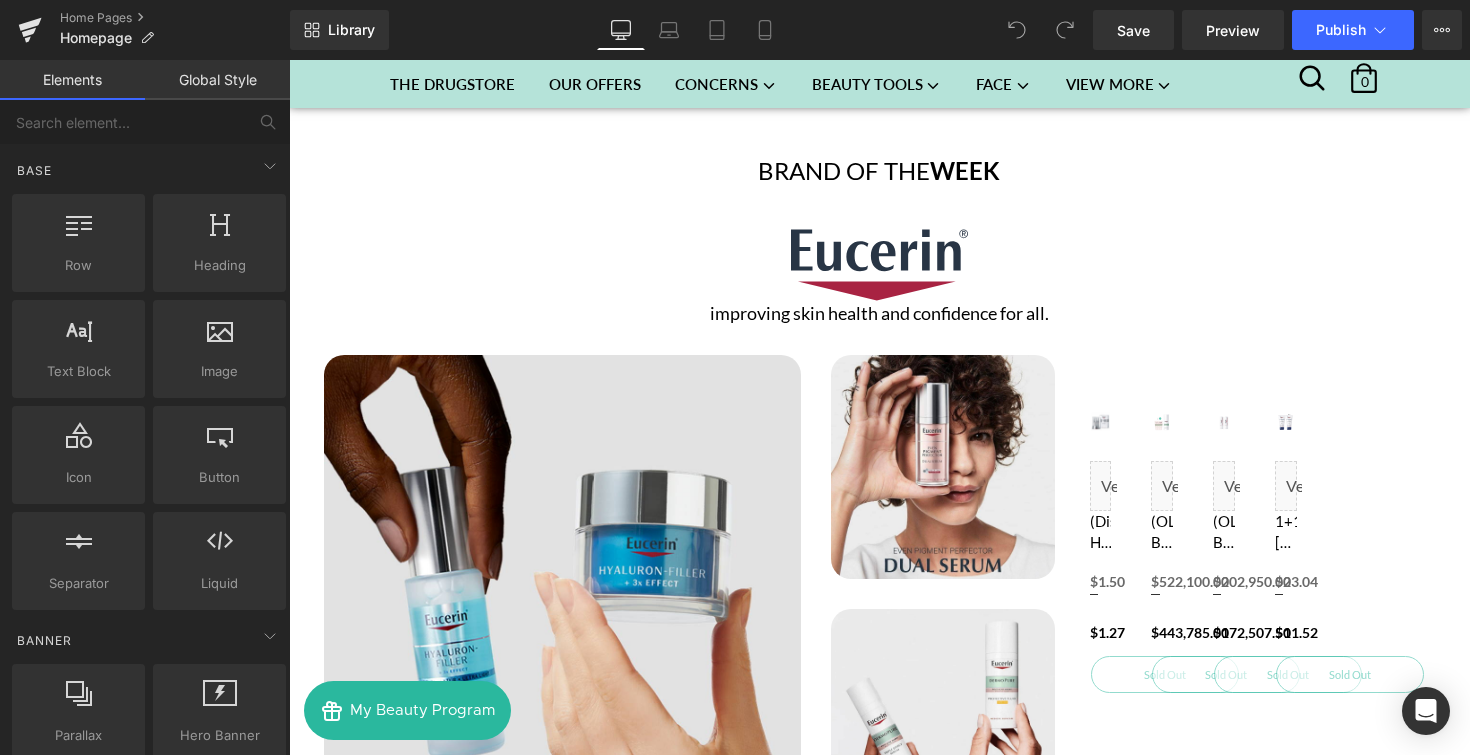 scroll, scrollTop: 2412, scrollLeft: 0, axis: vertical 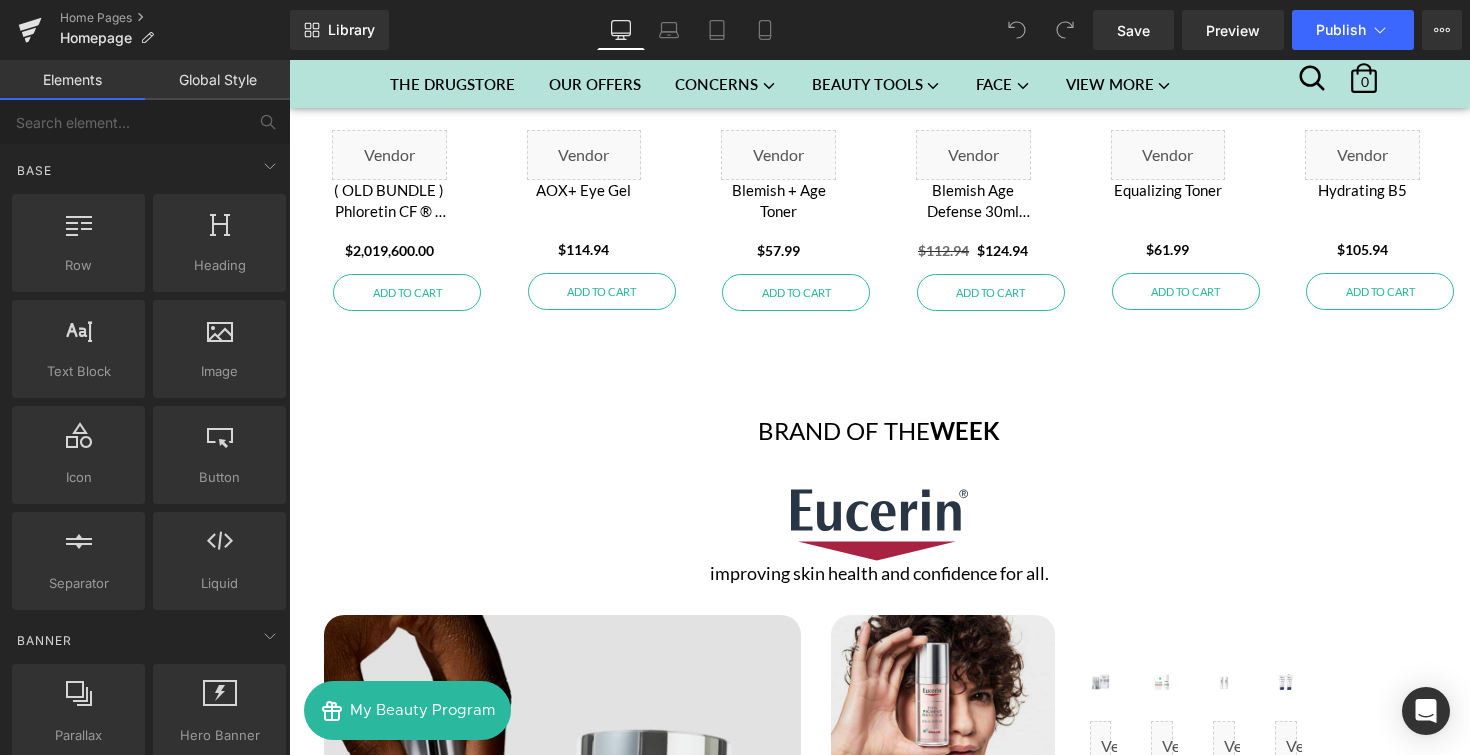 click on "Image" at bounding box center (879, 525) 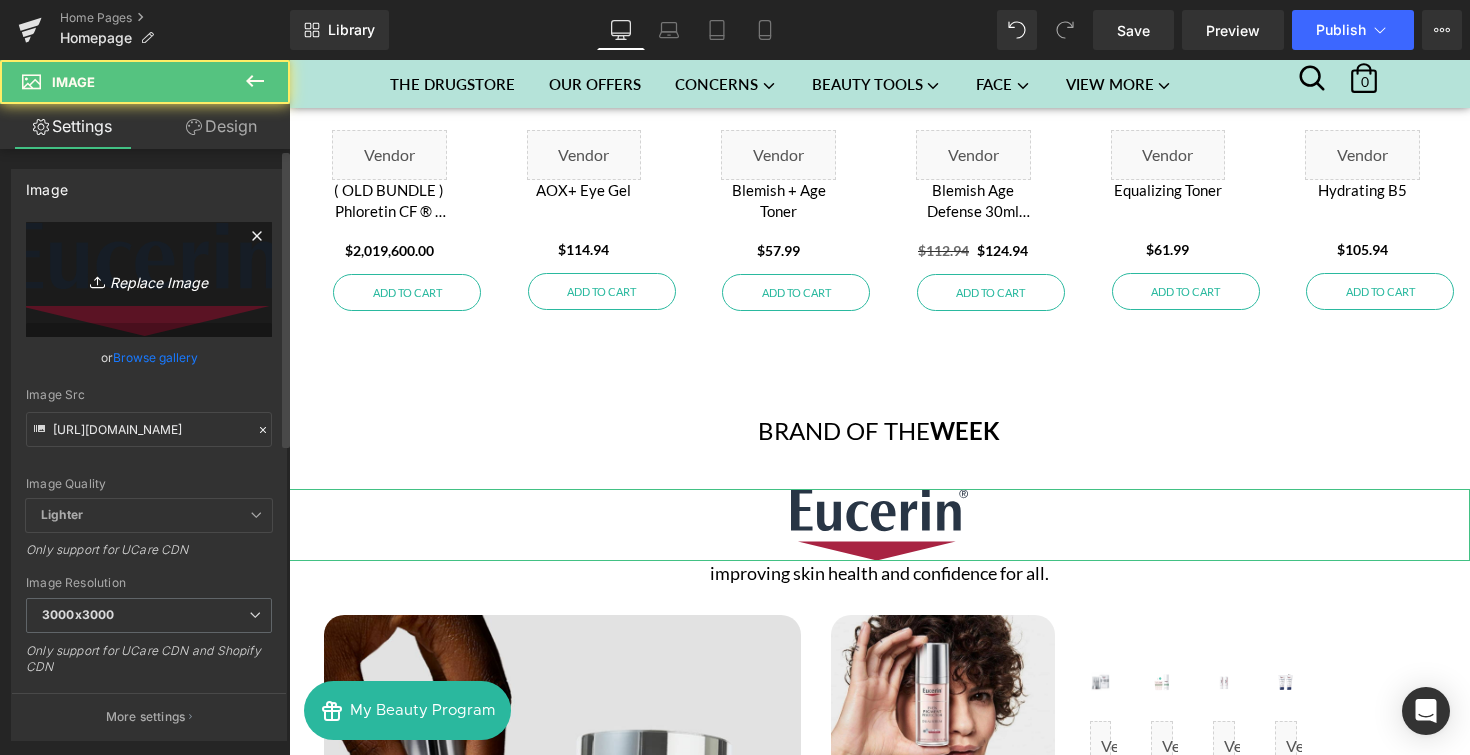 click on "Replace Image" at bounding box center [149, 279] 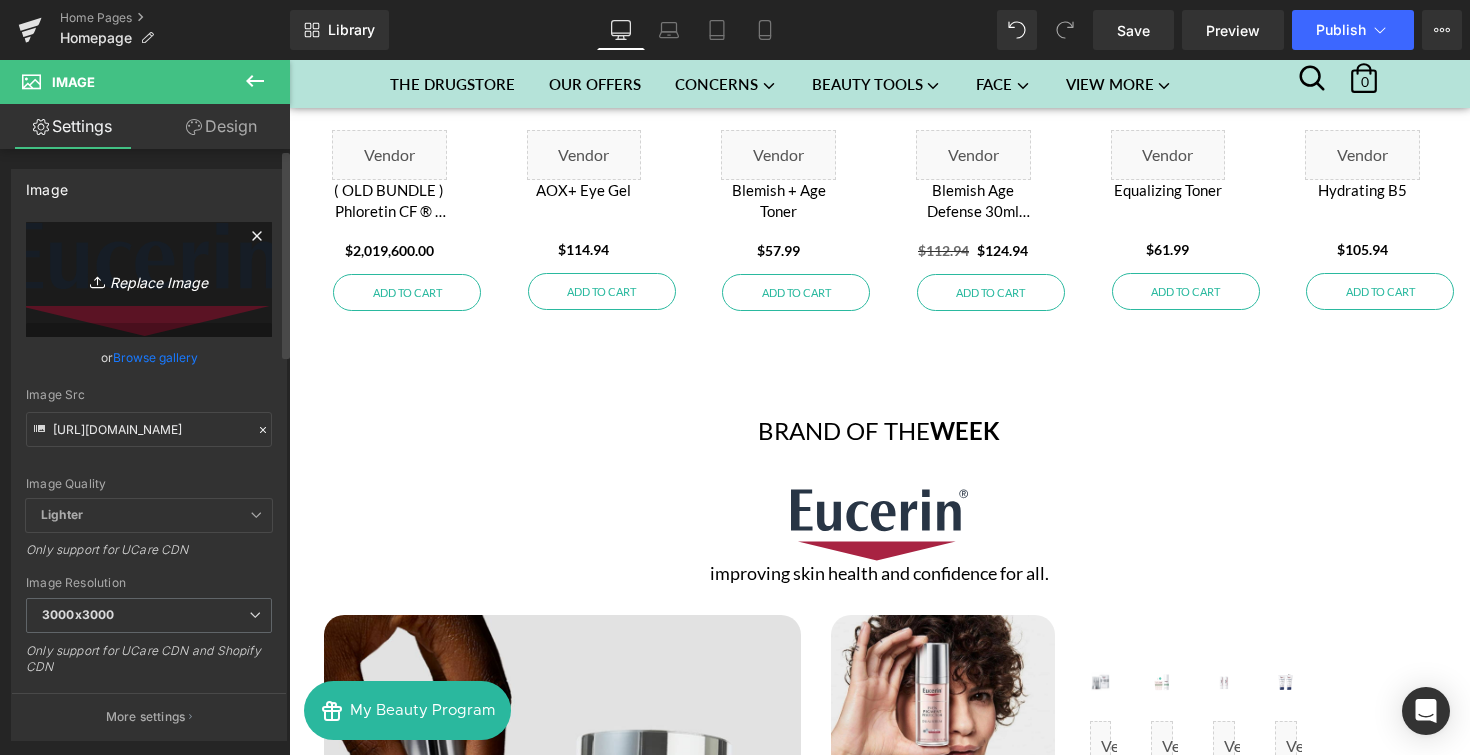 type on "C:\fakepath\LOGO_PUPA_MILANO.jpg" 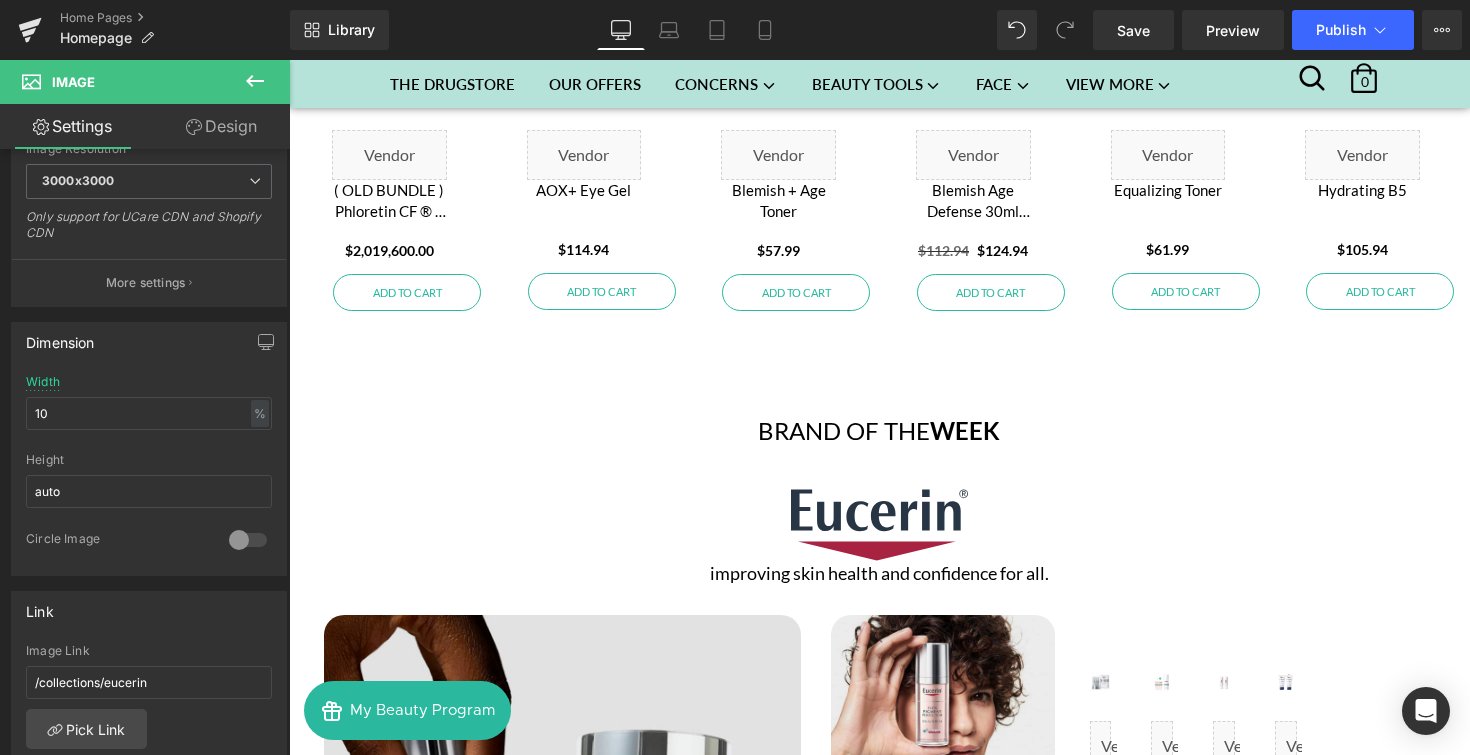 scroll, scrollTop: 422, scrollLeft: 0, axis: vertical 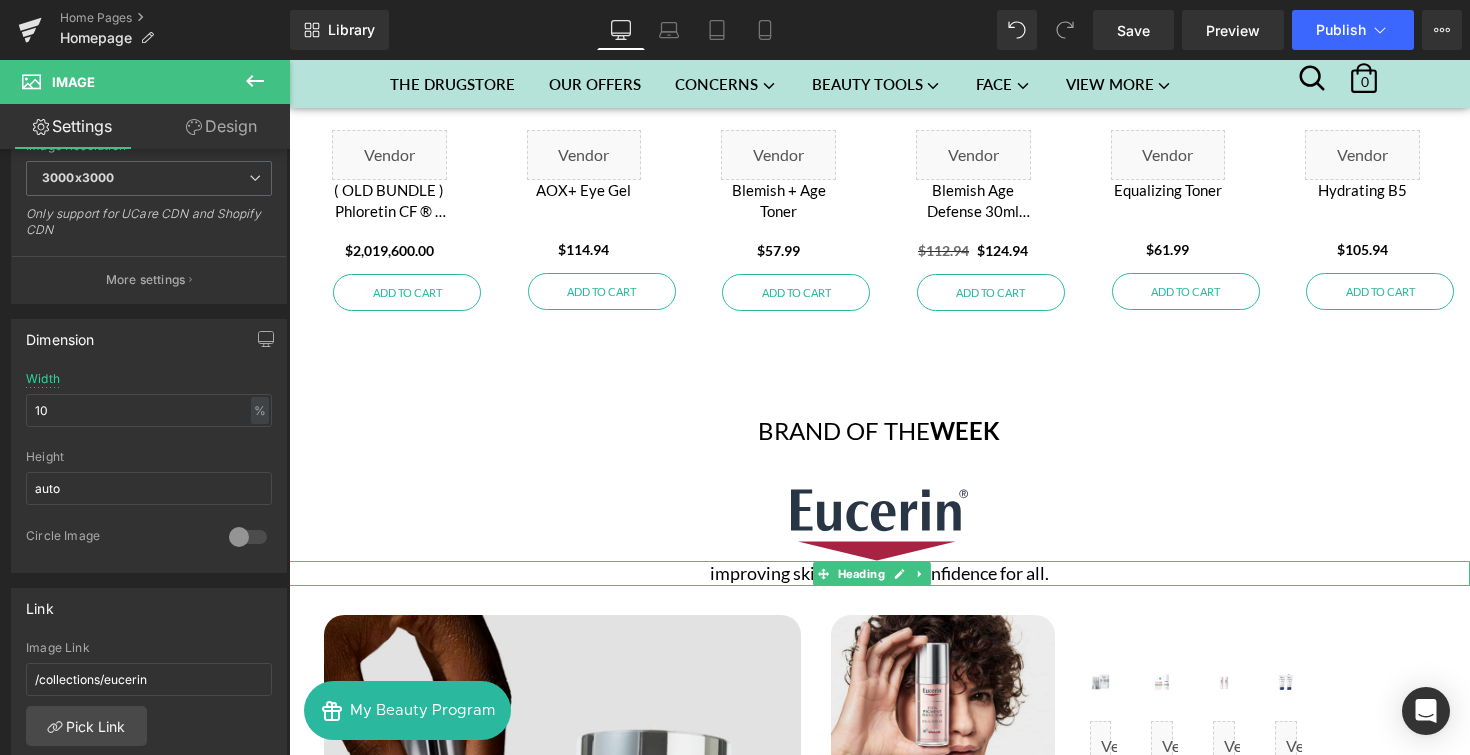 click 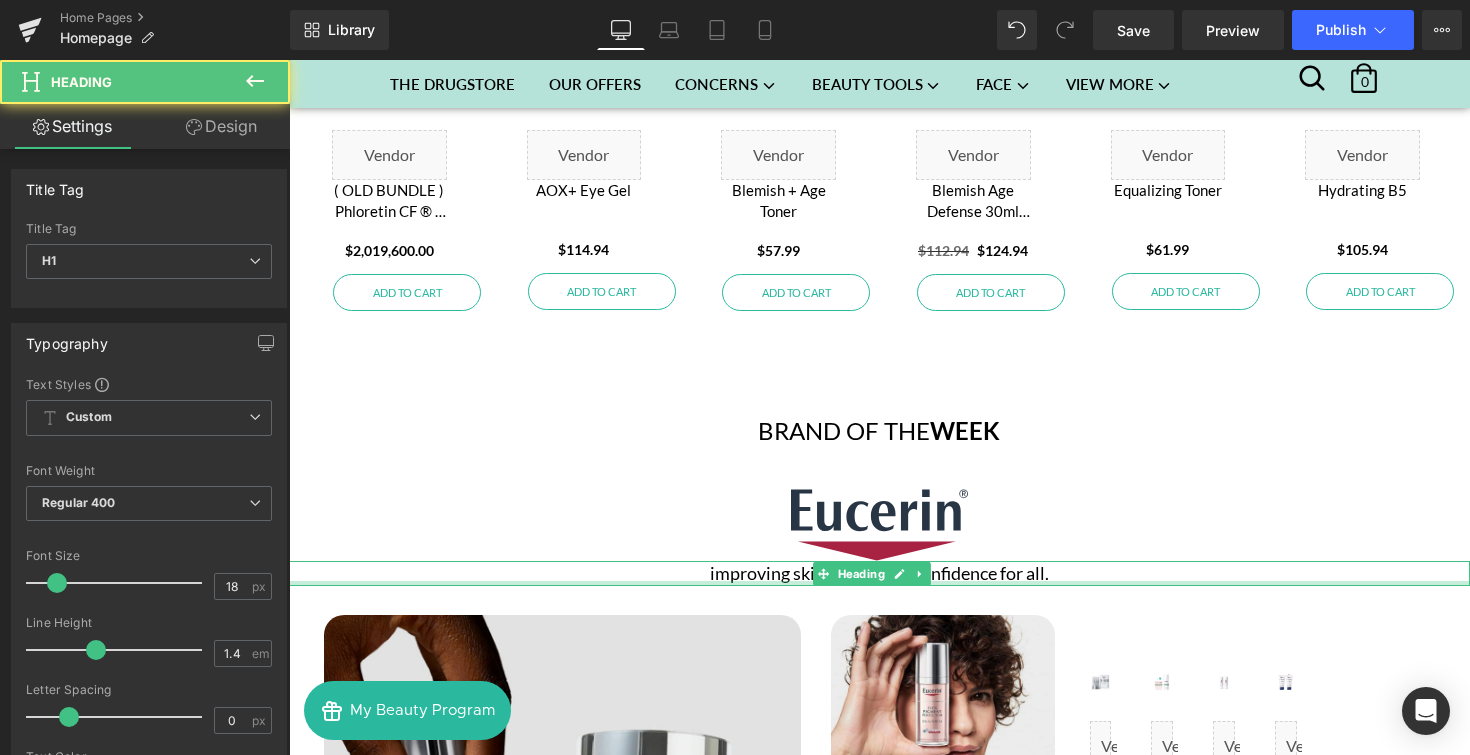 click at bounding box center (879, 583) 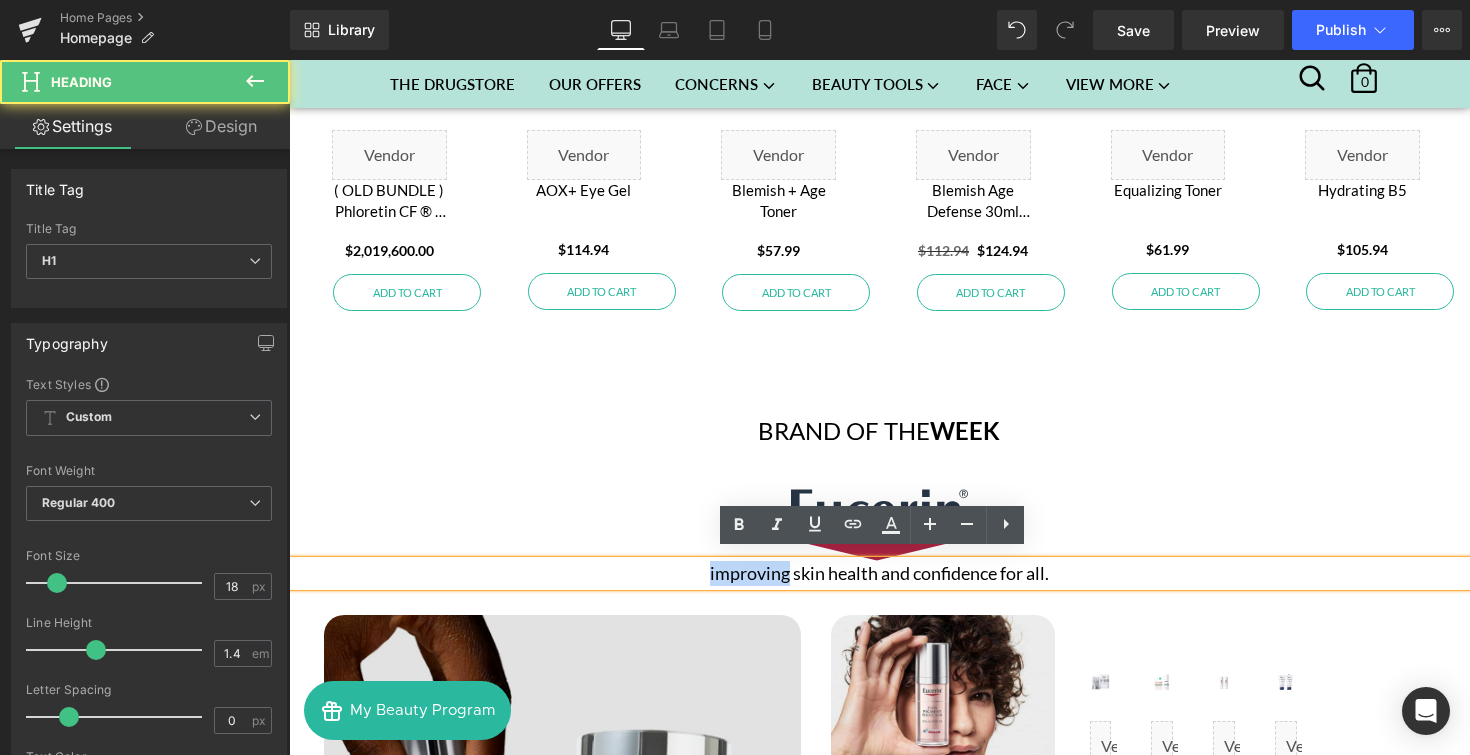 click on "improving skin health and confidence for all." at bounding box center (879, 573) 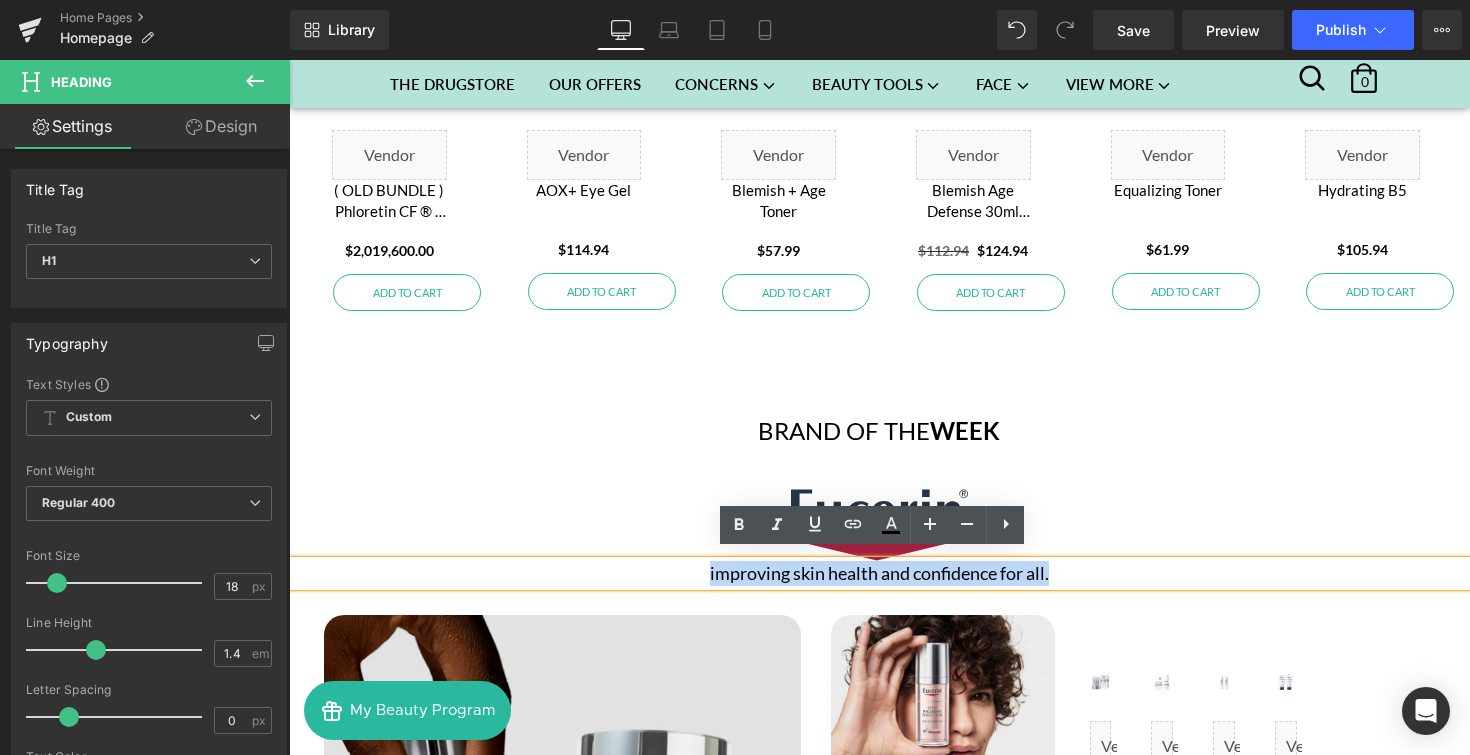 click on "improving skin health and confidence for all." at bounding box center (879, 573) 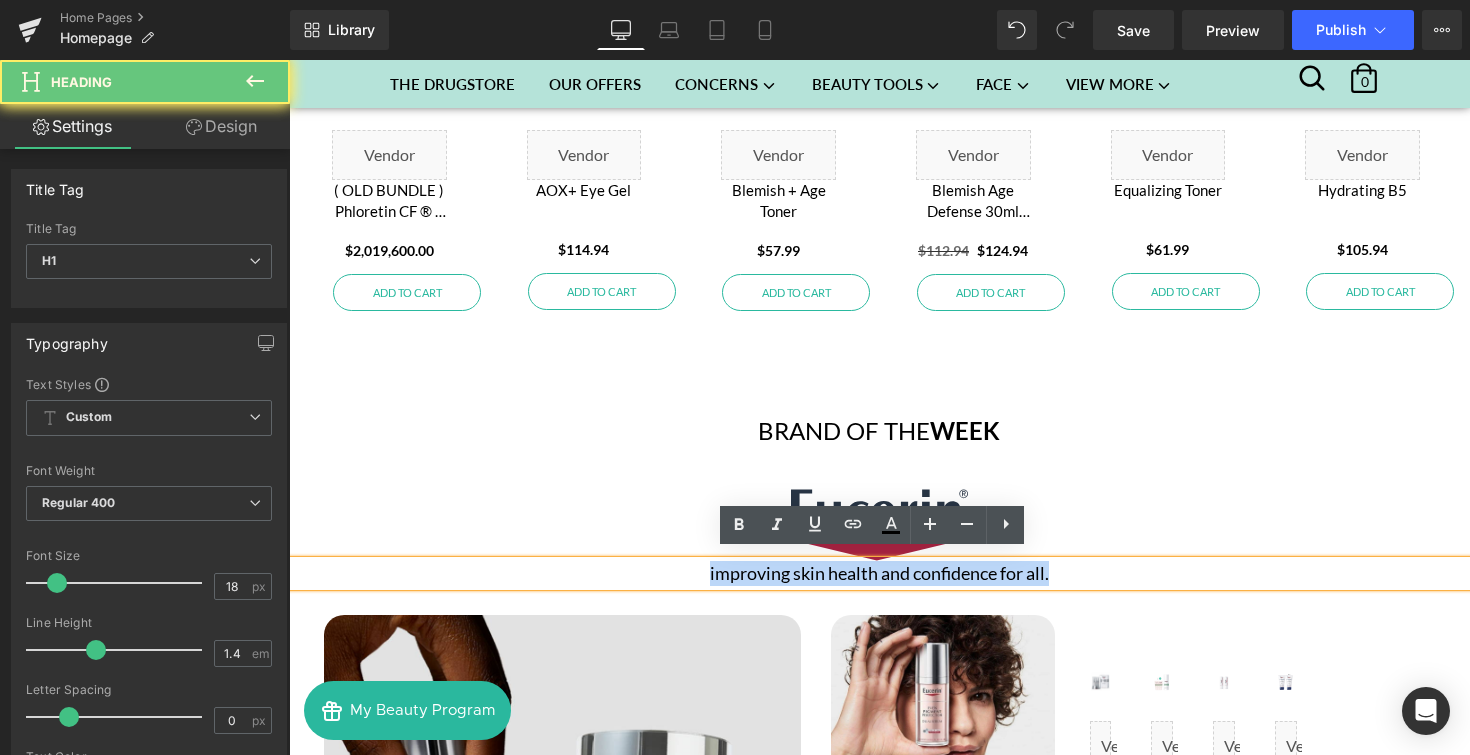 click on "improving skin health and confidence for all." at bounding box center [879, 573] 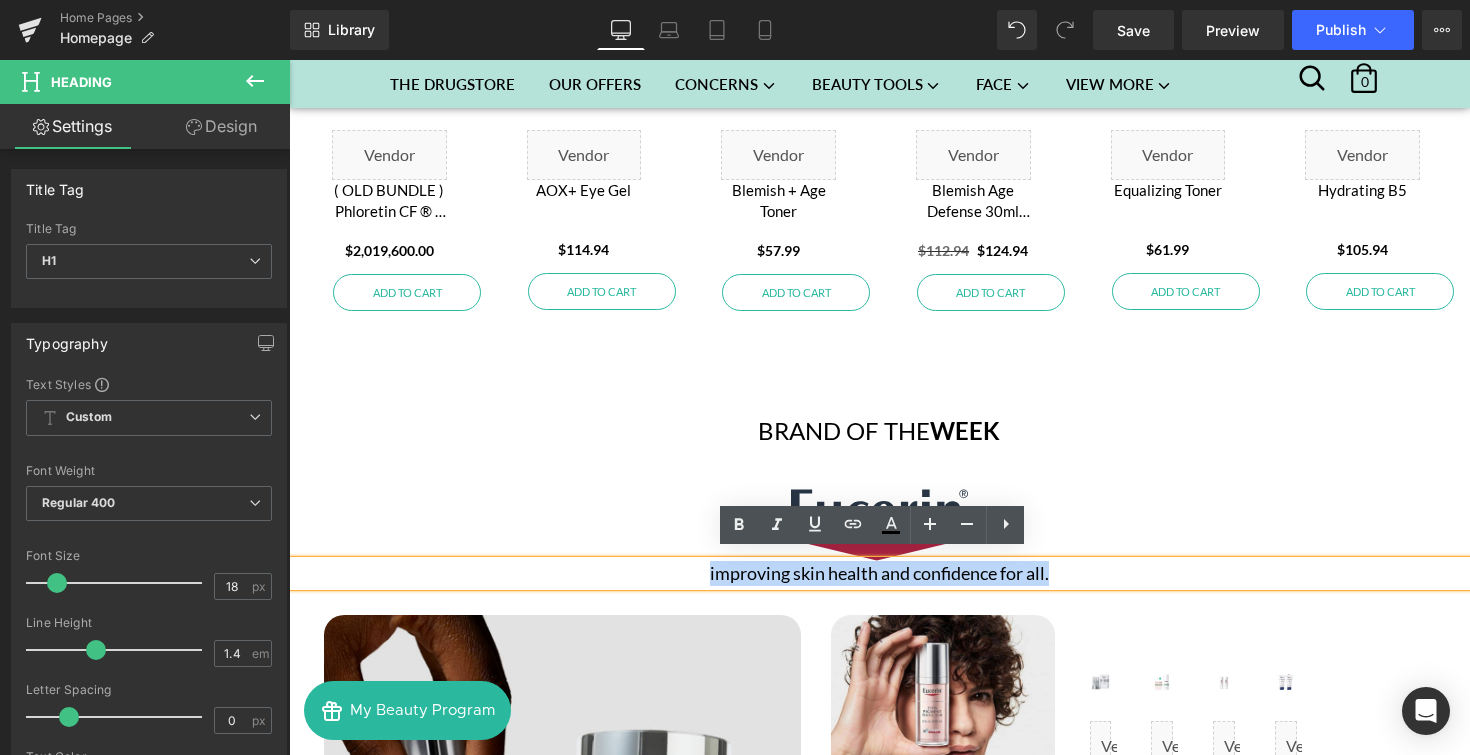 paste 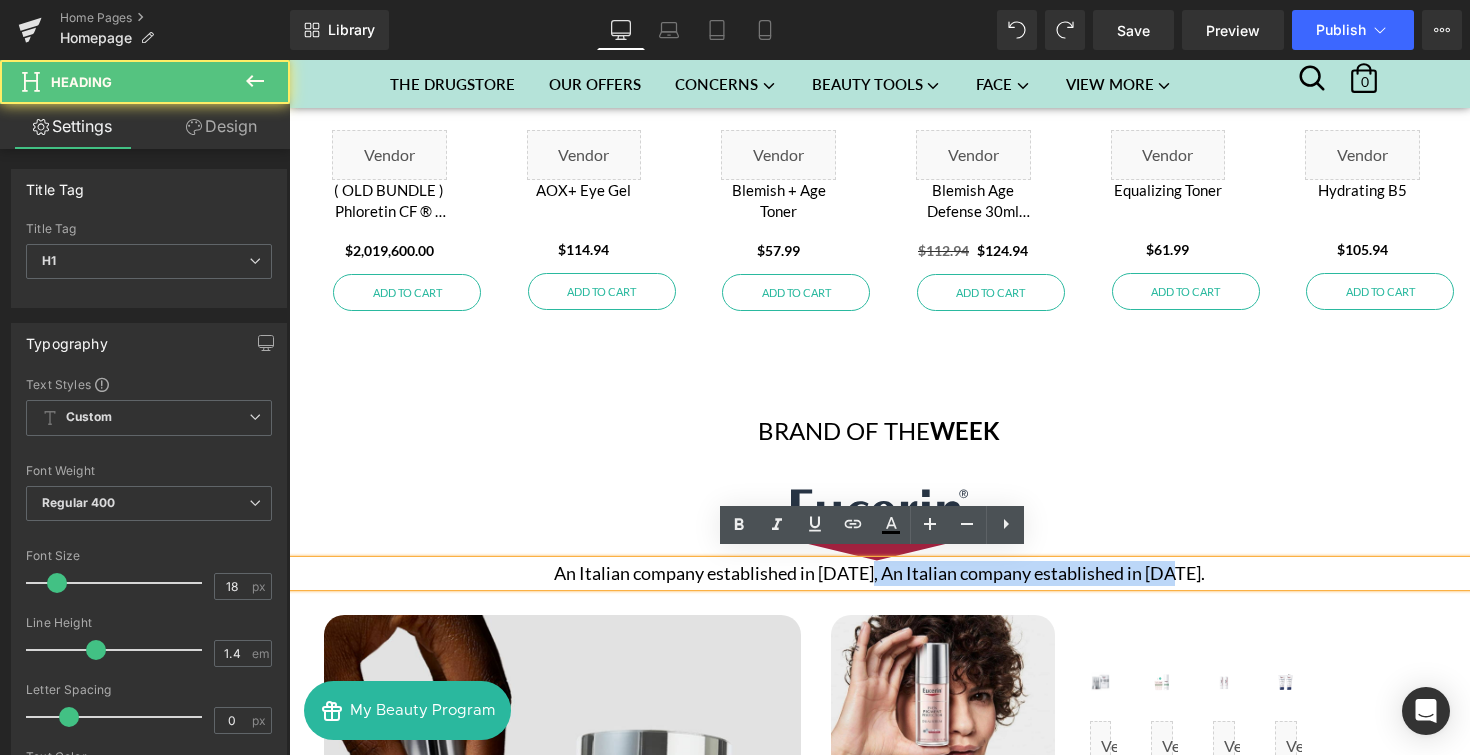 drag, startPoint x: 874, startPoint y: 567, endPoint x: 1282, endPoint y: 582, distance: 408.27563 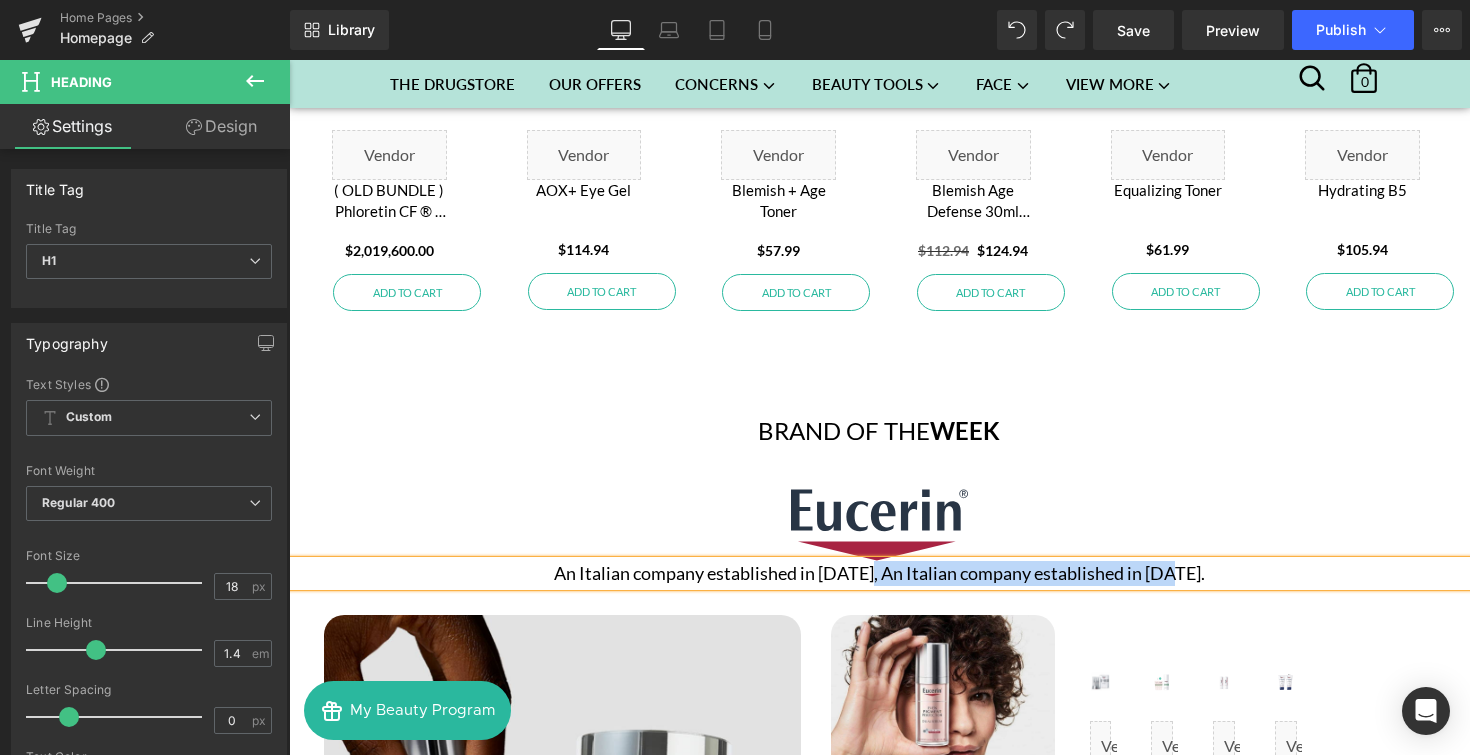 drag, startPoint x: 1218, startPoint y: 573, endPoint x: 875, endPoint y: 564, distance: 343.11804 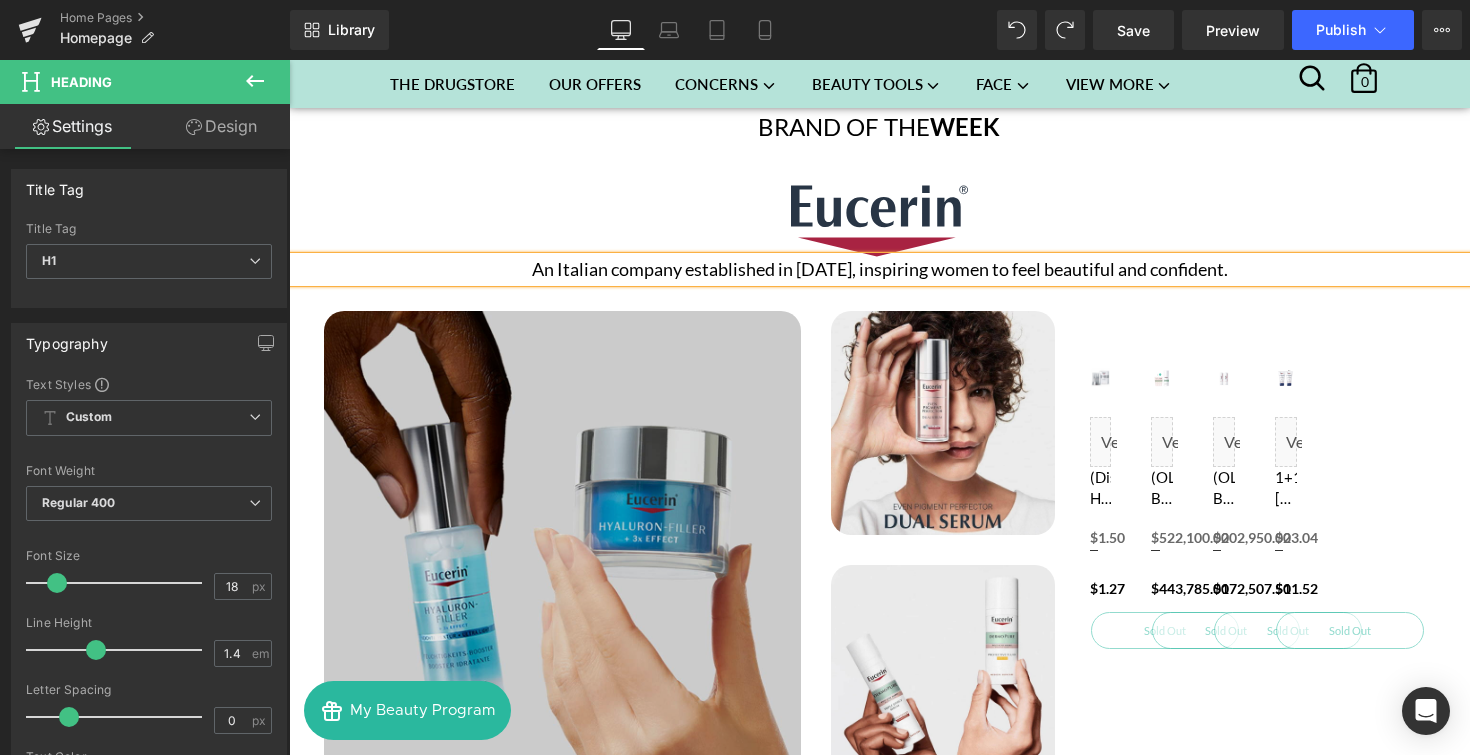 scroll, scrollTop: 2738, scrollLeft: 0, axis: vertical 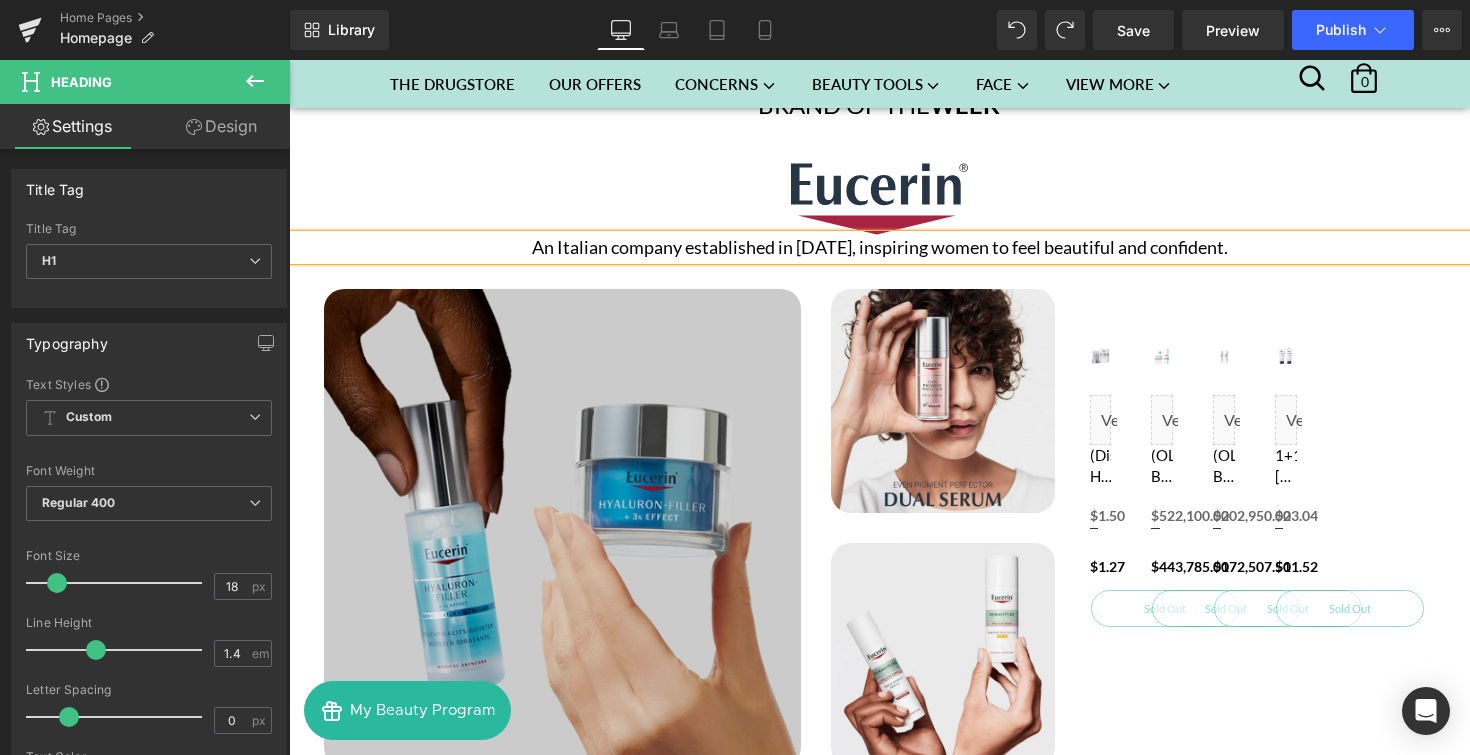 click at bounding box center (562, 527) 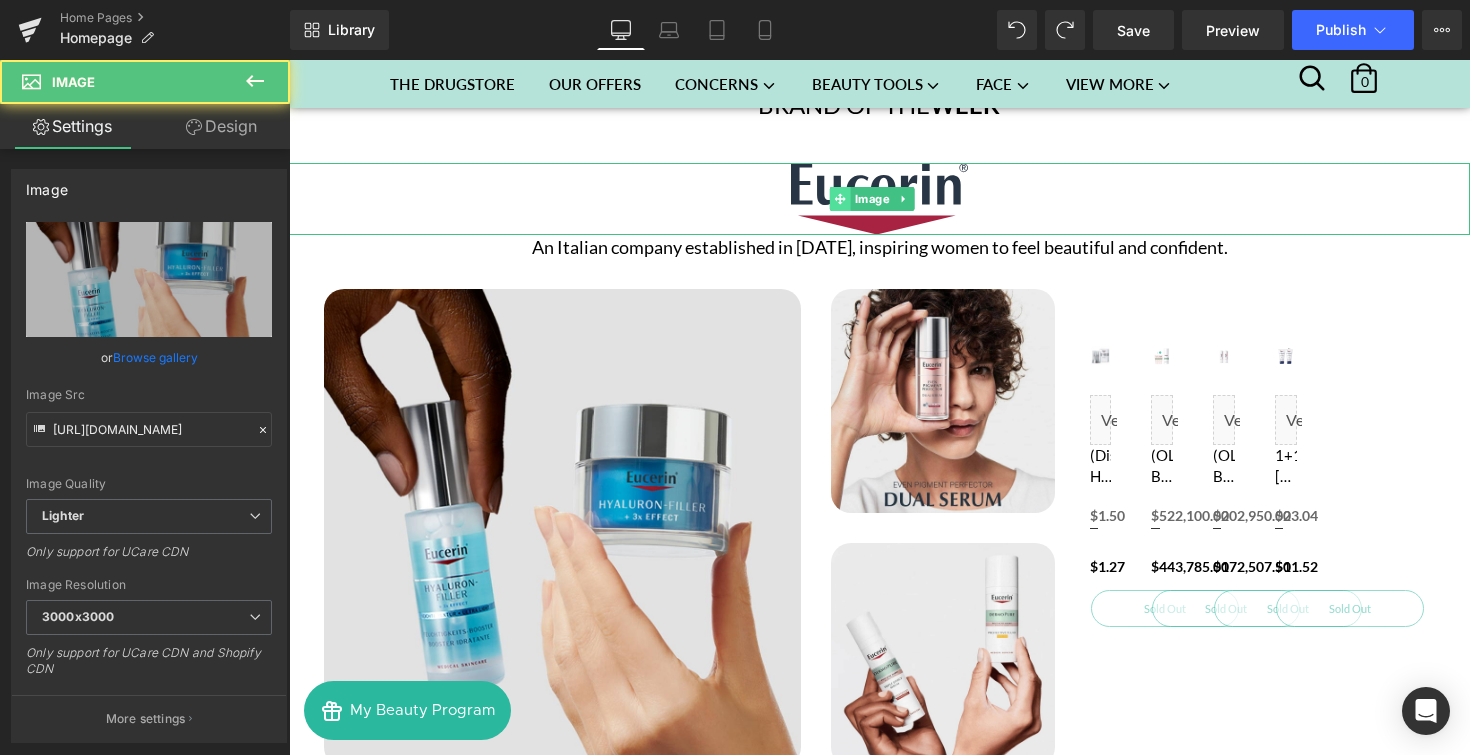 click at bounding box center (840, 199) 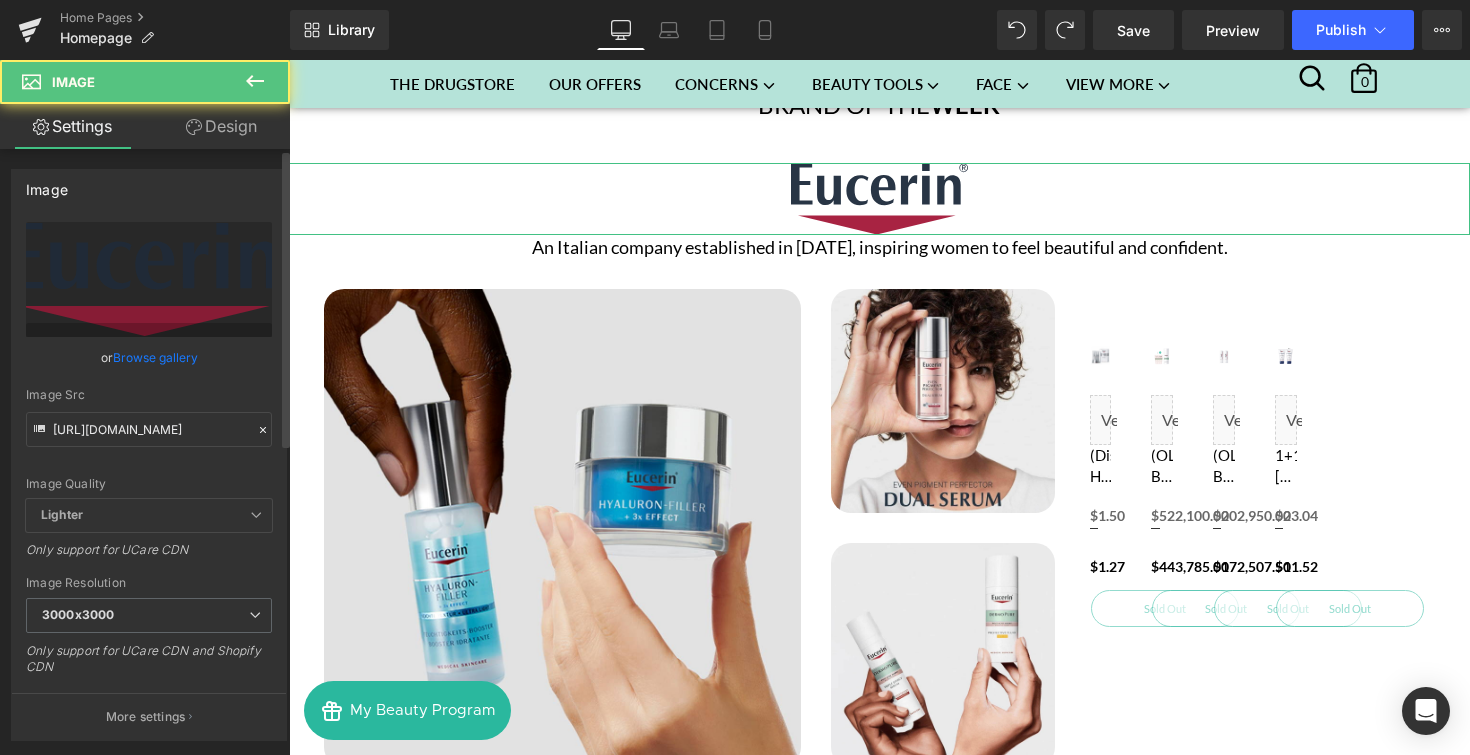 click on "Browse gallery" at bounding box center [155, 357] 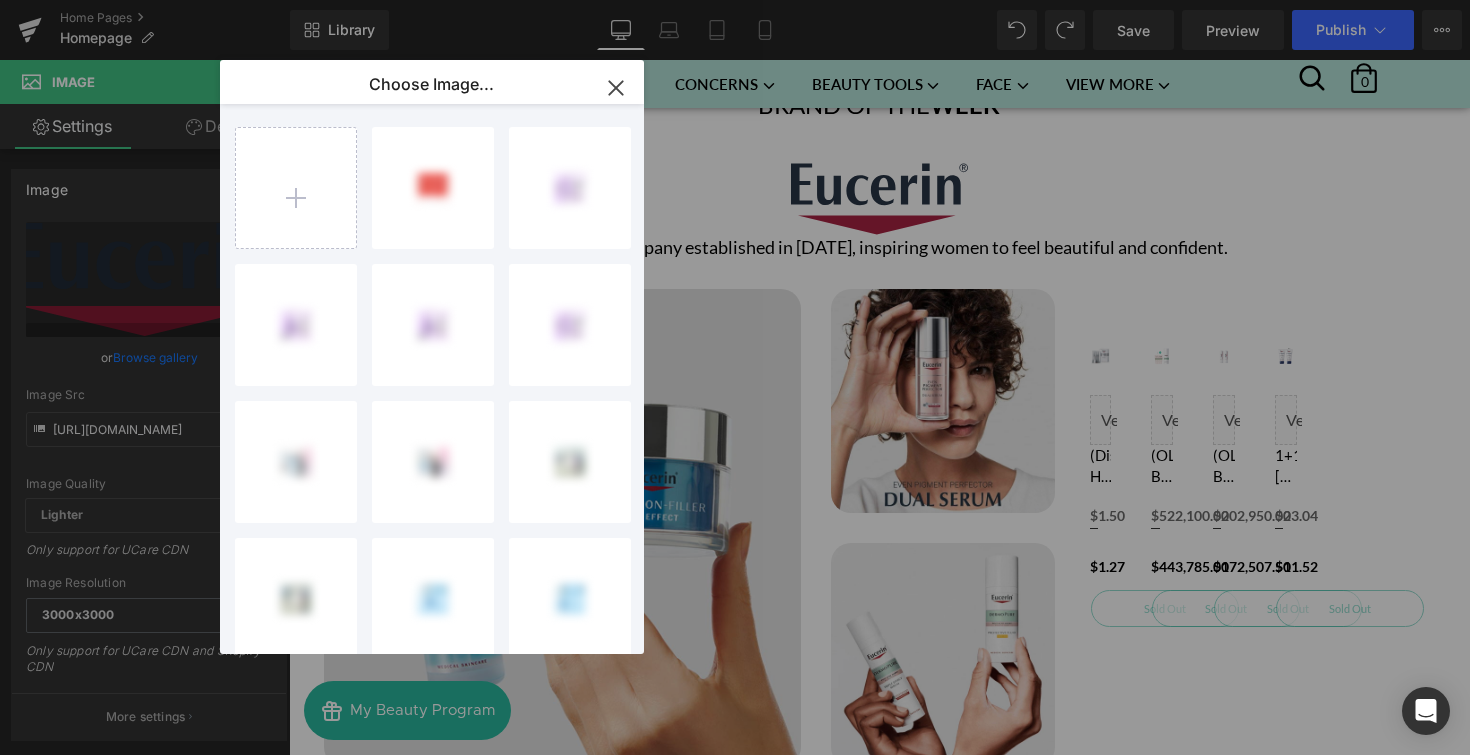 click 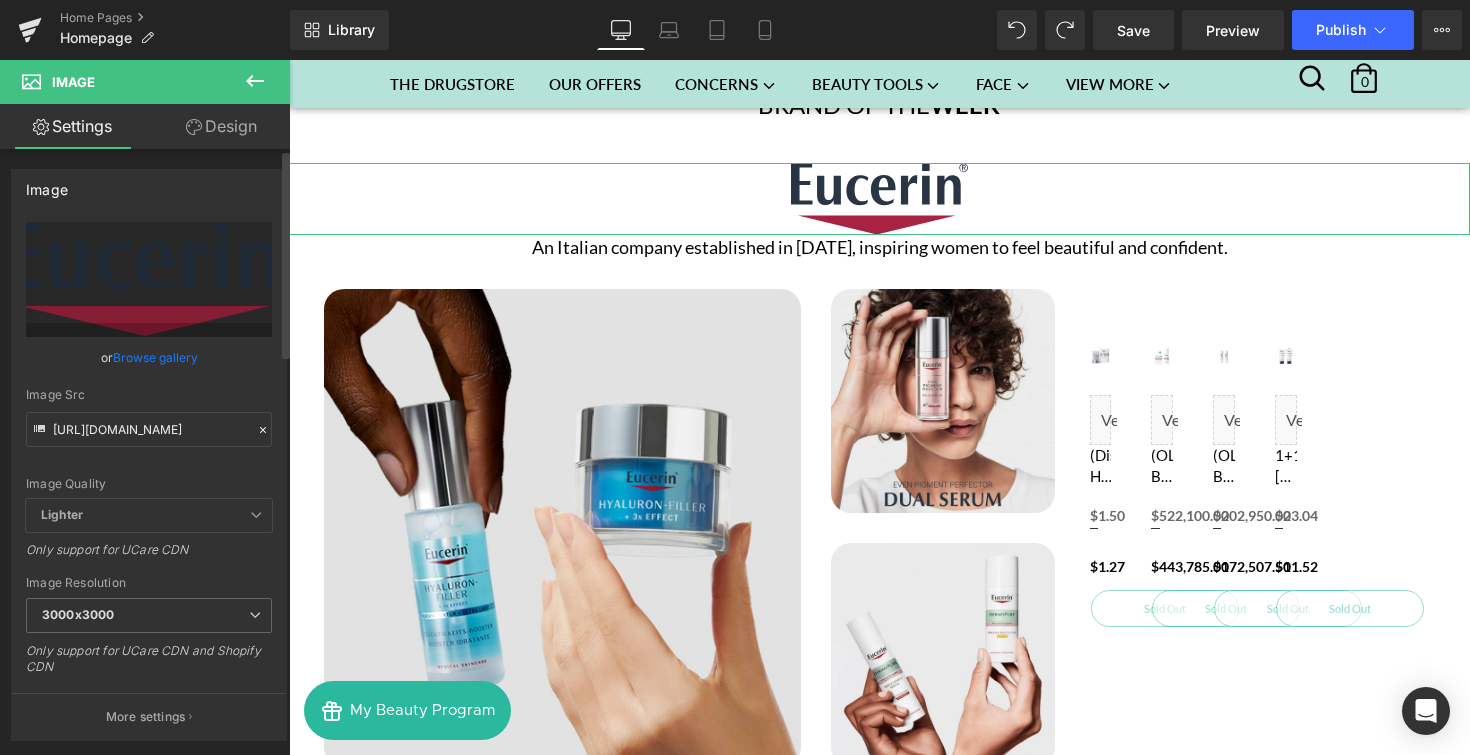click on "Browse gallery" at bounding box center (155, 357) 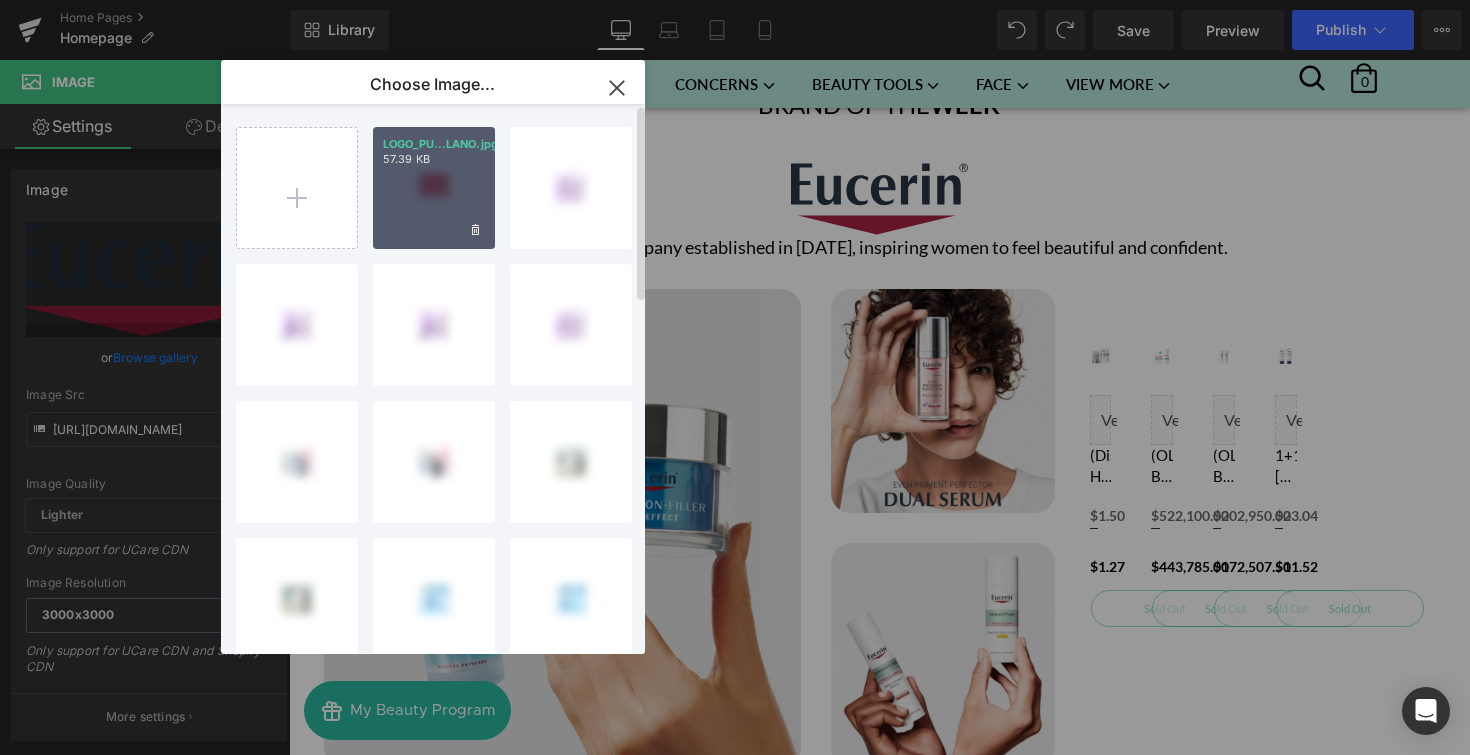 drag, startPoint x: 434, startPoint y: 184, endPoint x: 151, endPoint y: 123, distance: 289.49957 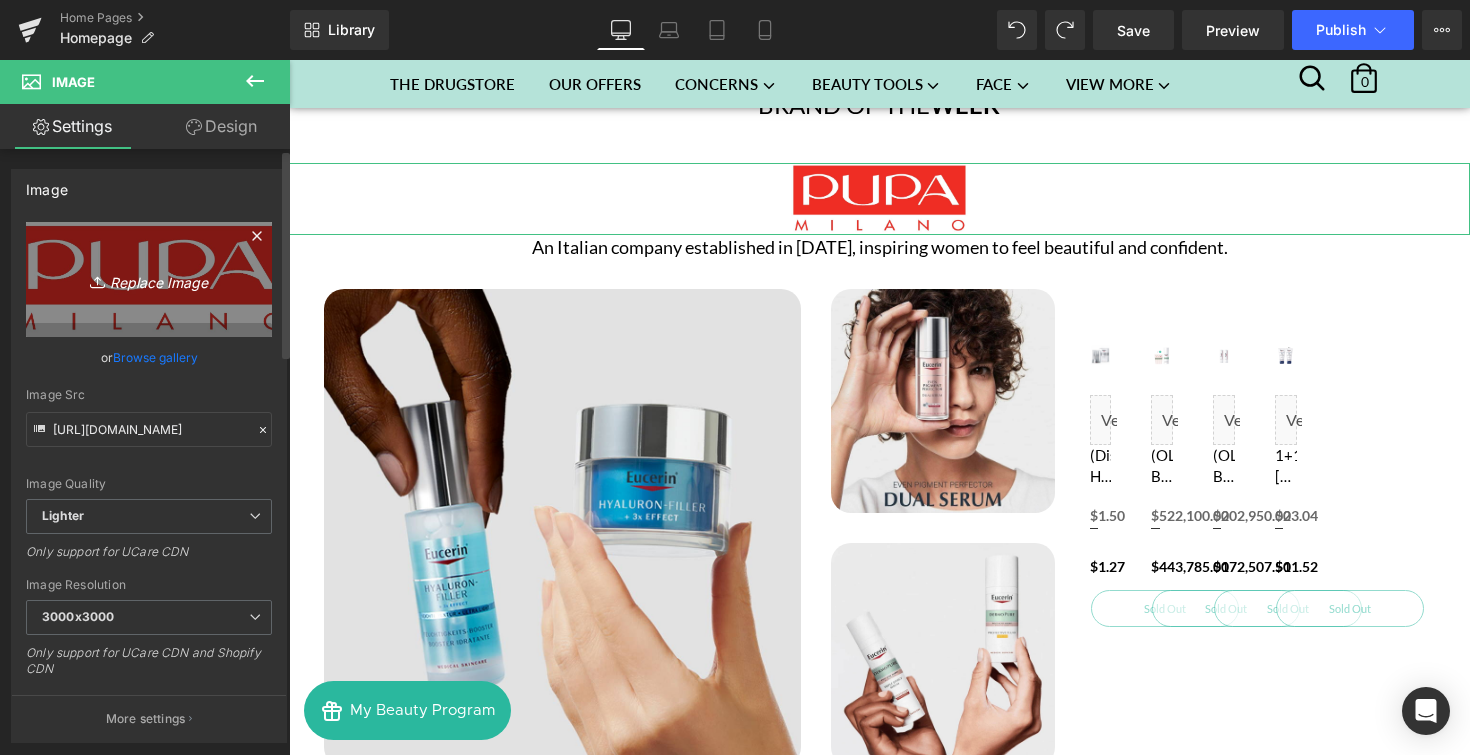 click on "Replace Image" at bounding box center (149, 279) 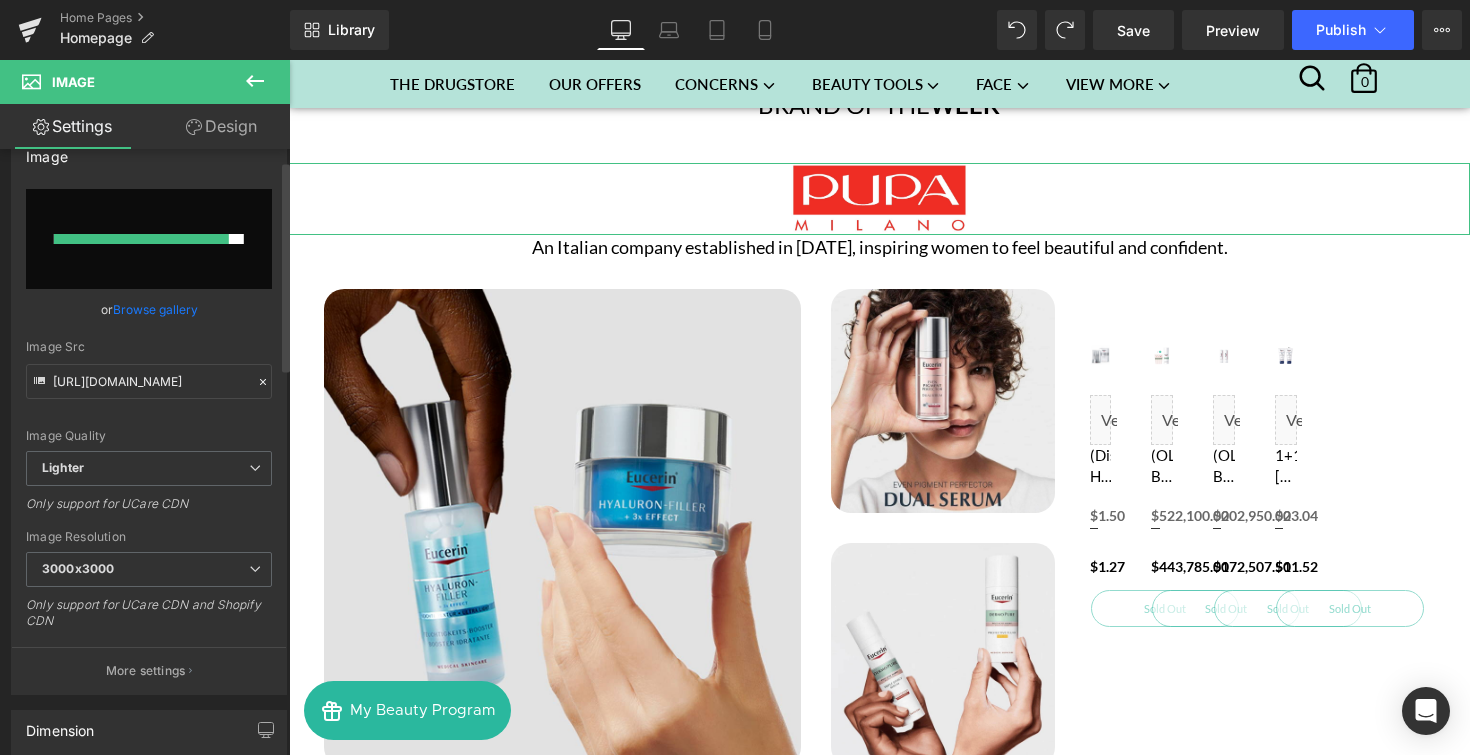 scroll, scrollTop: 0, scrollLeft: 0, axis: both 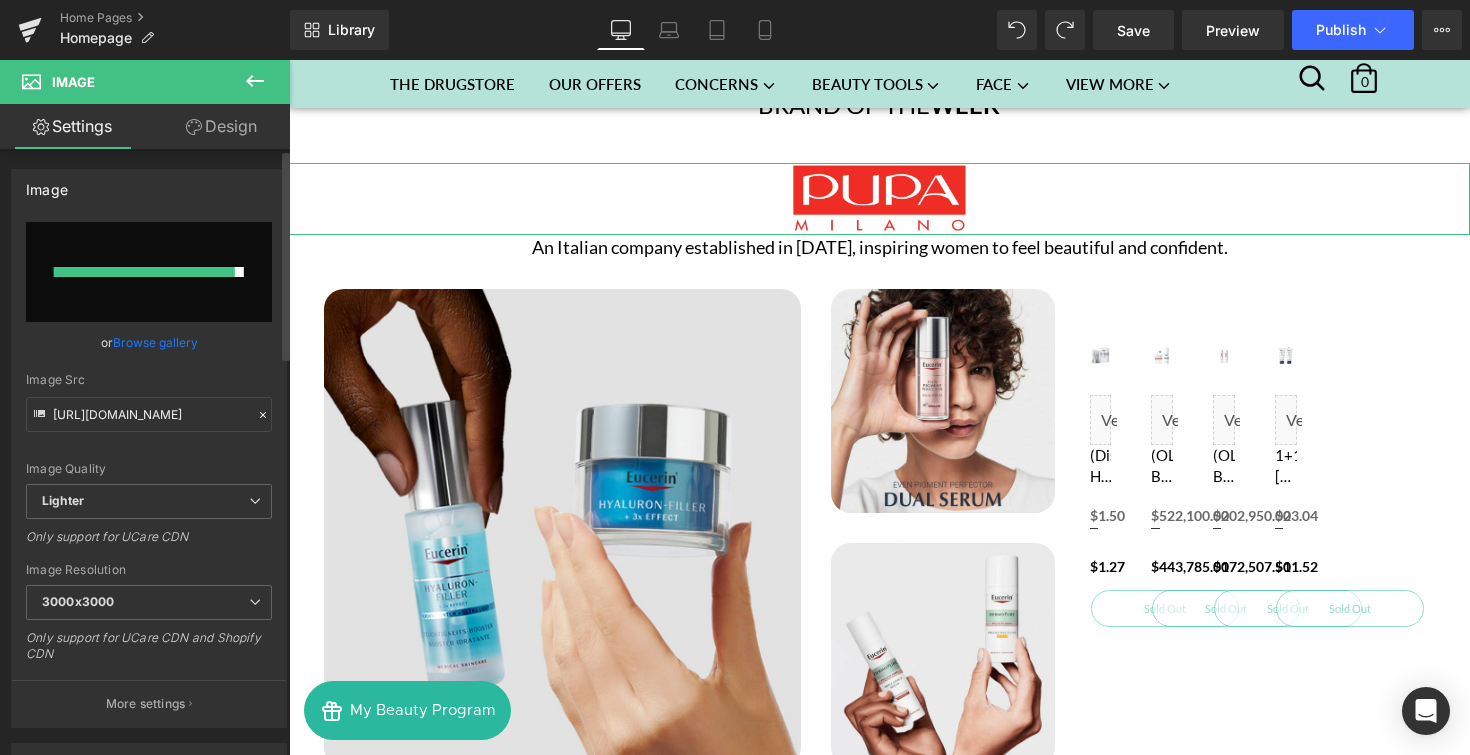 click at bounding box center [144, 272] 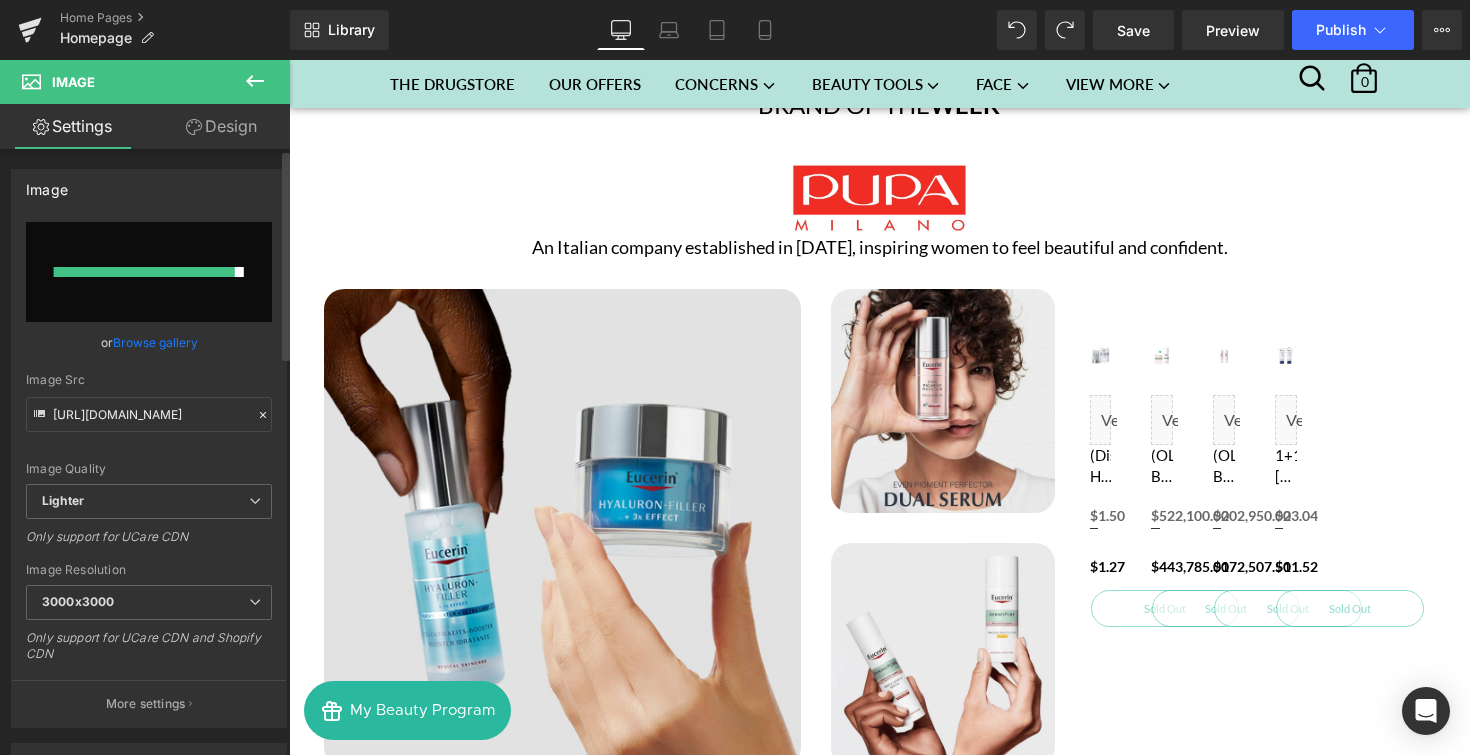 type on "C:\fakepath\LOGO_PUPA_MILANO.jpg" 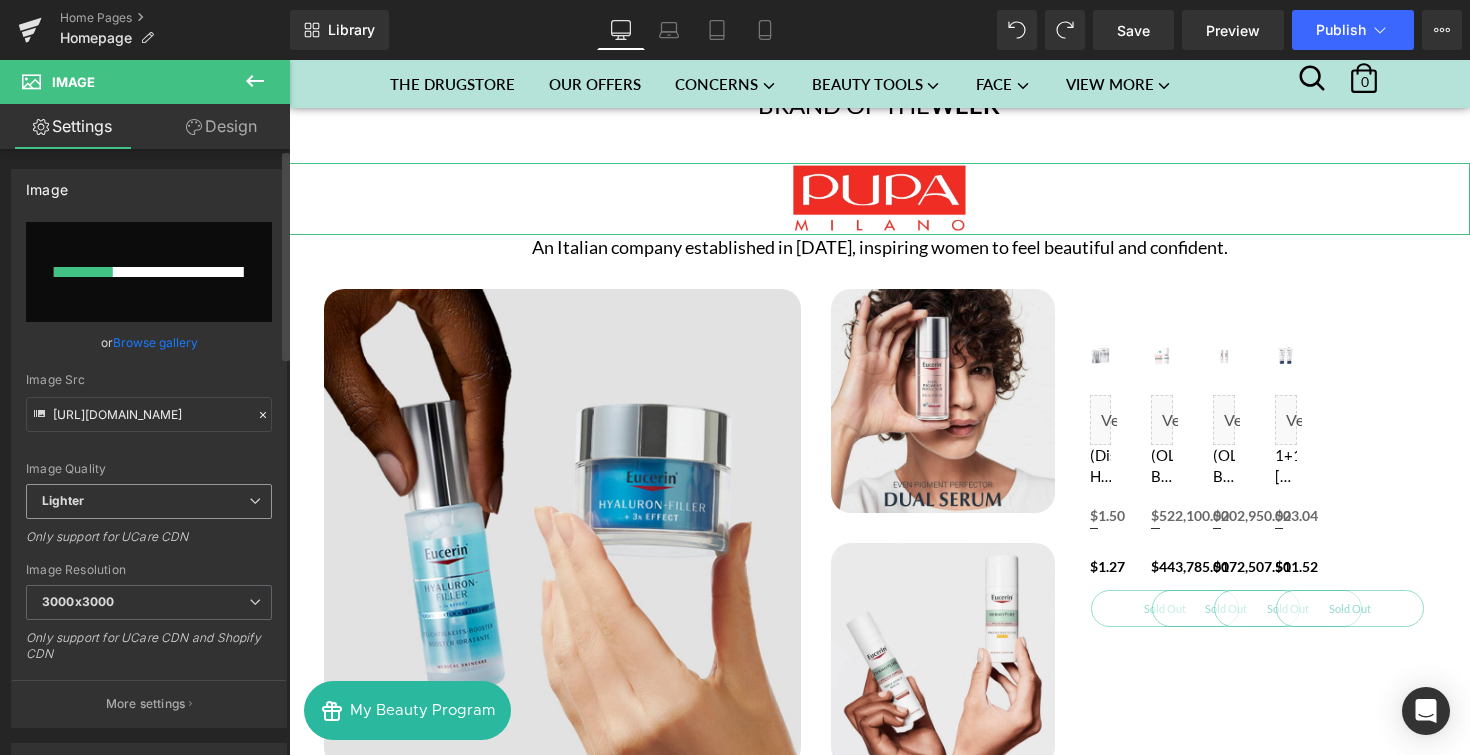 scroll, scrollTop: 3073, scrollLeft: 0, axis: vertical 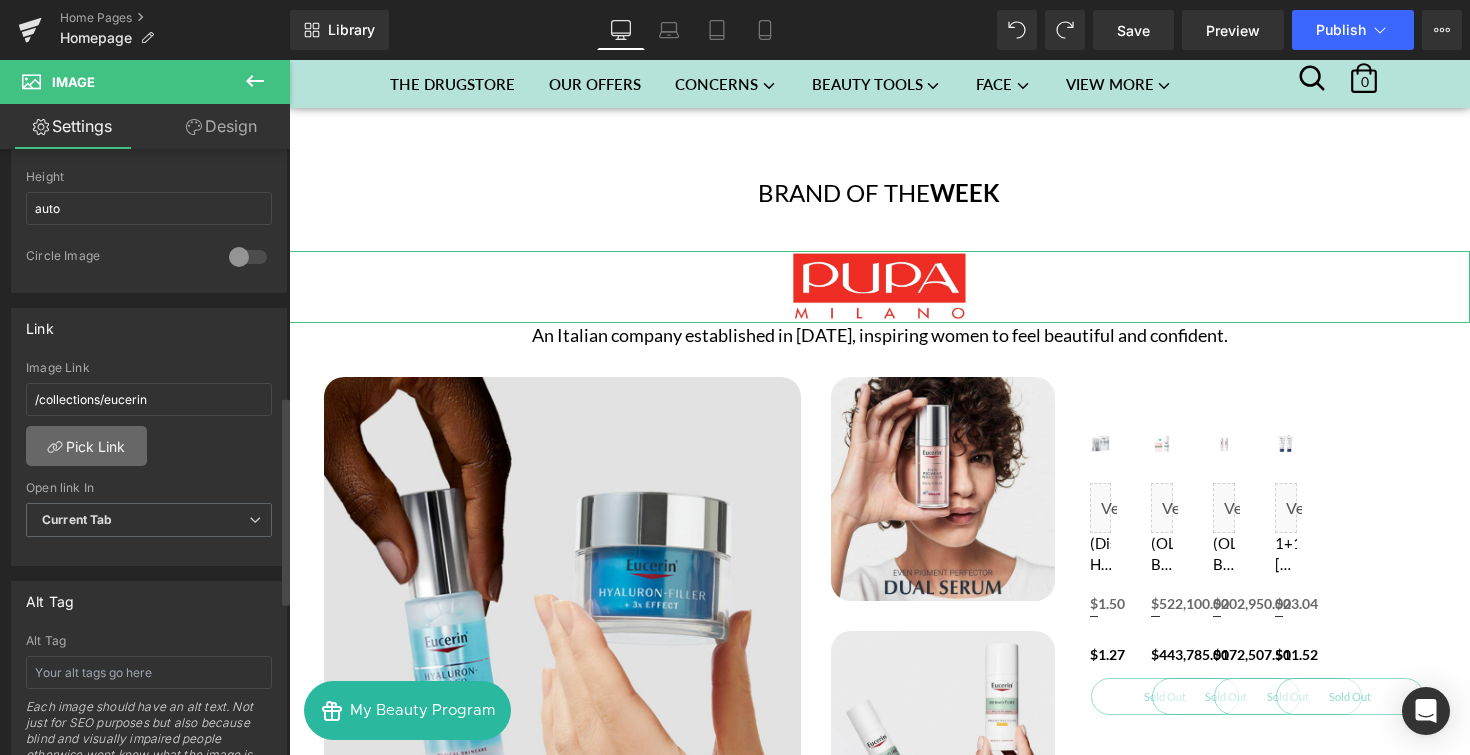 click on "Pick Link" at bounding box center (86, 446) 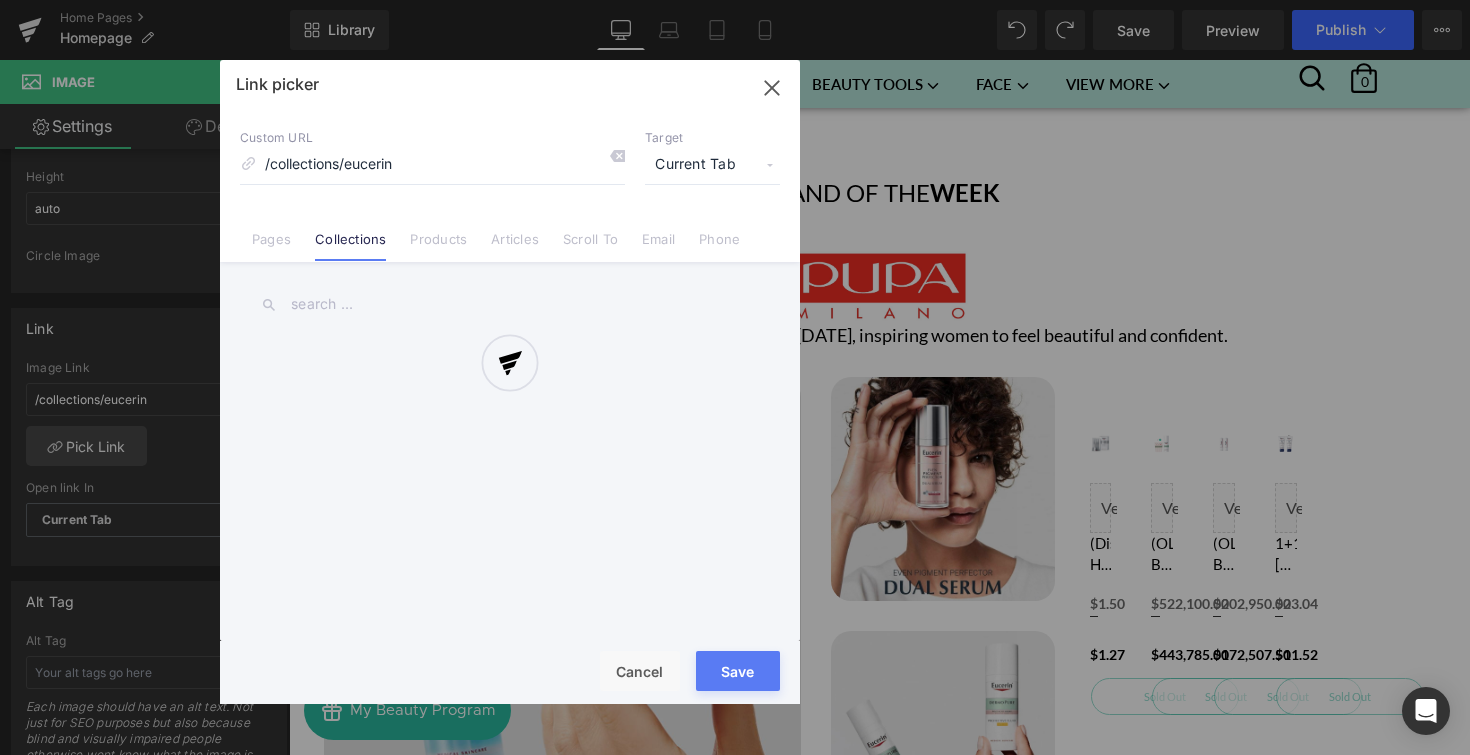 click at bounding box center [510, 382] 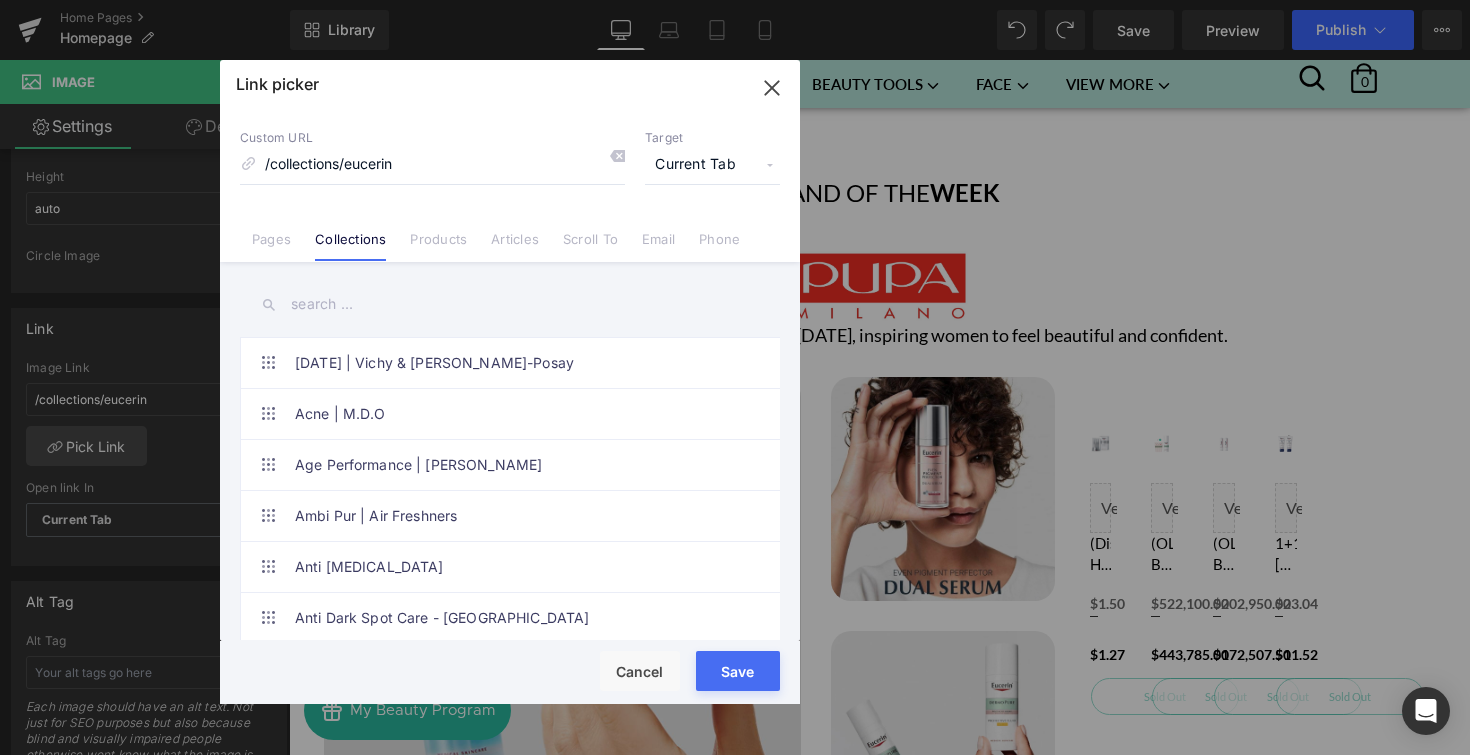 click at bounding box center [510, 304] 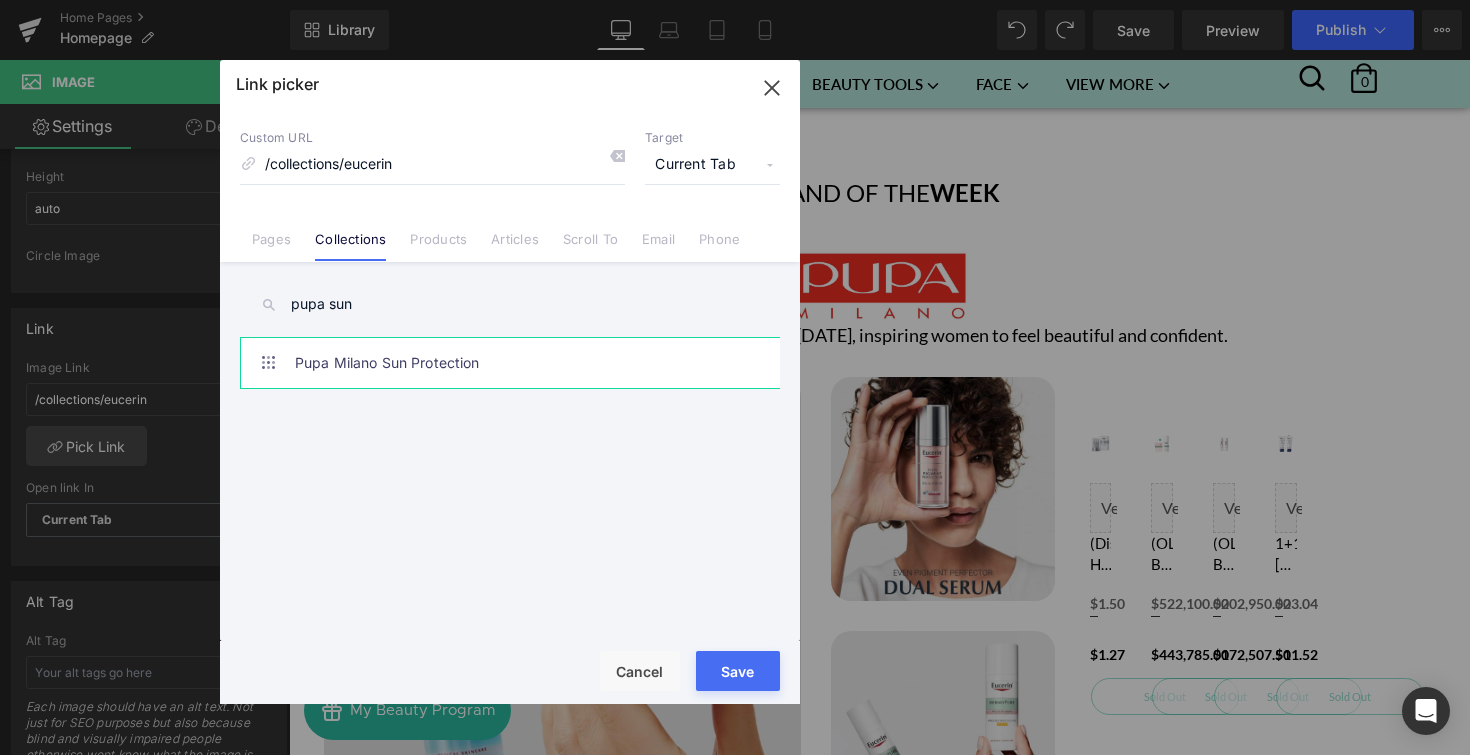 type on "pupa sun" 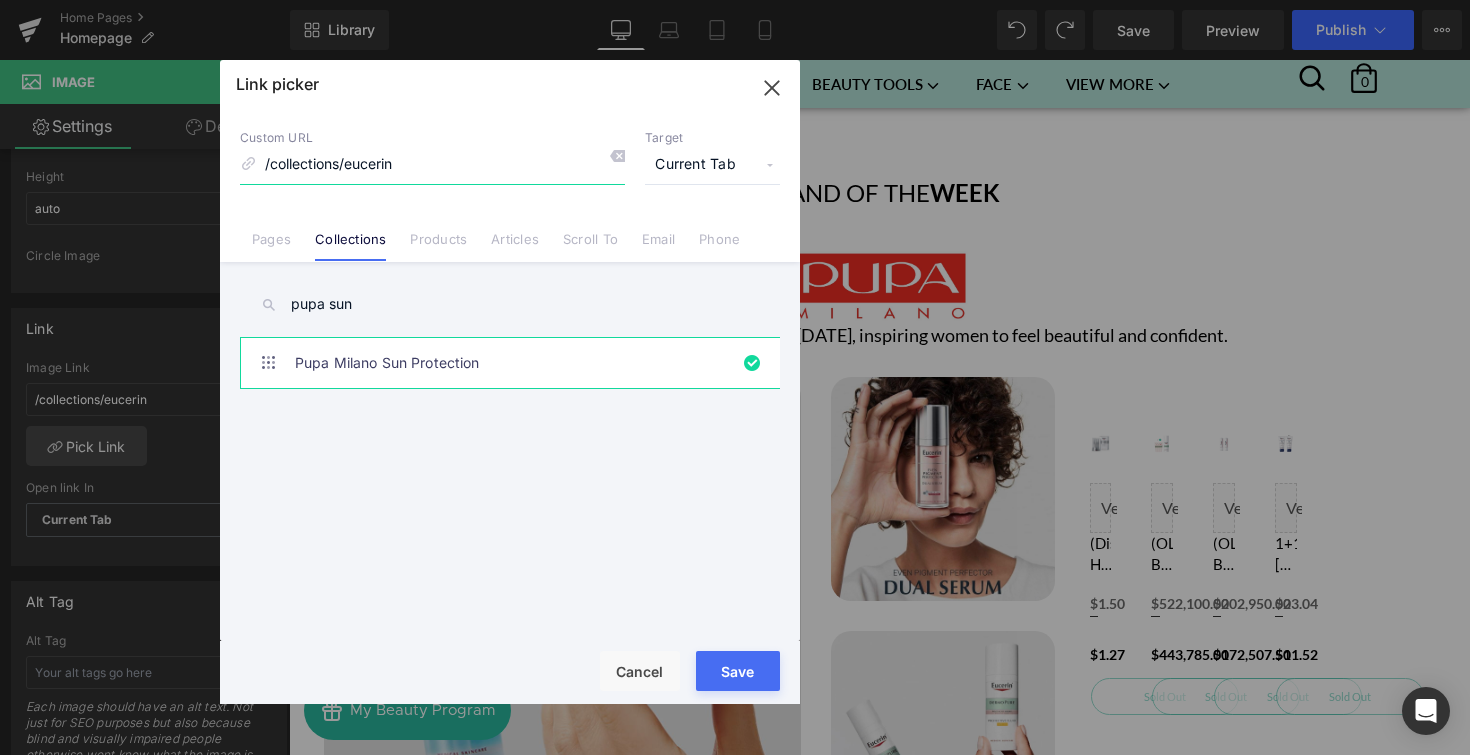 drag, startPoint x: 547, startPoint y: 173, endPoint x: 212, endPoint y: 152, distance: 335.65756 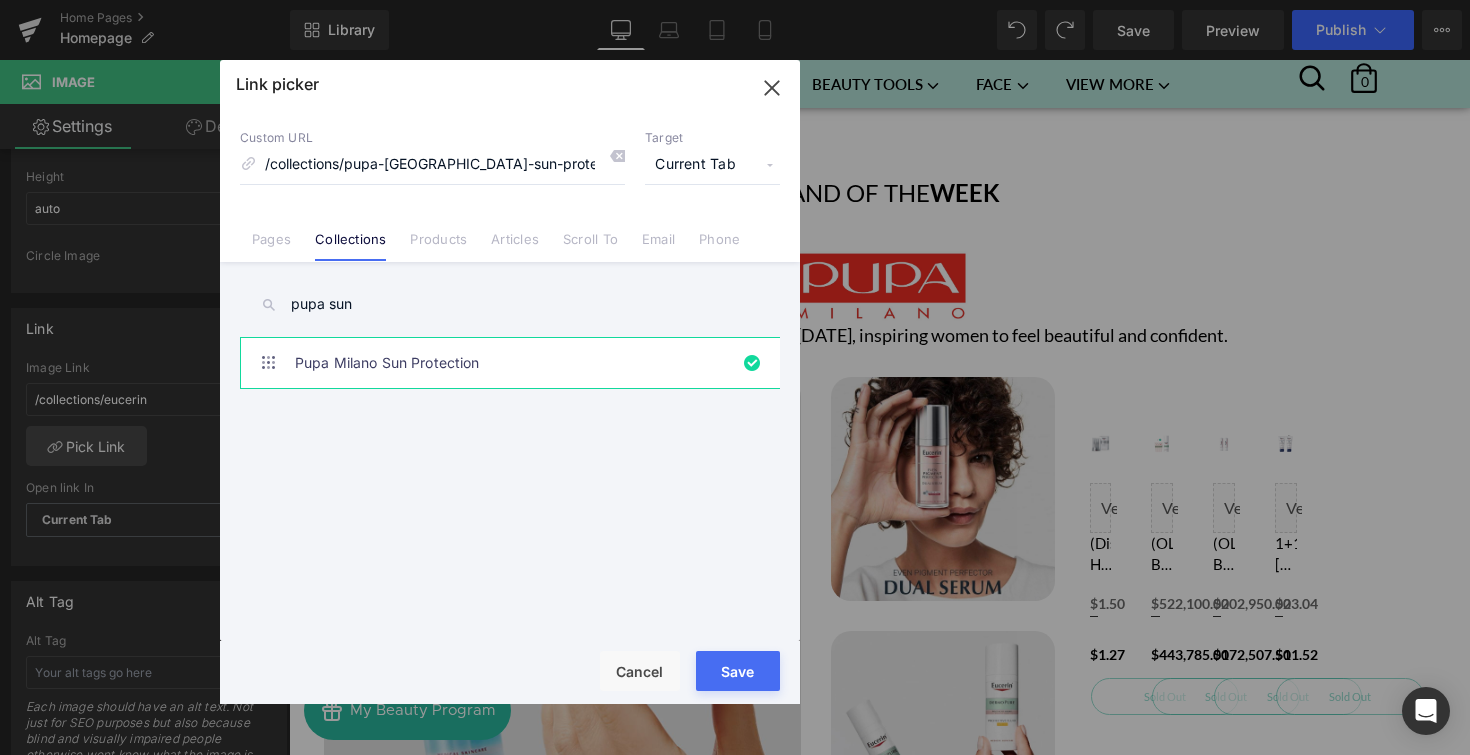 click on "Save" at bounding box center (738, 671) 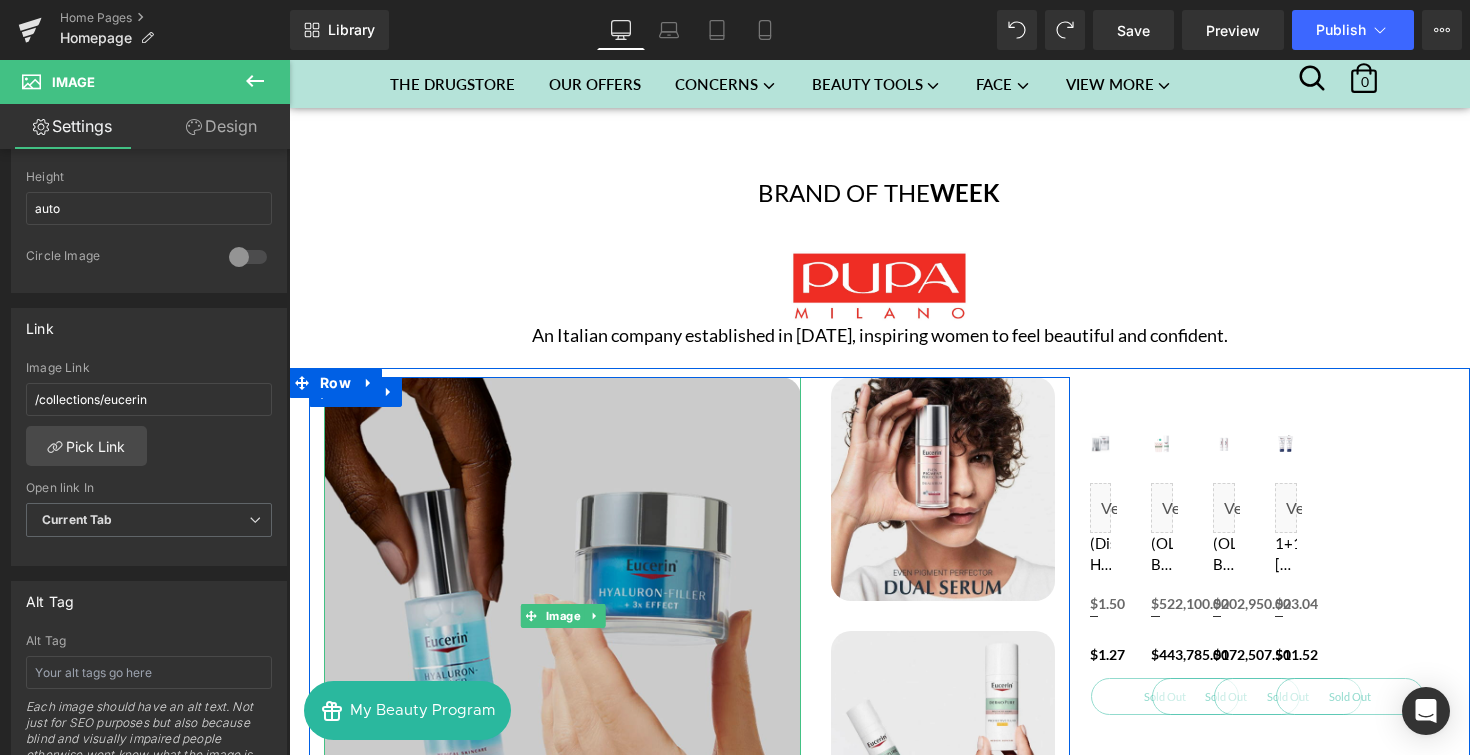 click at bounding box center (562, 615) 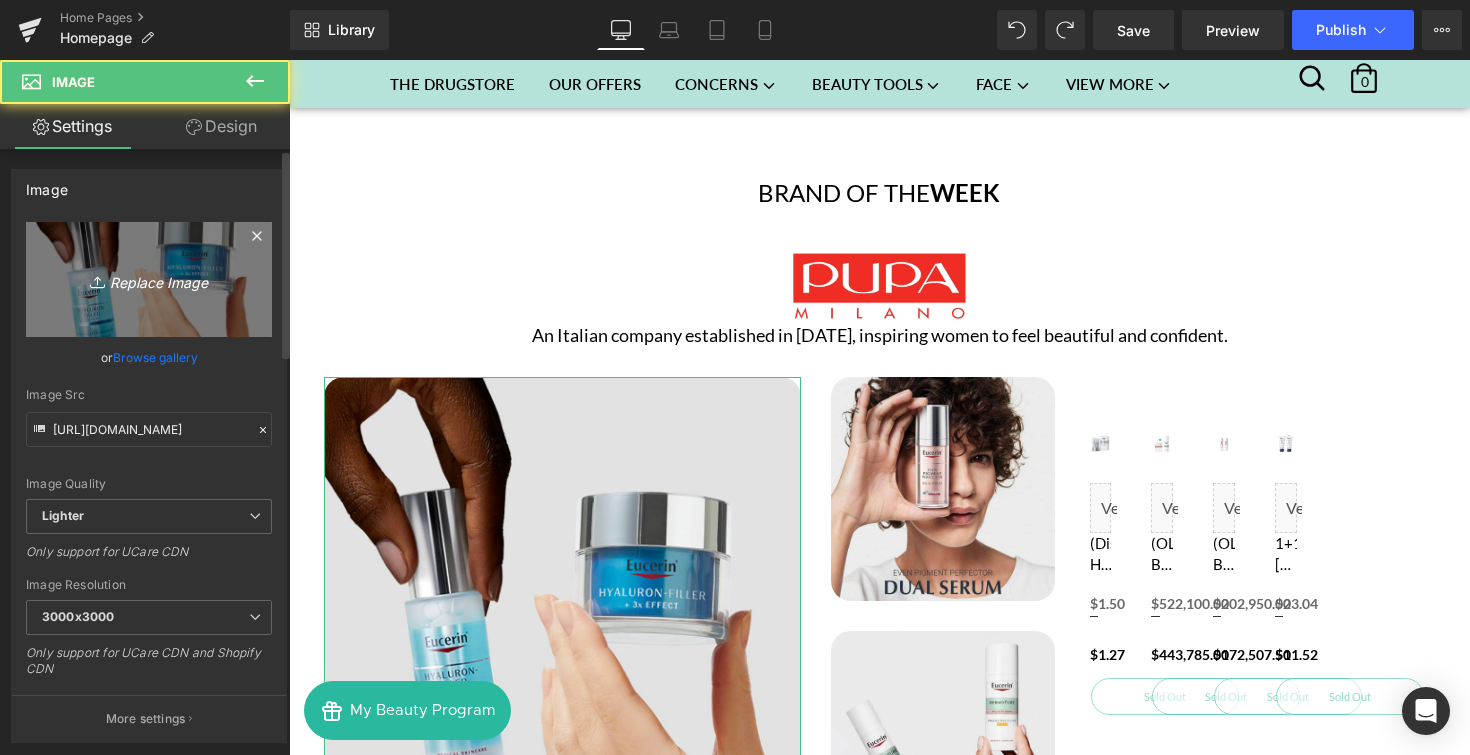 click on "Replace Image" at bounding box center [149, 279] 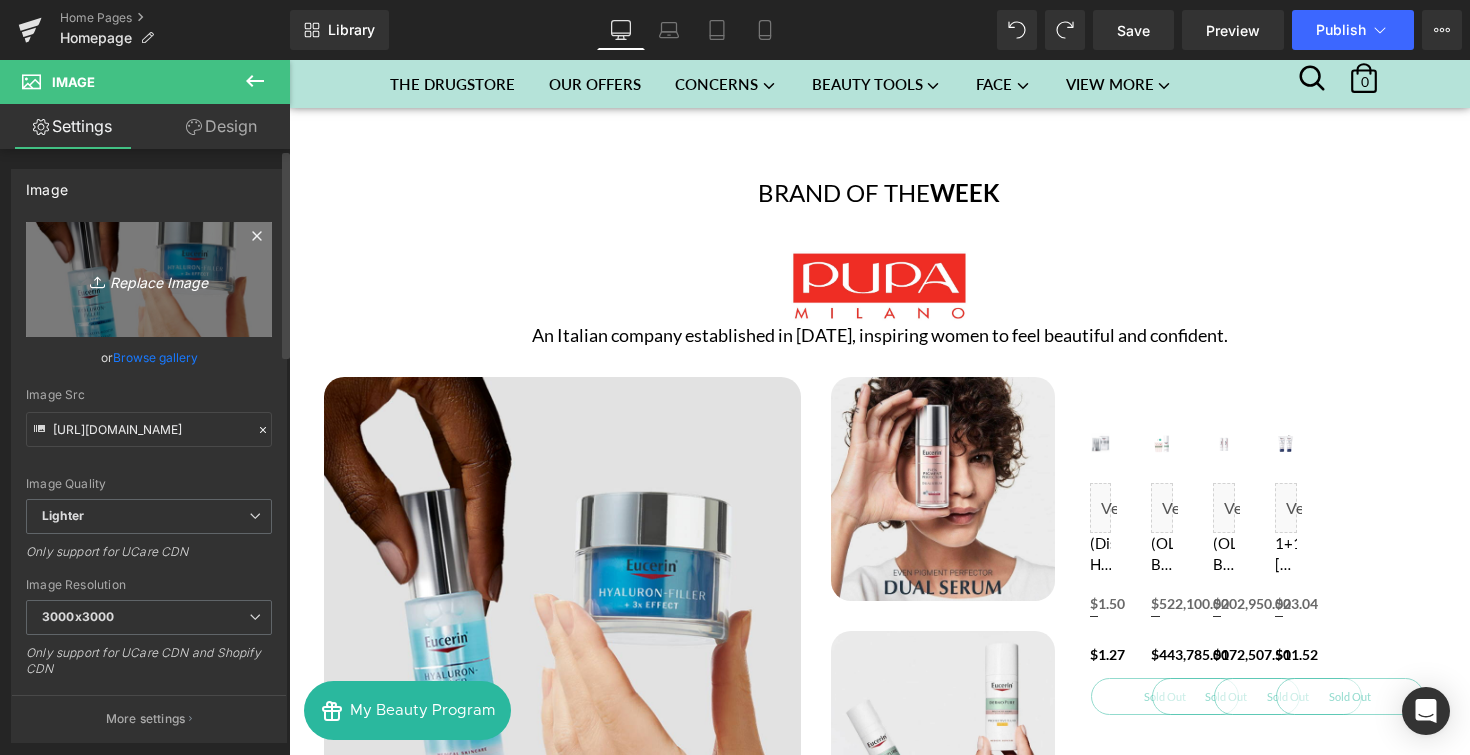 type on "C:\fakepath\Brand of the week - Pupa 1.png" 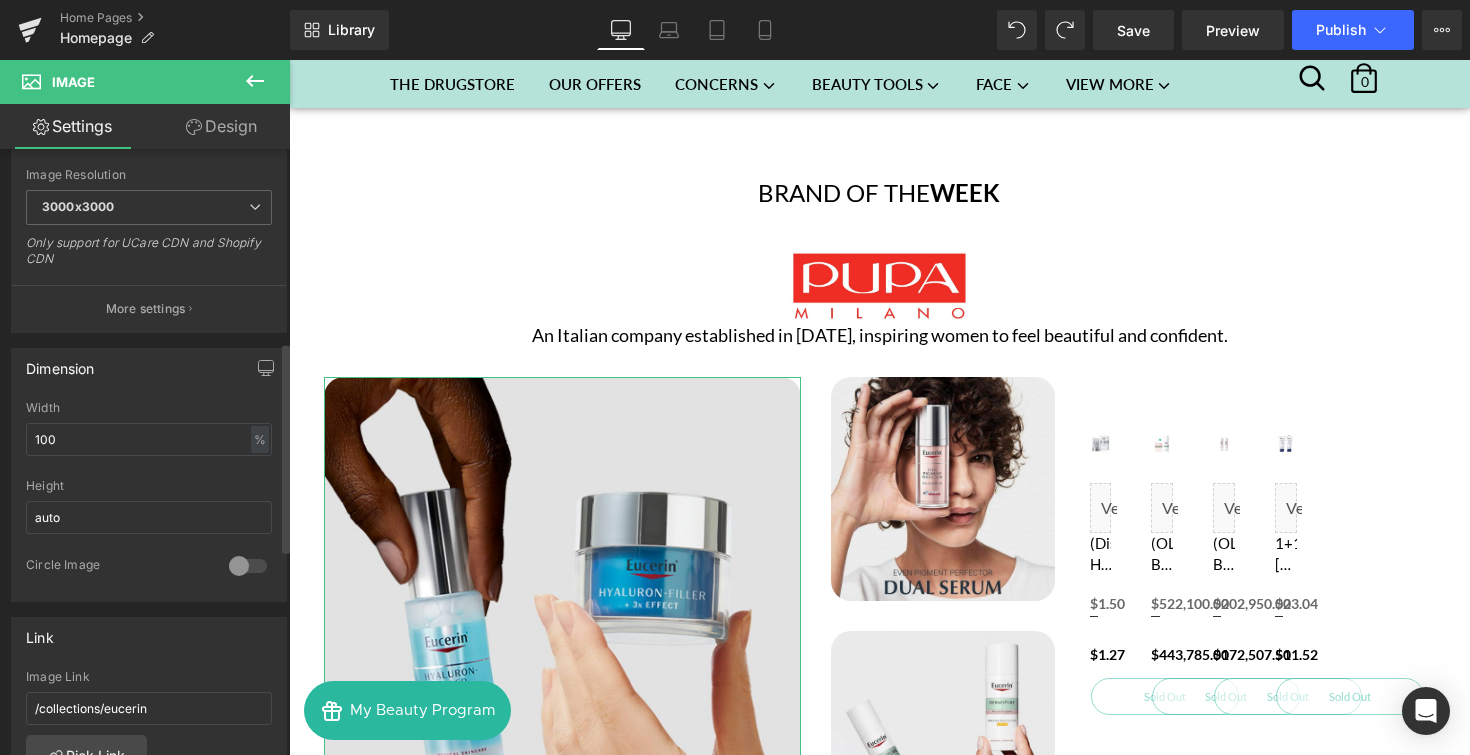 scroll, scrollTop: 812, scrollLeft: 0, axis: vertical 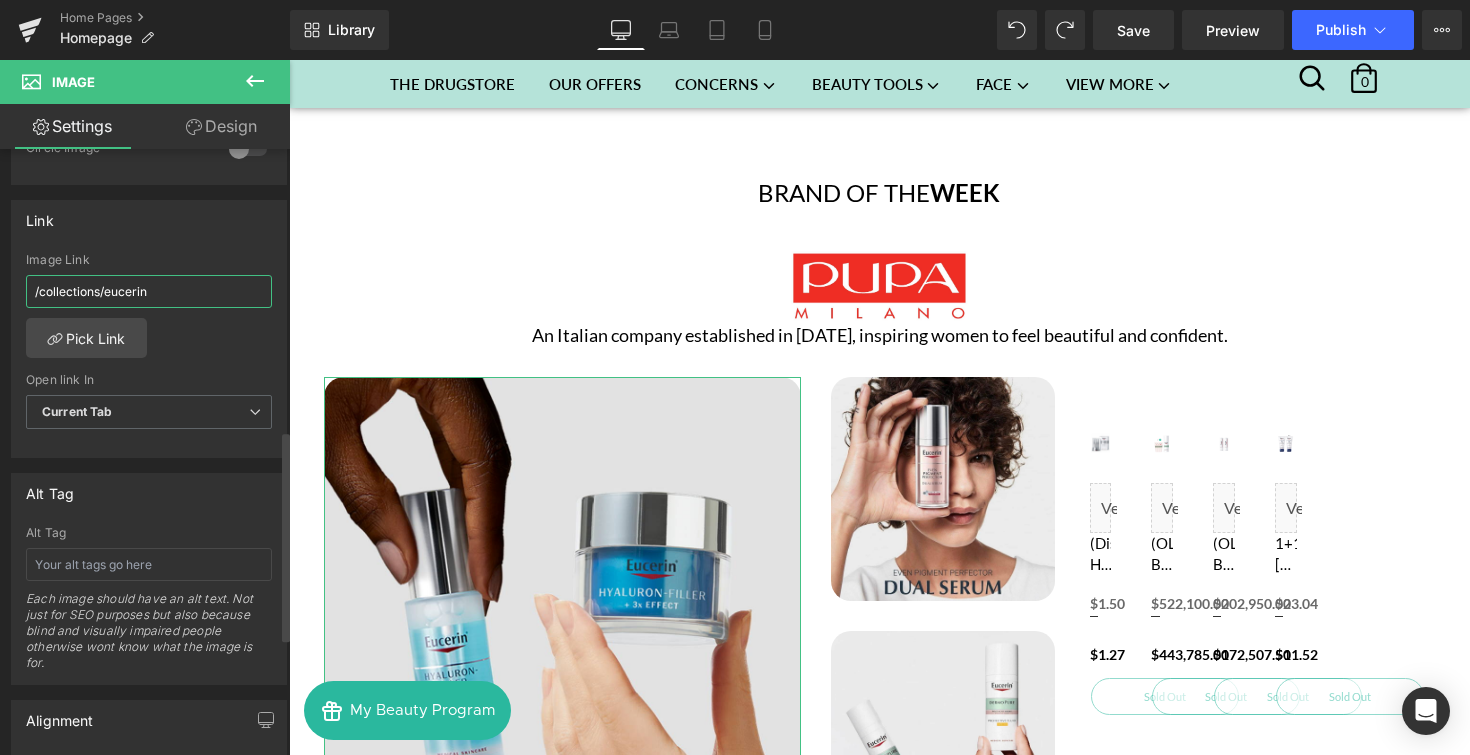 click on "/collections/eucerin" at bounding box center [149, 291] 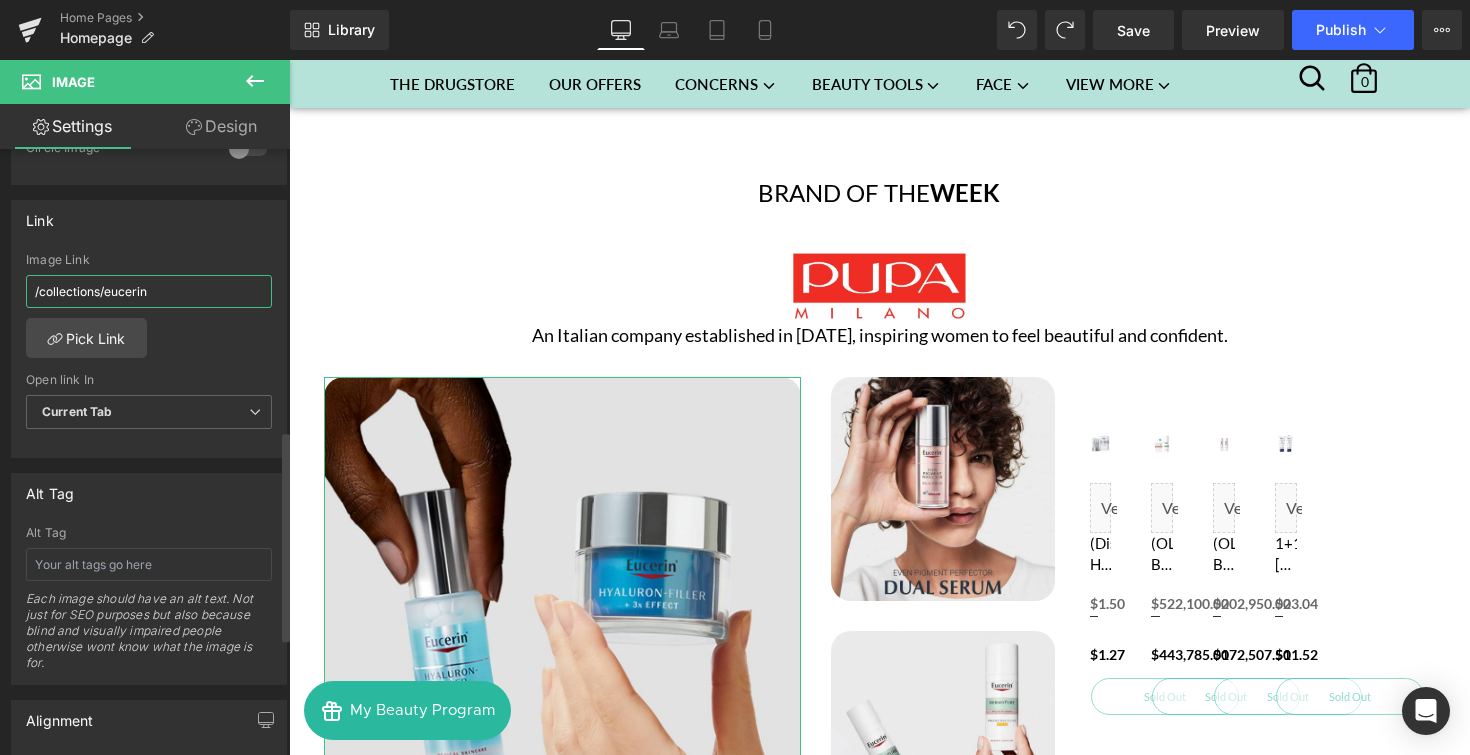 click on "/collections/eucerin" at bounding box center (149, 291) 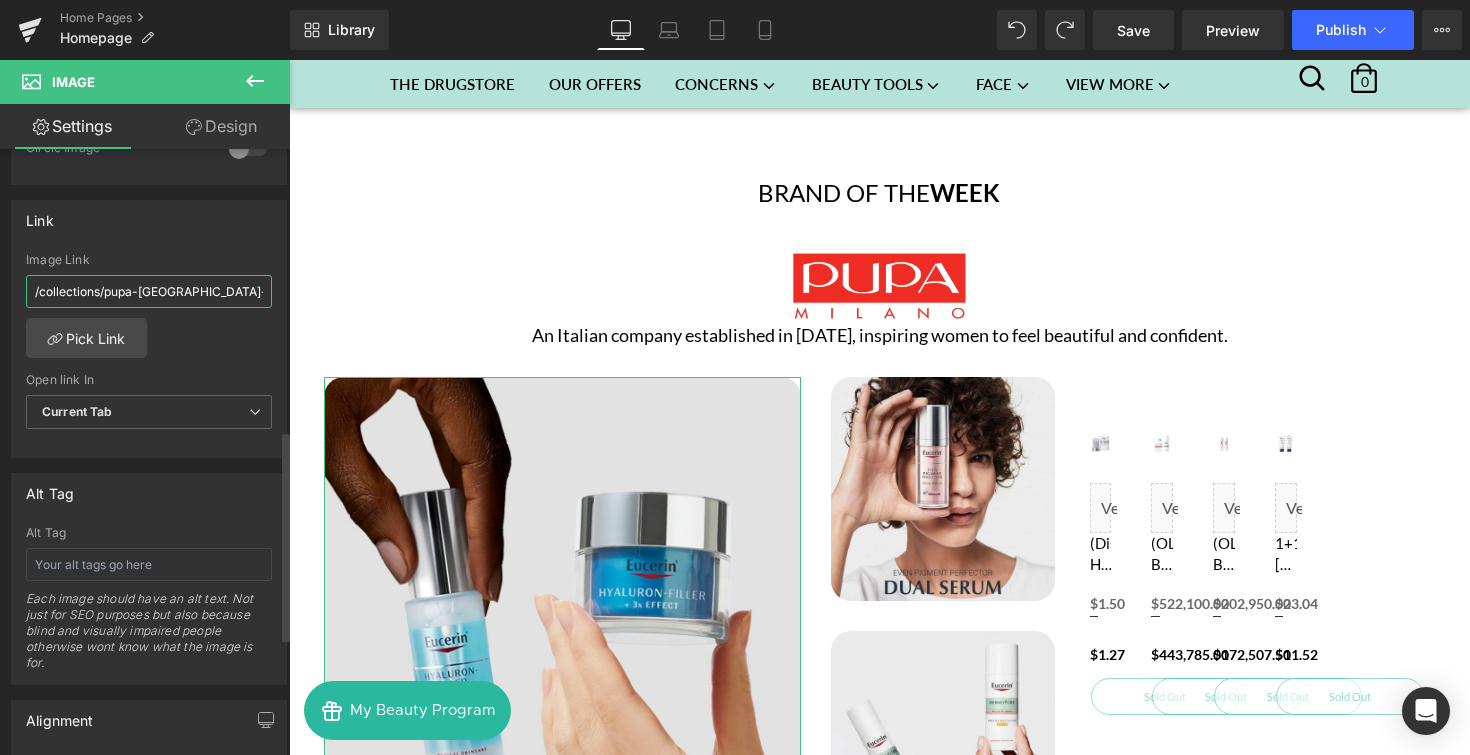 scroll, scrollTop: 0, scrollLeft: 10, axis: horizontal 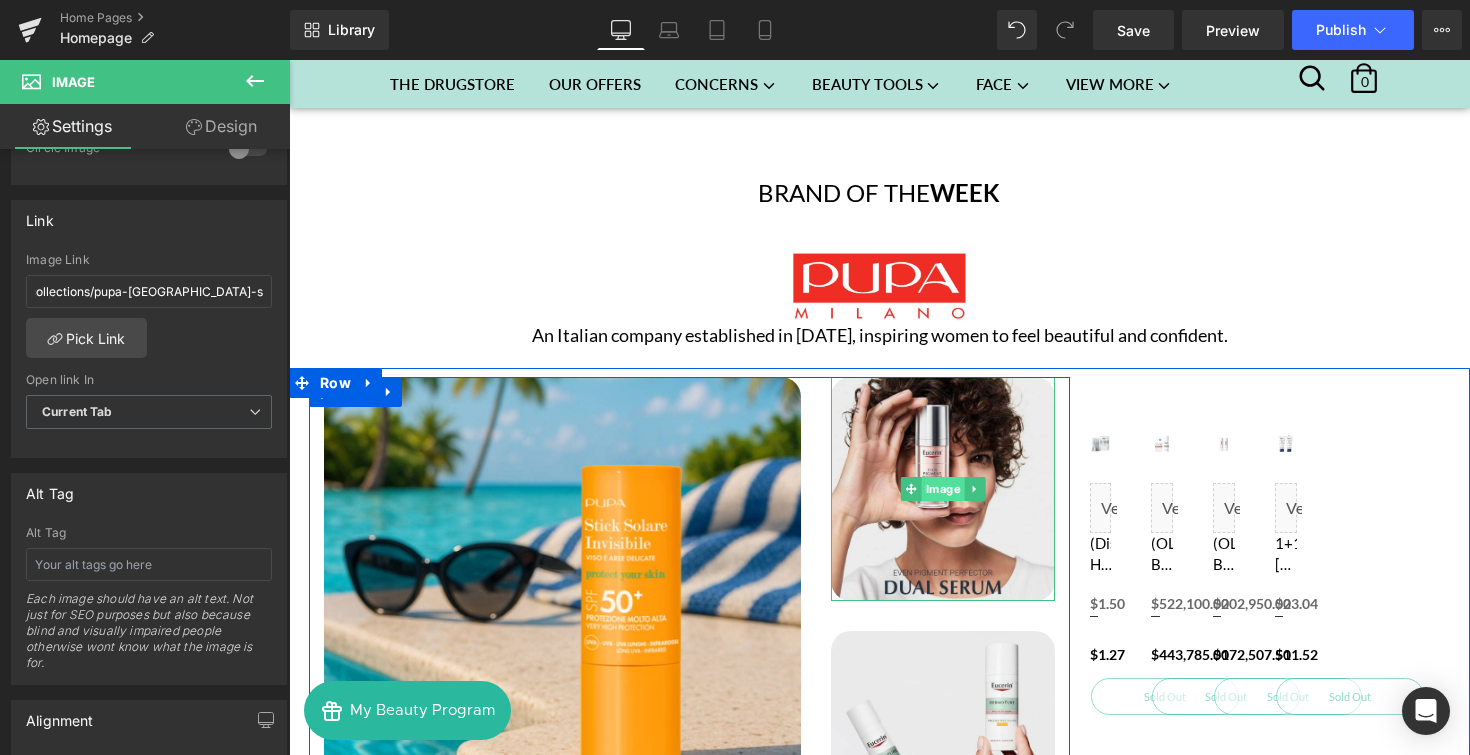 click on "Image" at bounding box center [942, 489] 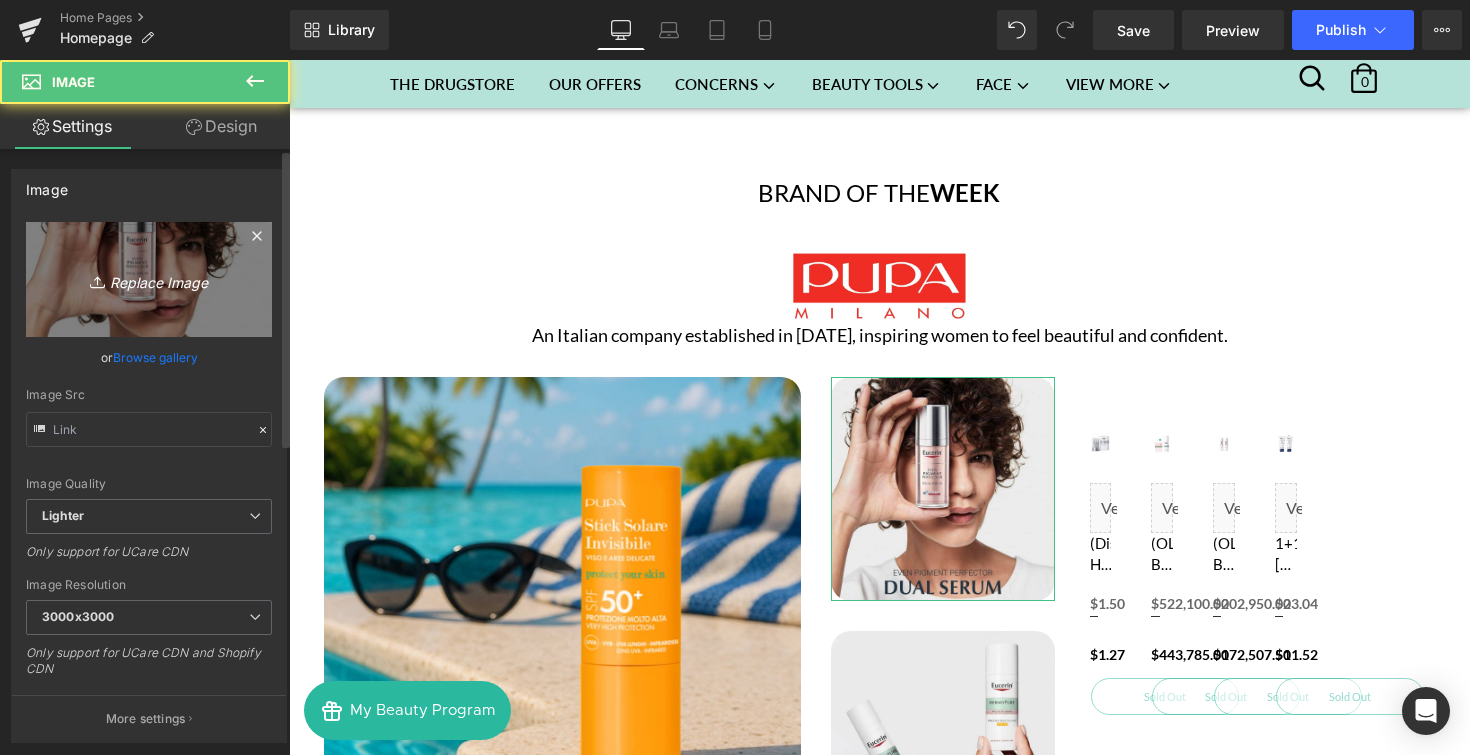 click on "Replace Image" at bounding box center [149, 279] 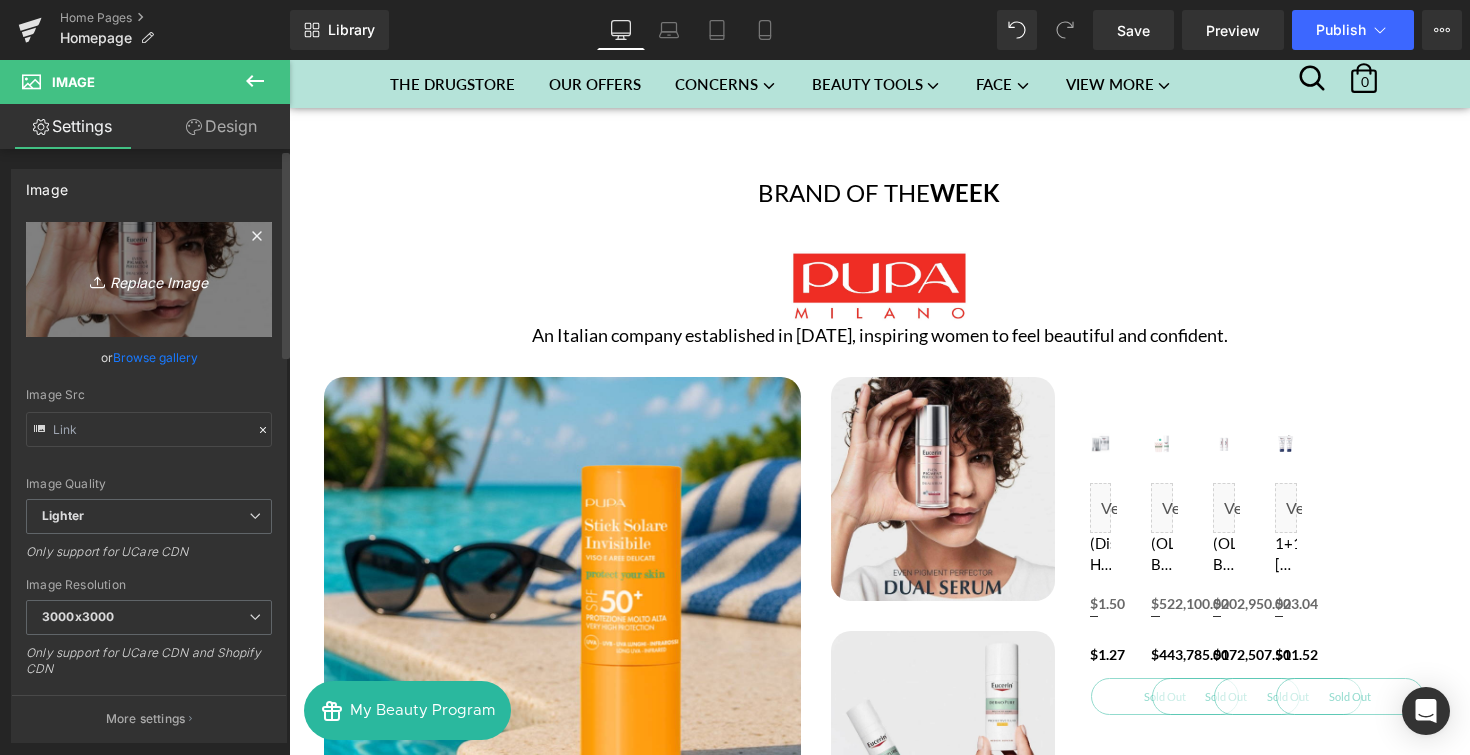 type on "C:\fakepath\Brand of the week - Pupa 2.png" 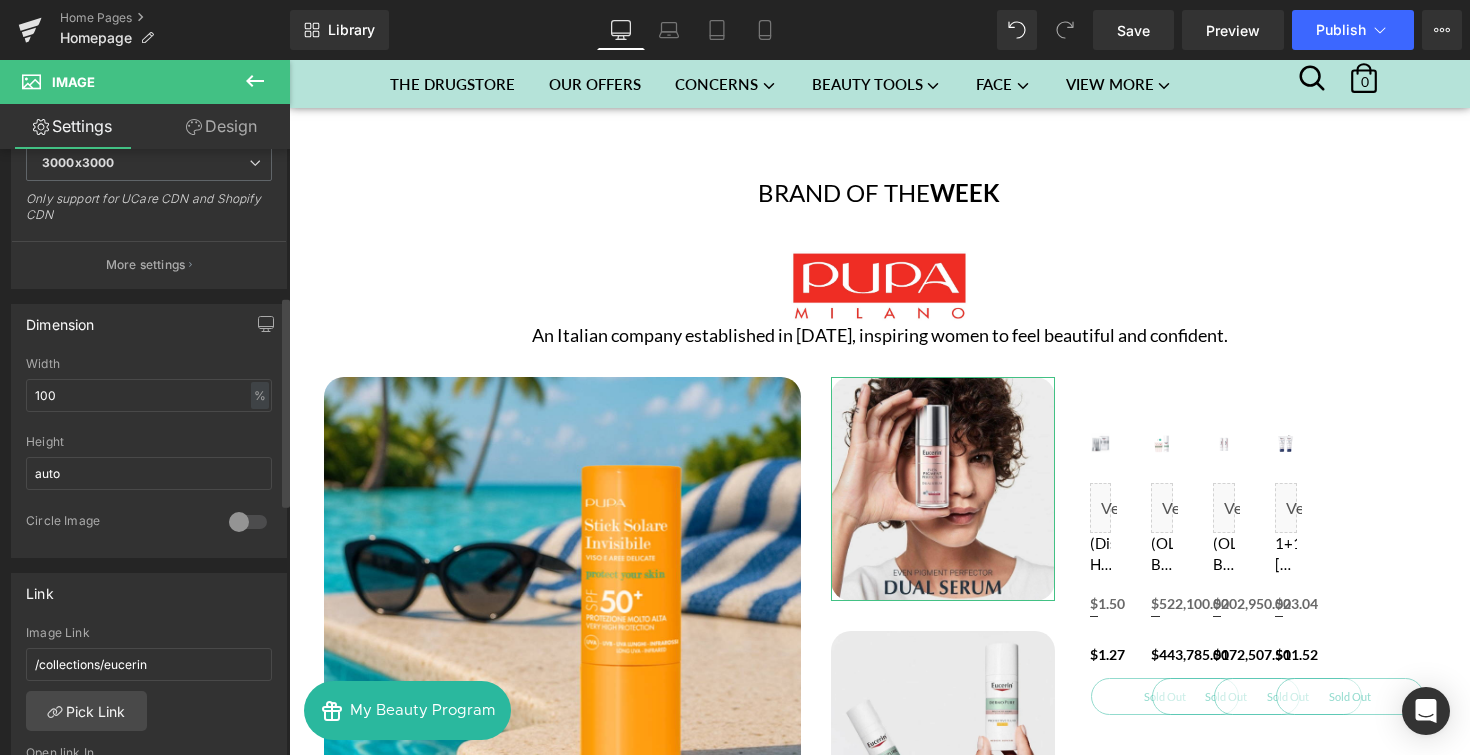 scroll, scrollTop: 440, scrollLeft: 0, axis: vertical 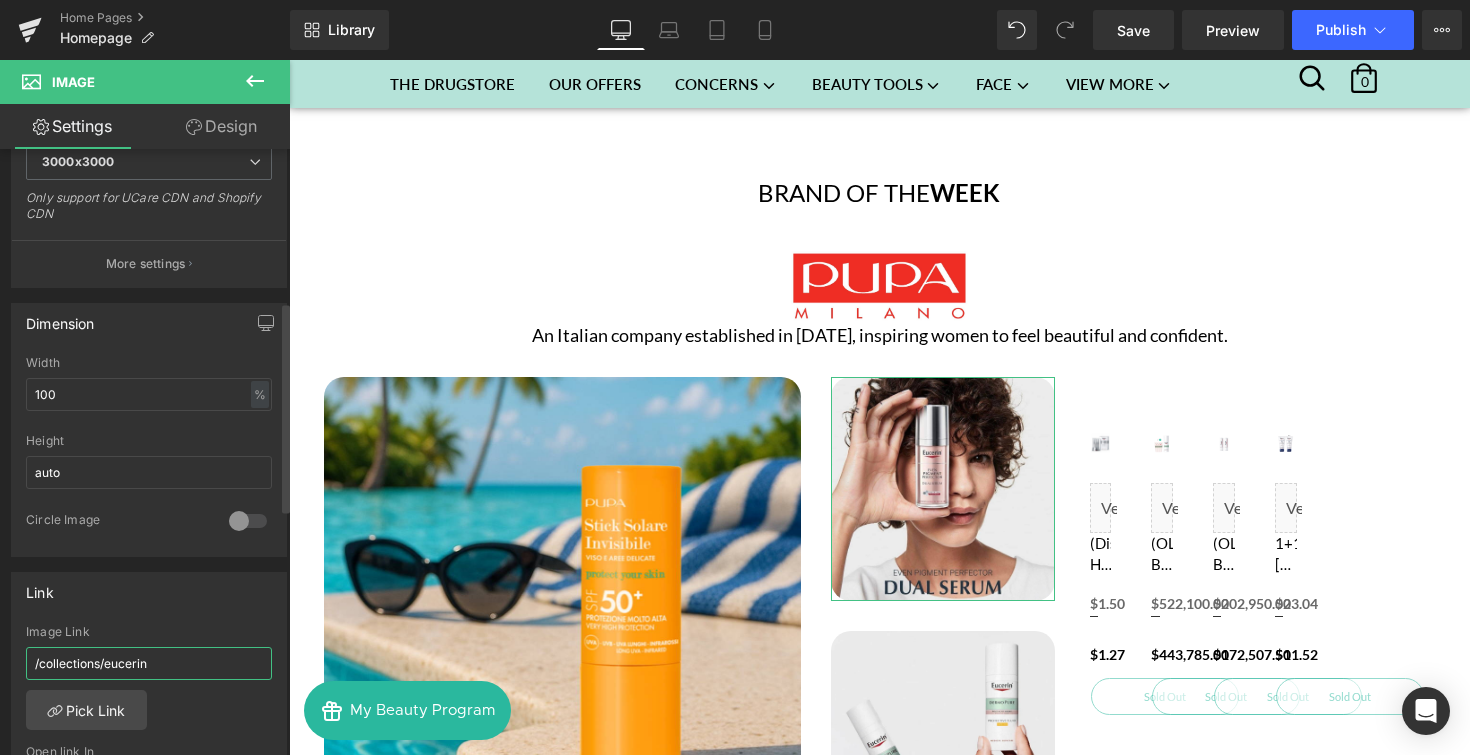 click on "/collections/eucerin" at bounding box center [149, 663] 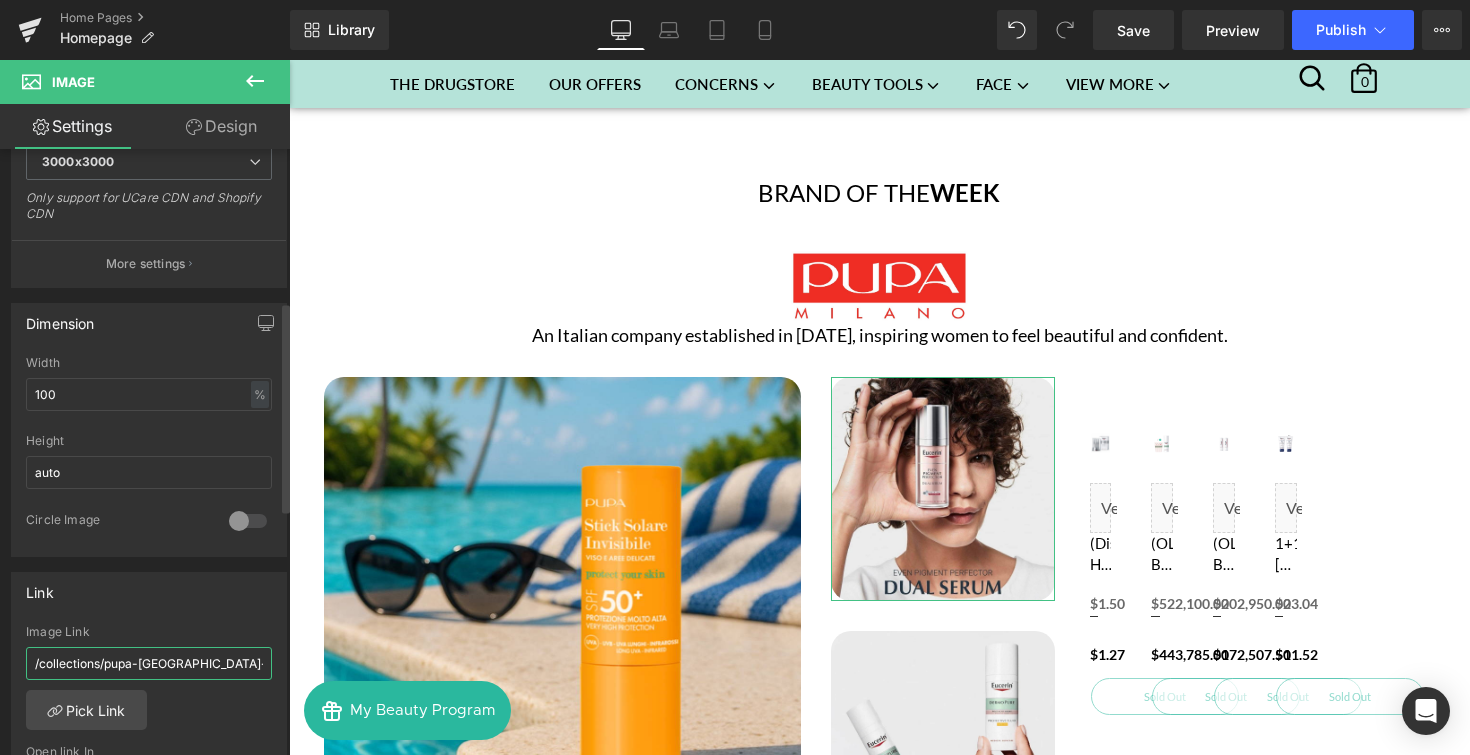 scroll, scrollTop: 0, scrollLeft: 10, axis: horizontal 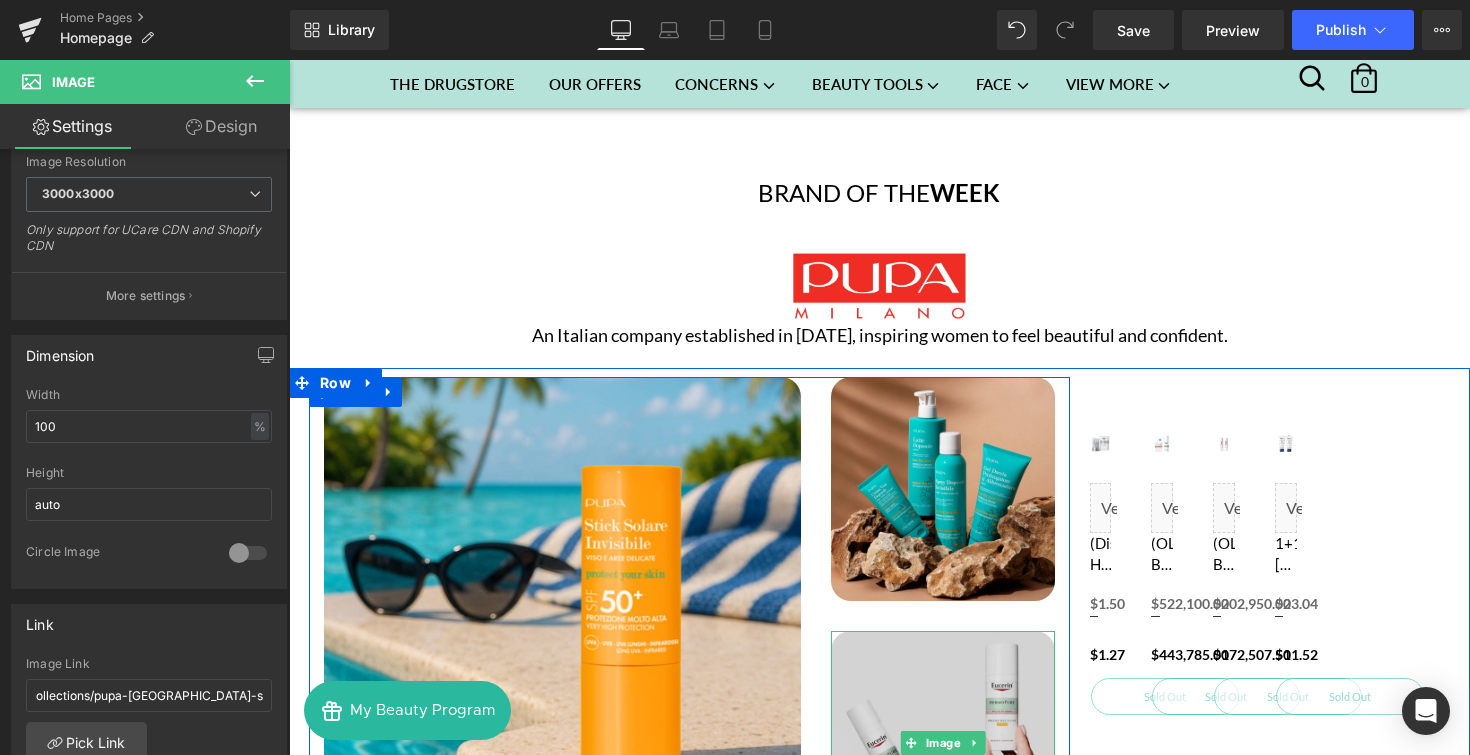 click at bounding box center [943, 743] 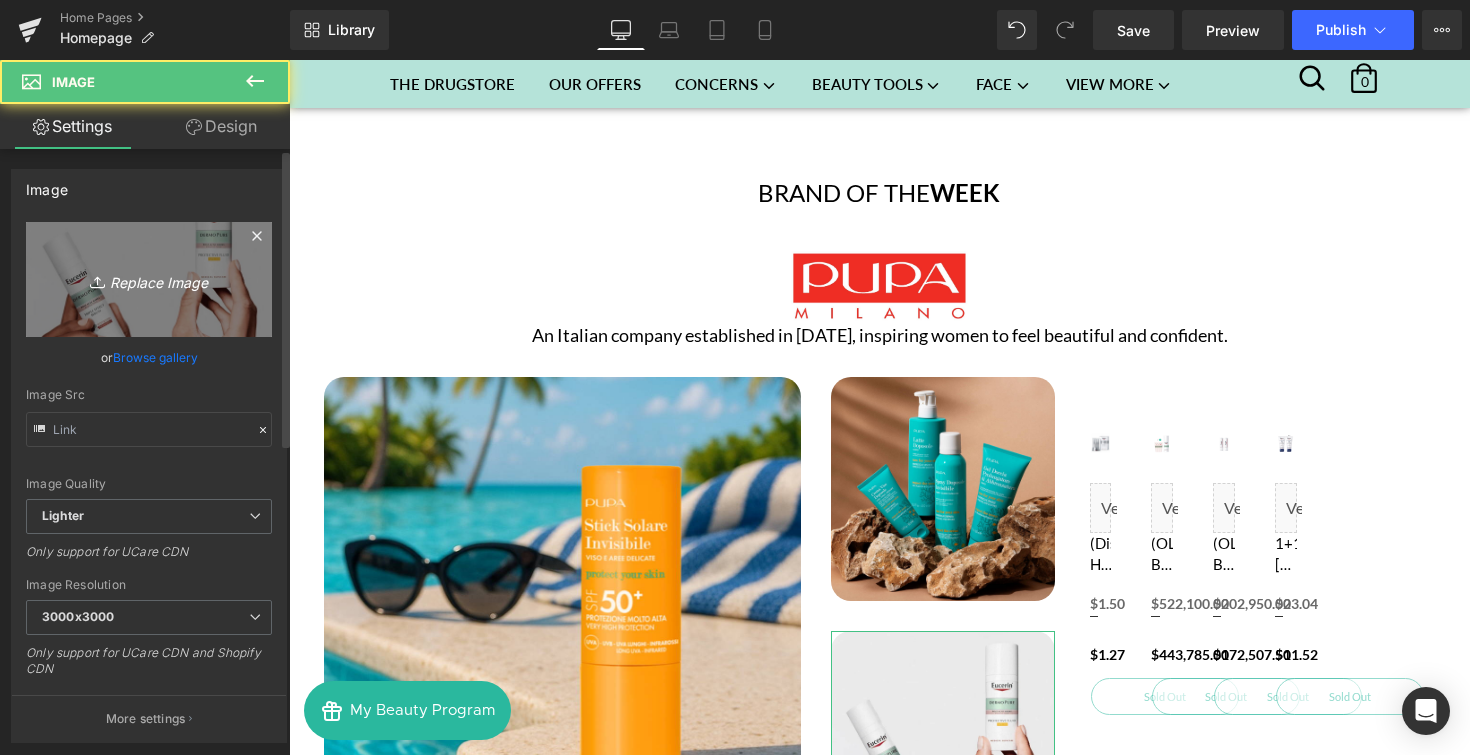 click on "Replace Image" at bounding box center (149, 279) 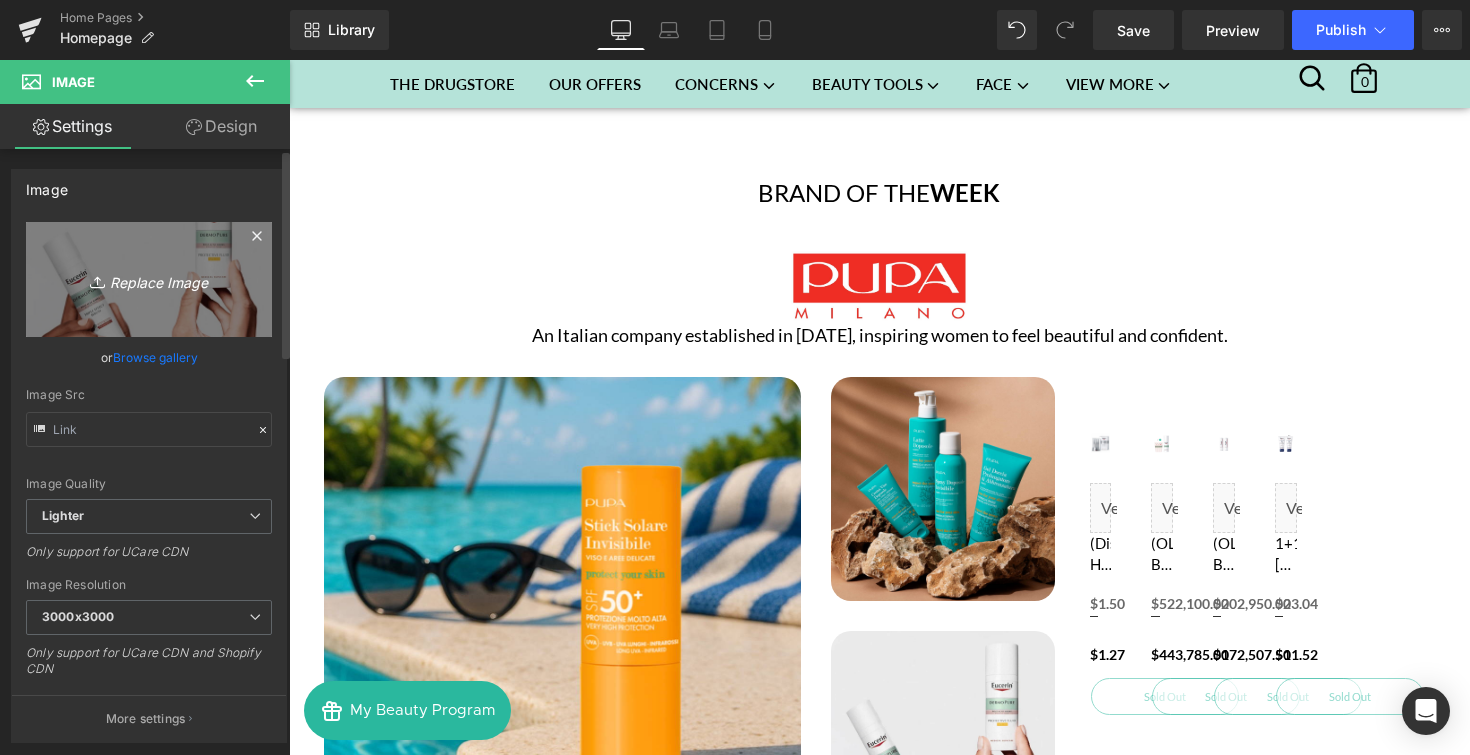 type on "C:\fakepath\Brand of the week - Pupa 3.png" 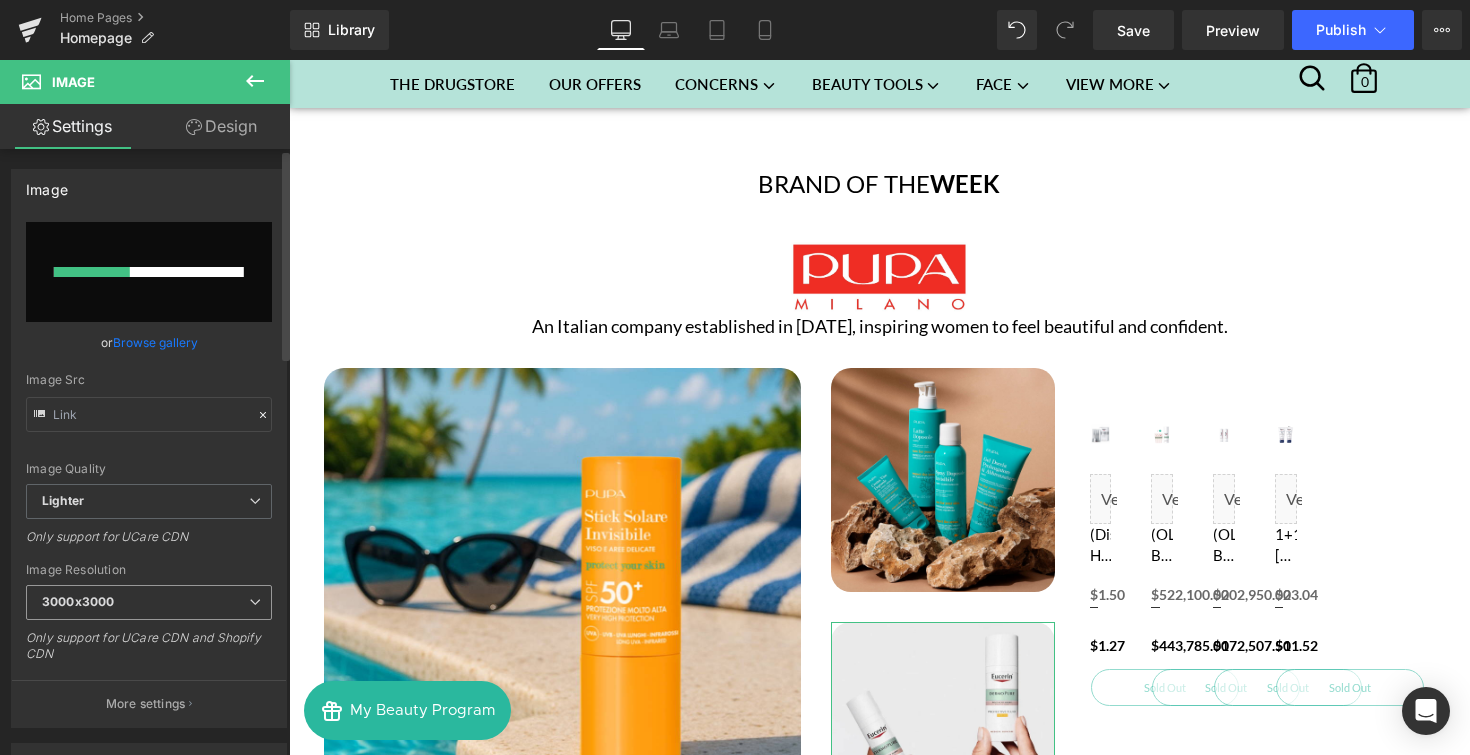 scroll, scrollTop: 2788, scrollLeft: 0, axis: vertical 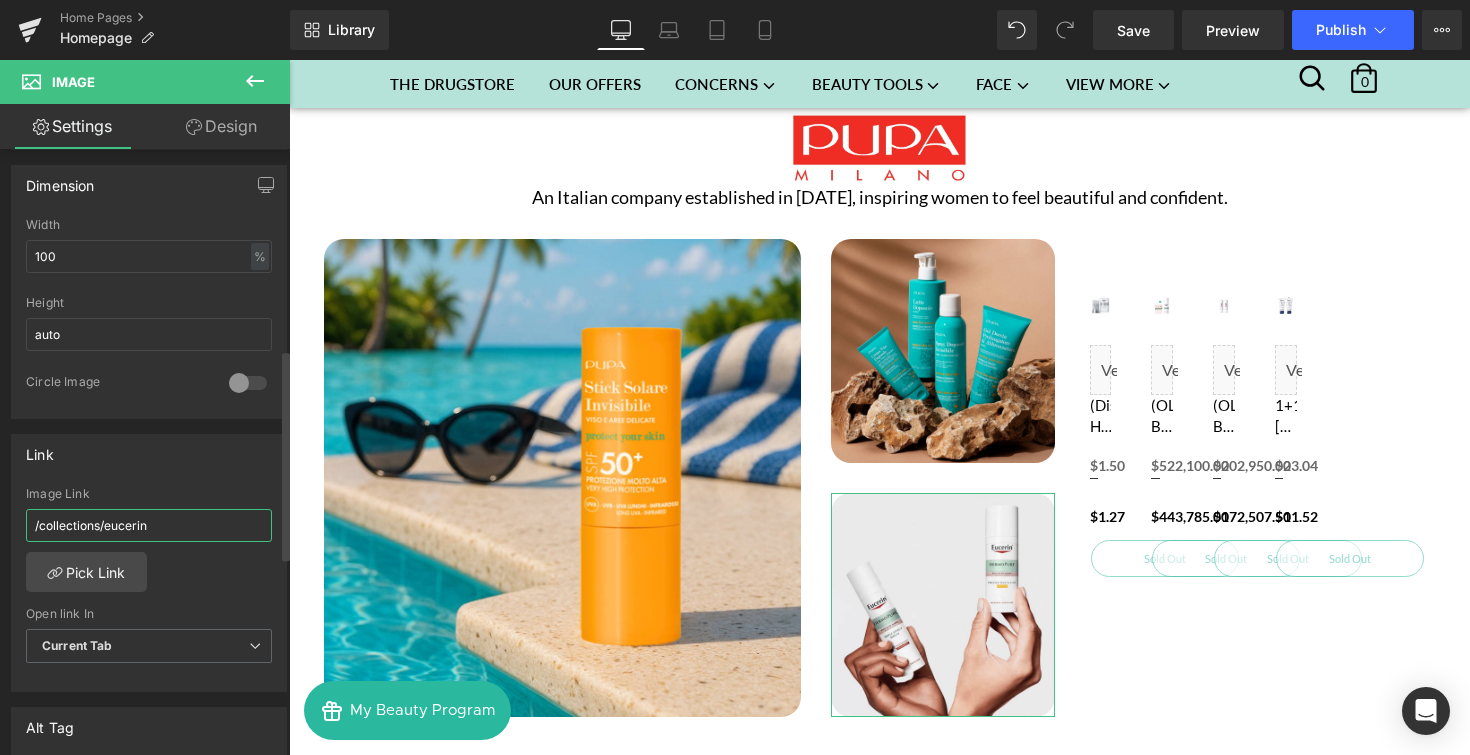 click on "/collections/eucerin" at bounding box center (149, 525) 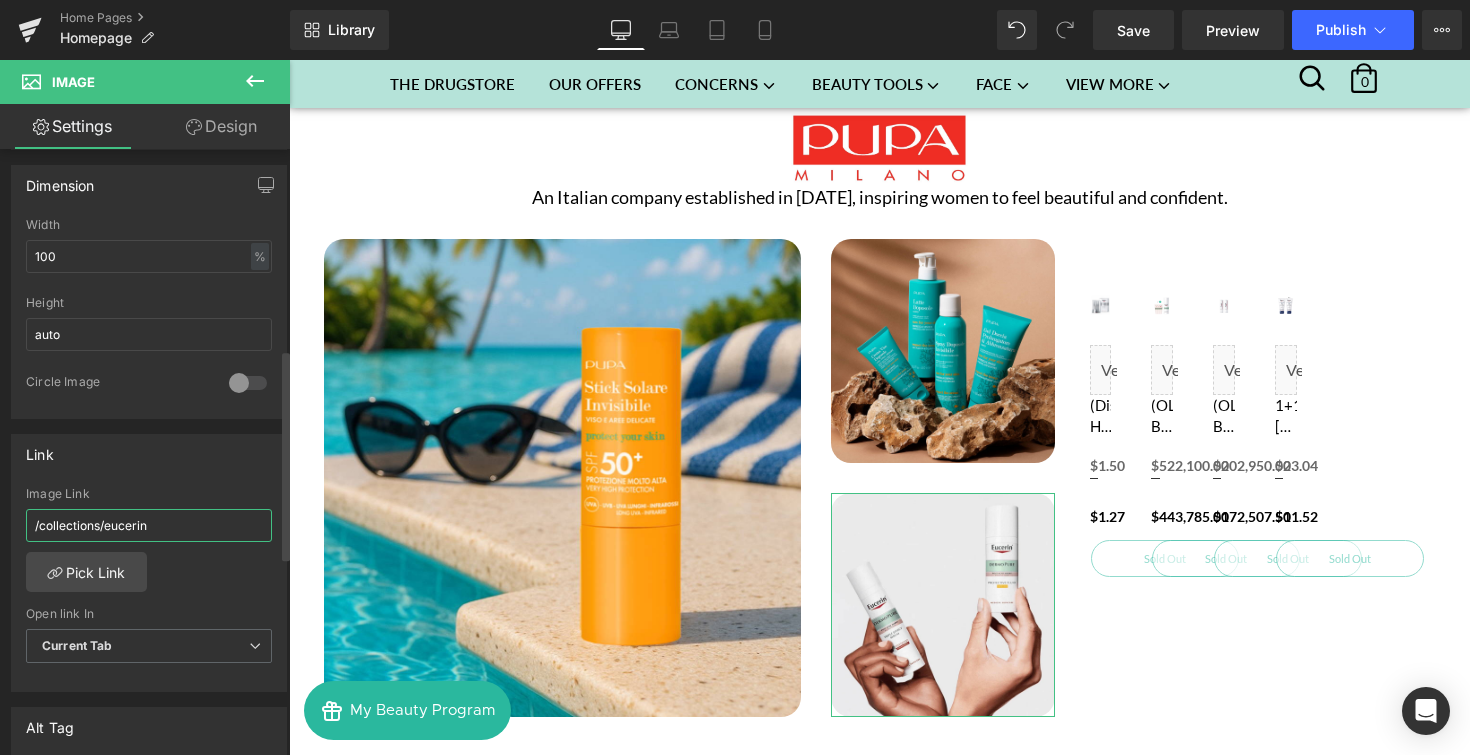 click on "/collections/eucerin" at bounding box center (149, 525) 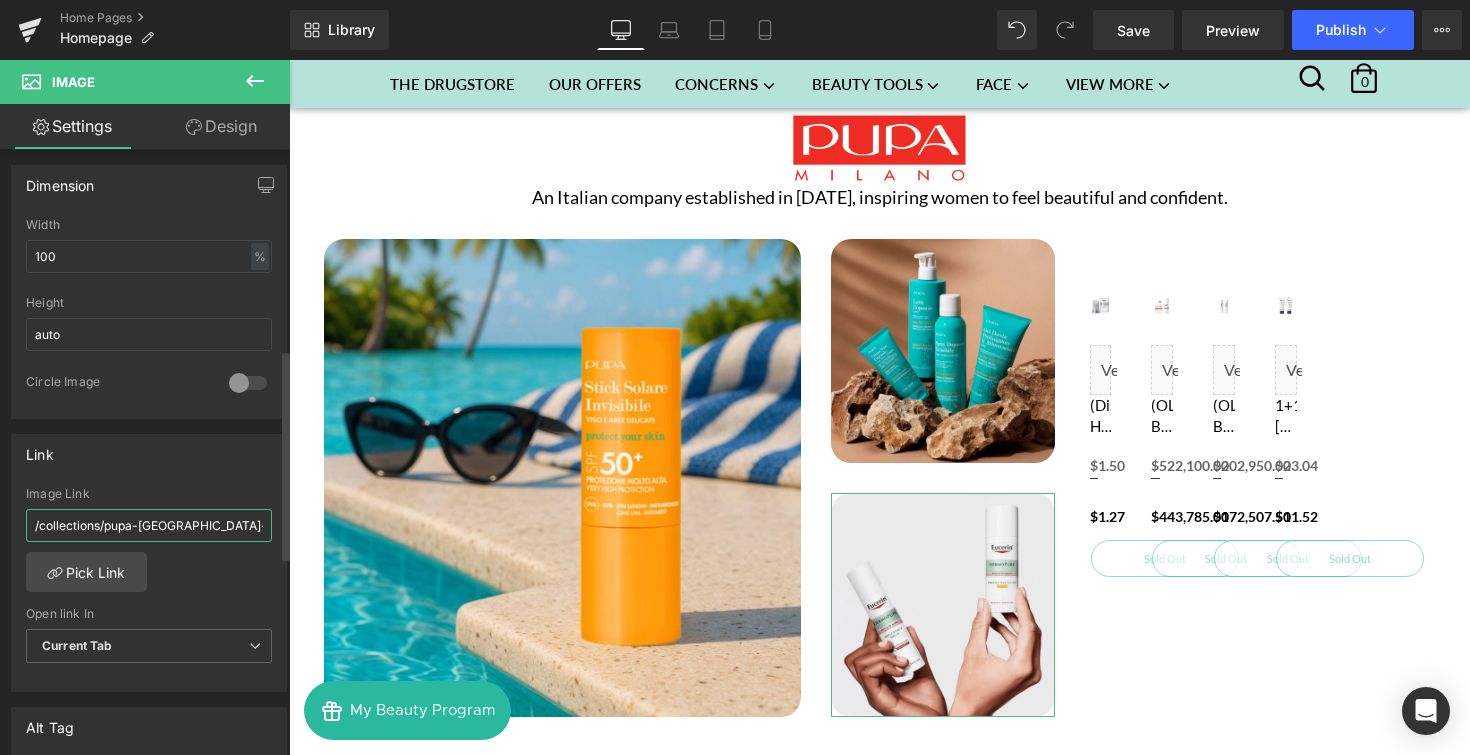 scroll, scrollTop: 0, scrollLeft: 10, axis: horizontal 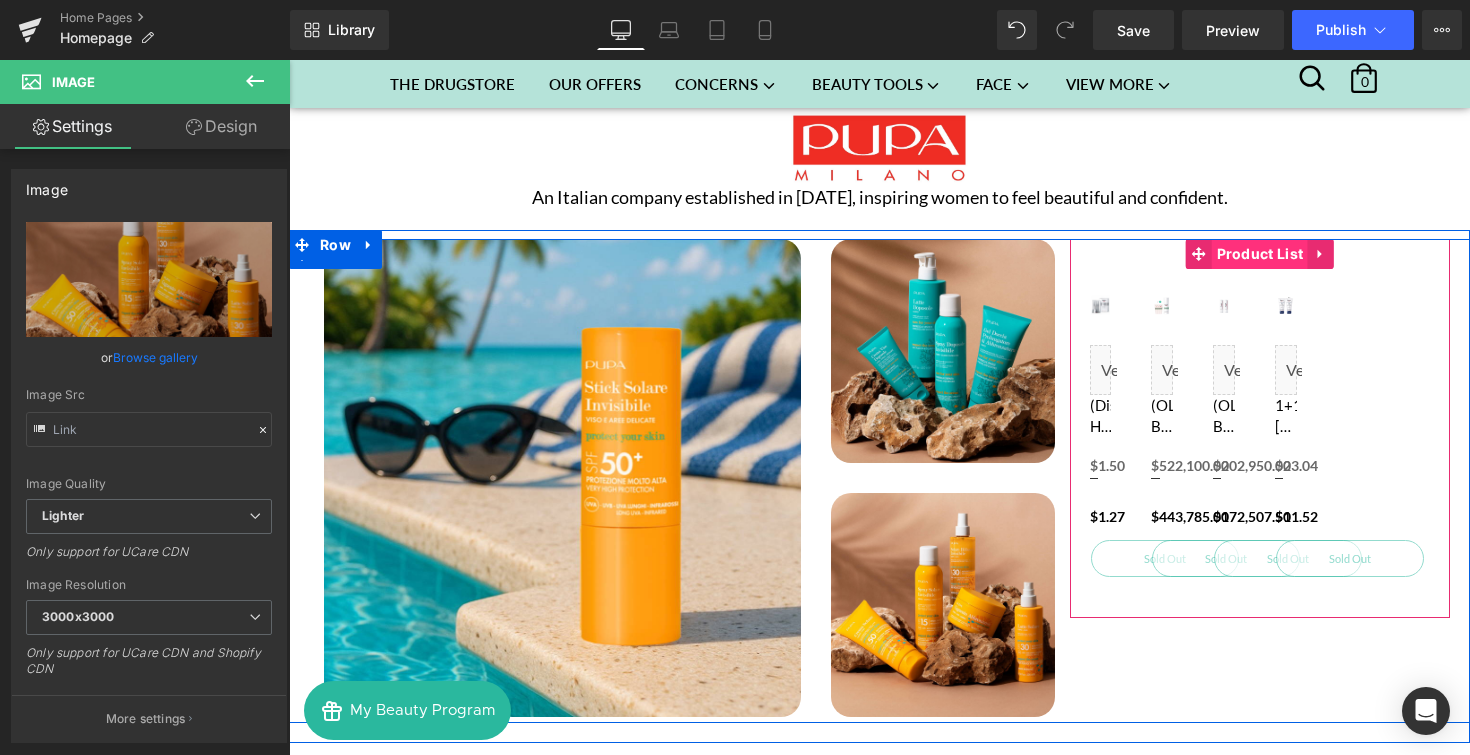 click on "Product List" at bounding box center [1260, 254] 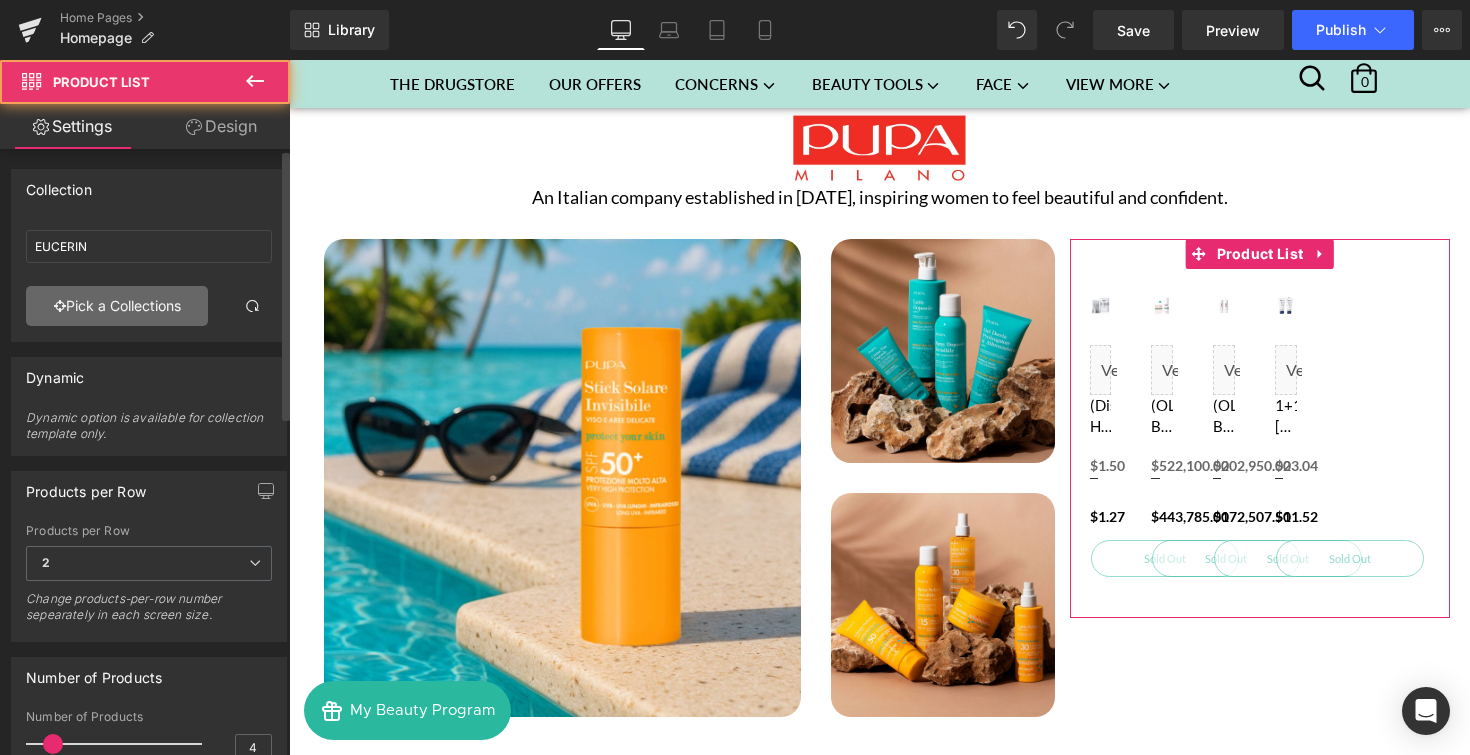 click on "Pick a Collections" at bounding box center [117, 306] 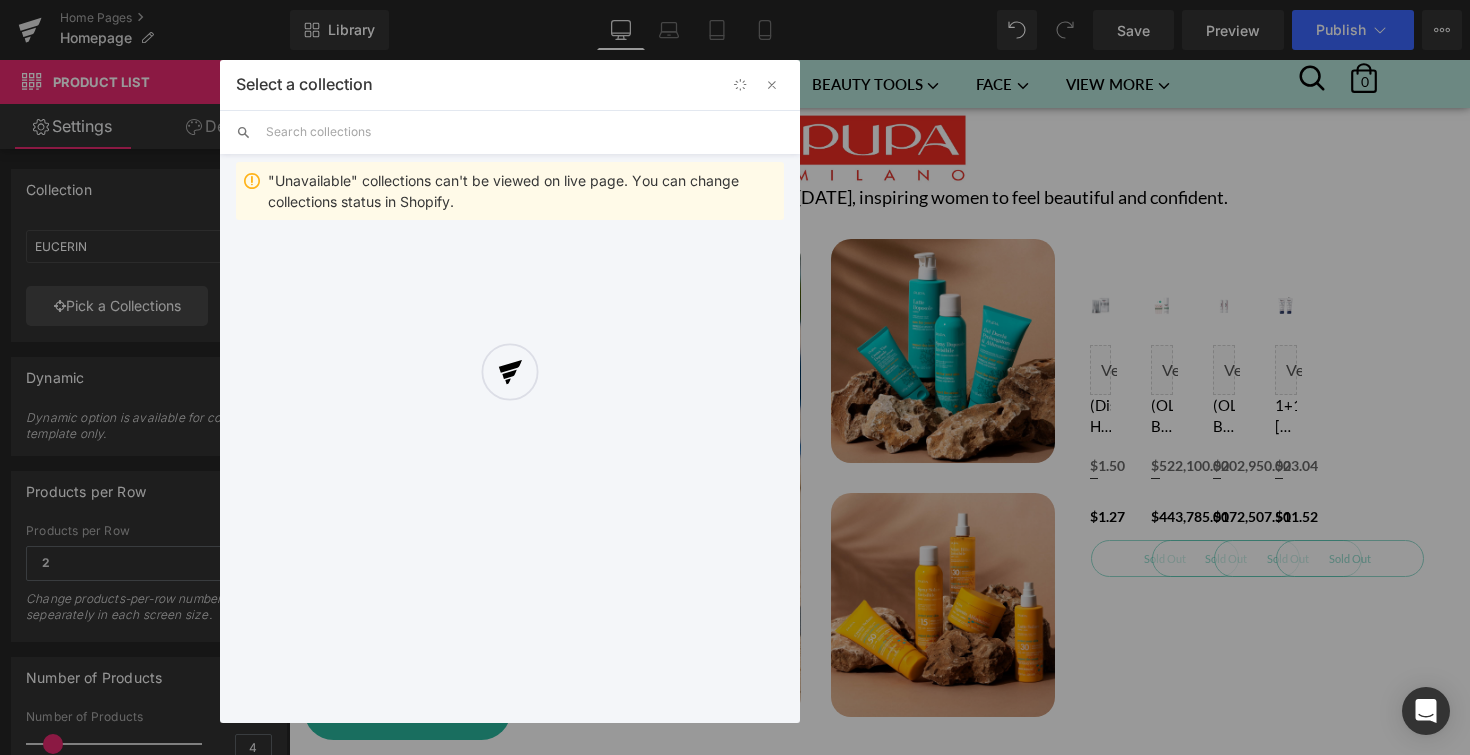 click at bounding box center [510, 391] 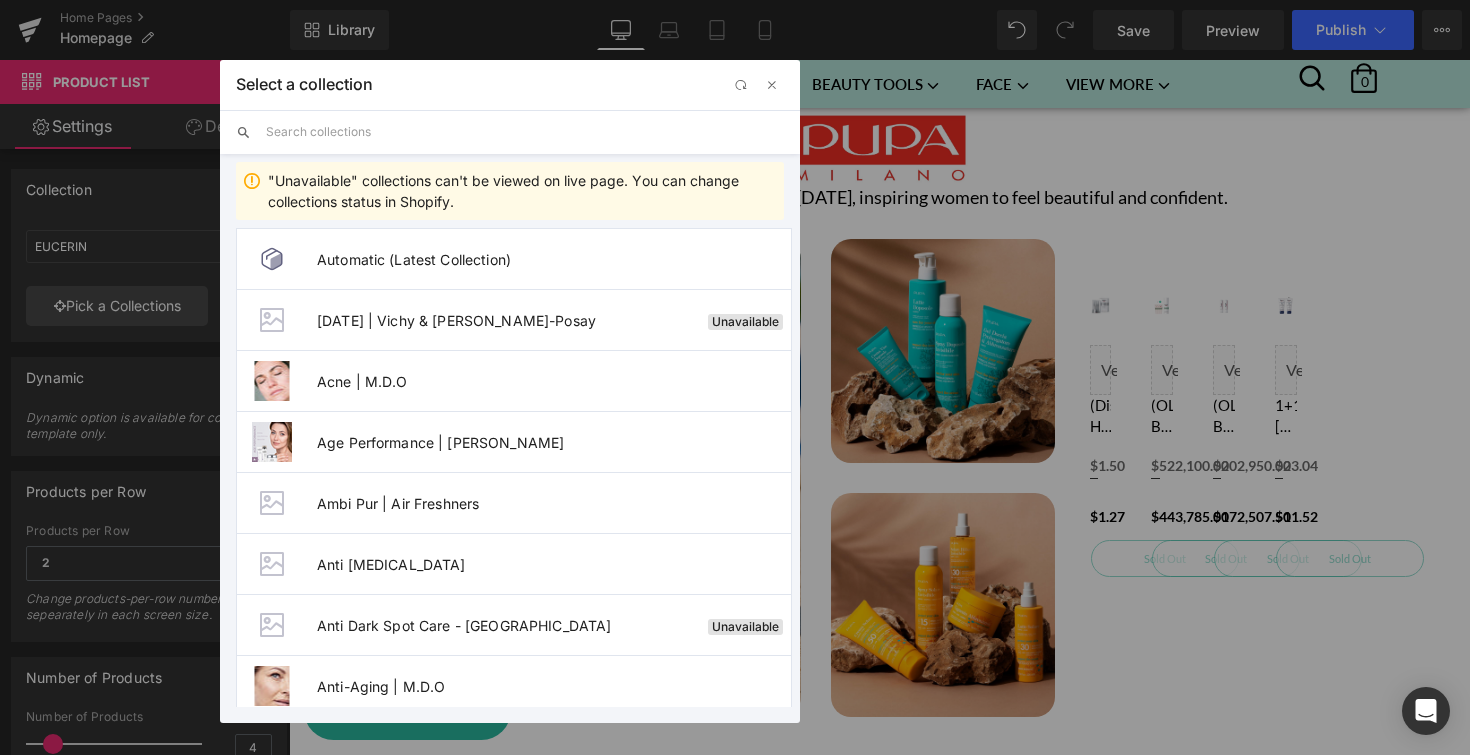 click at bounding box center [525, 132] 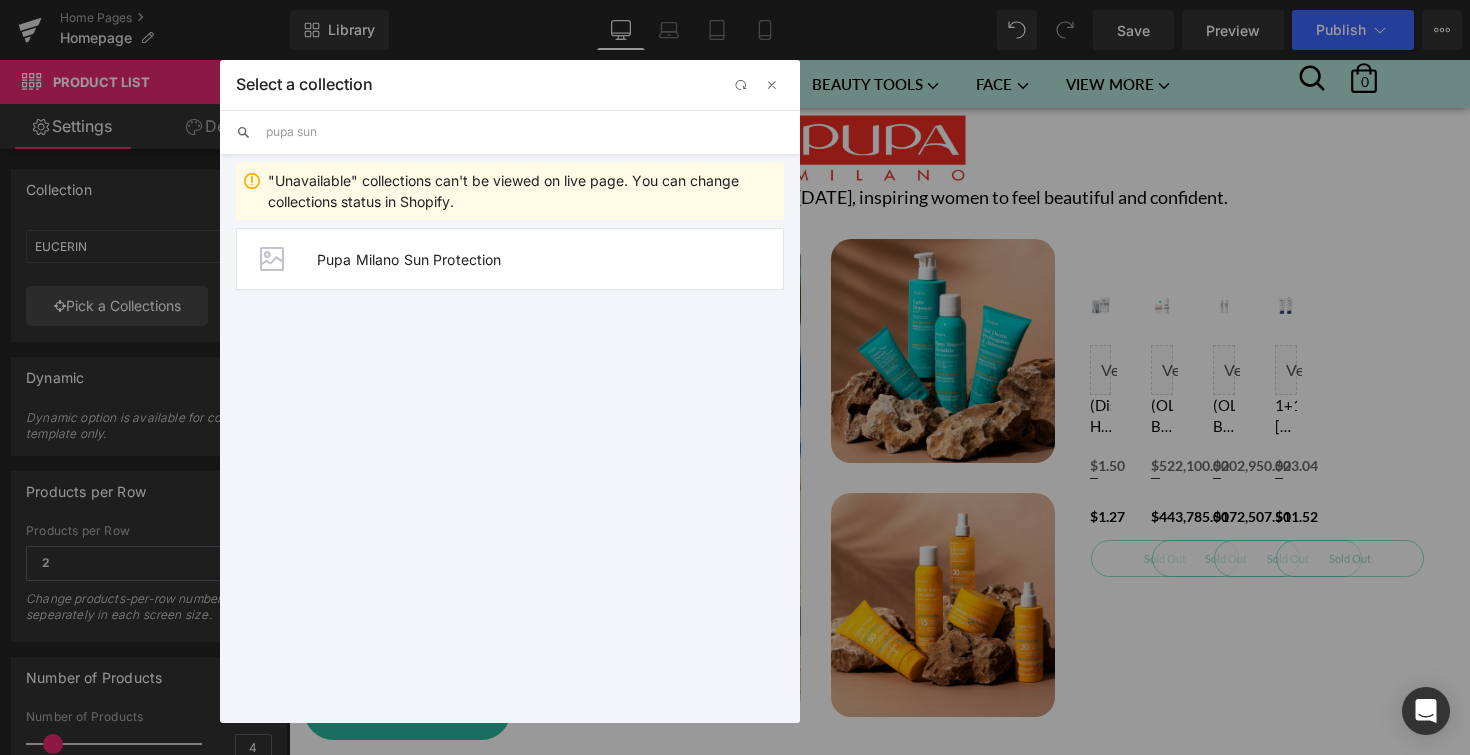 type on "pupa sun" 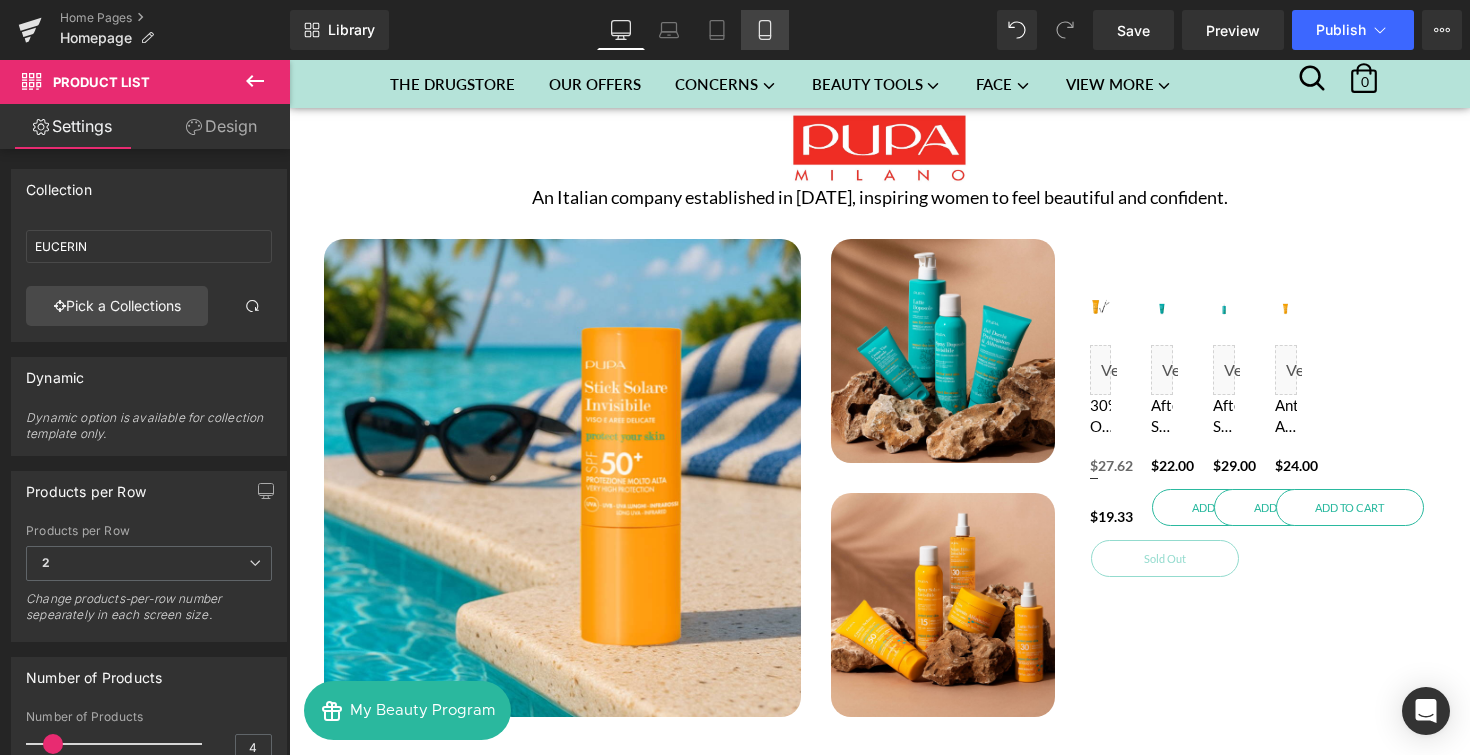 click 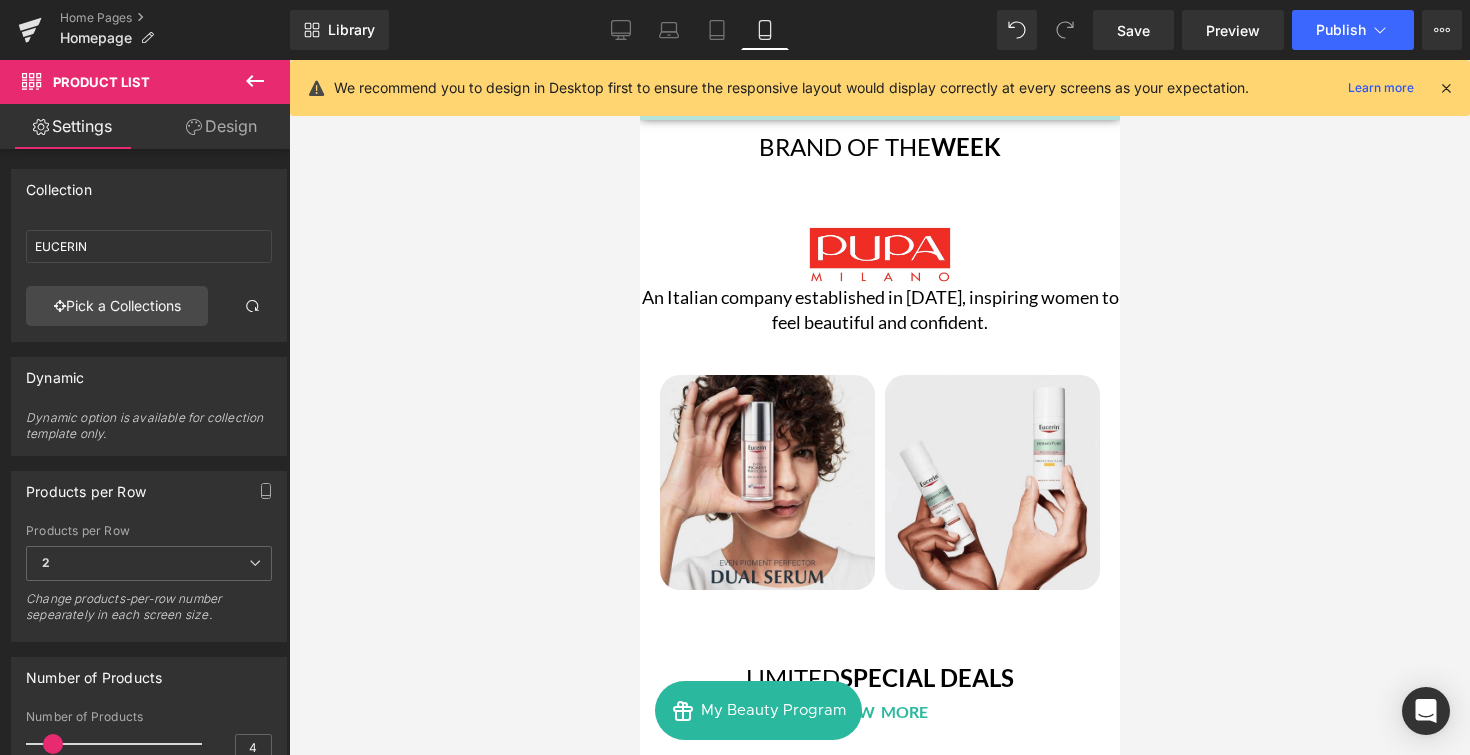 scroll, scrollTop: 3684, scrollLeft: 0, axis: vertical 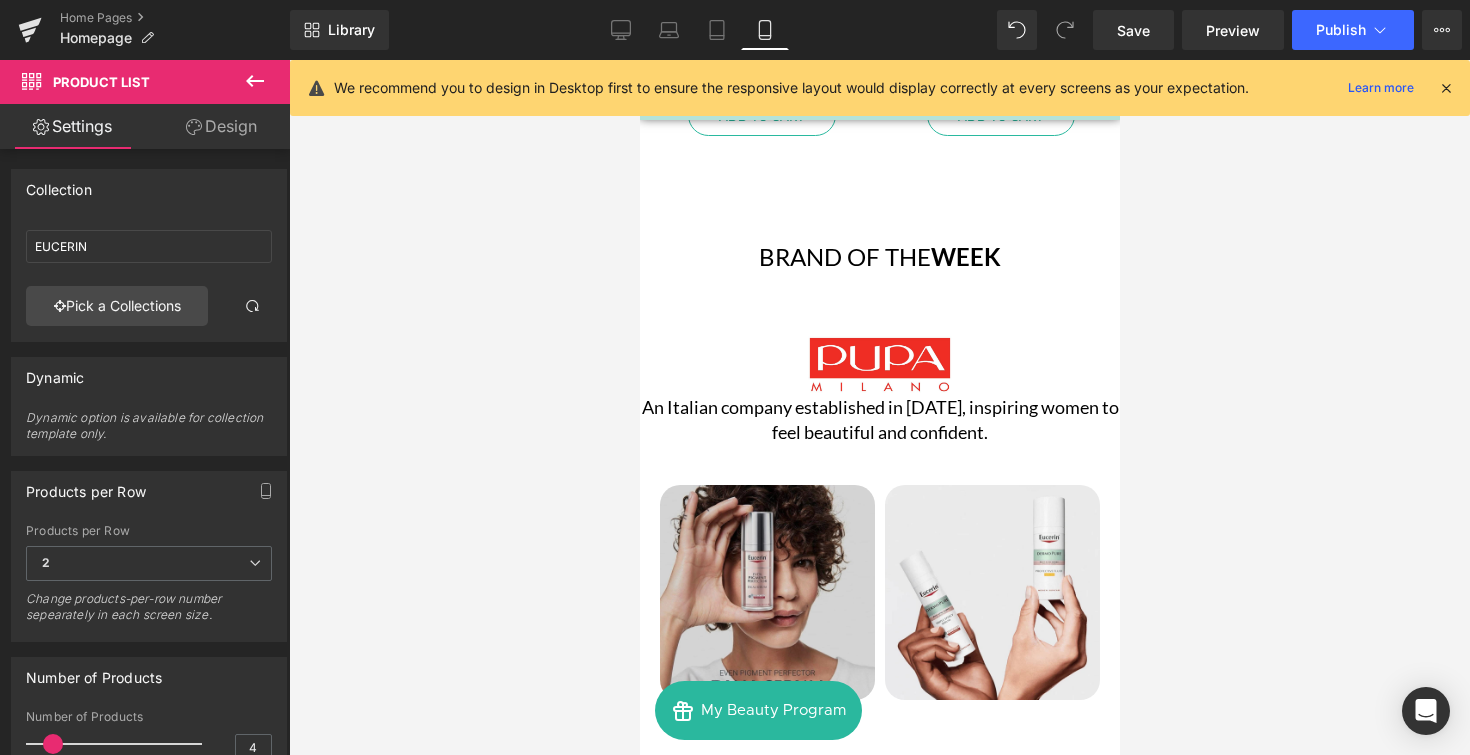 click at bounding box center (766, 592) 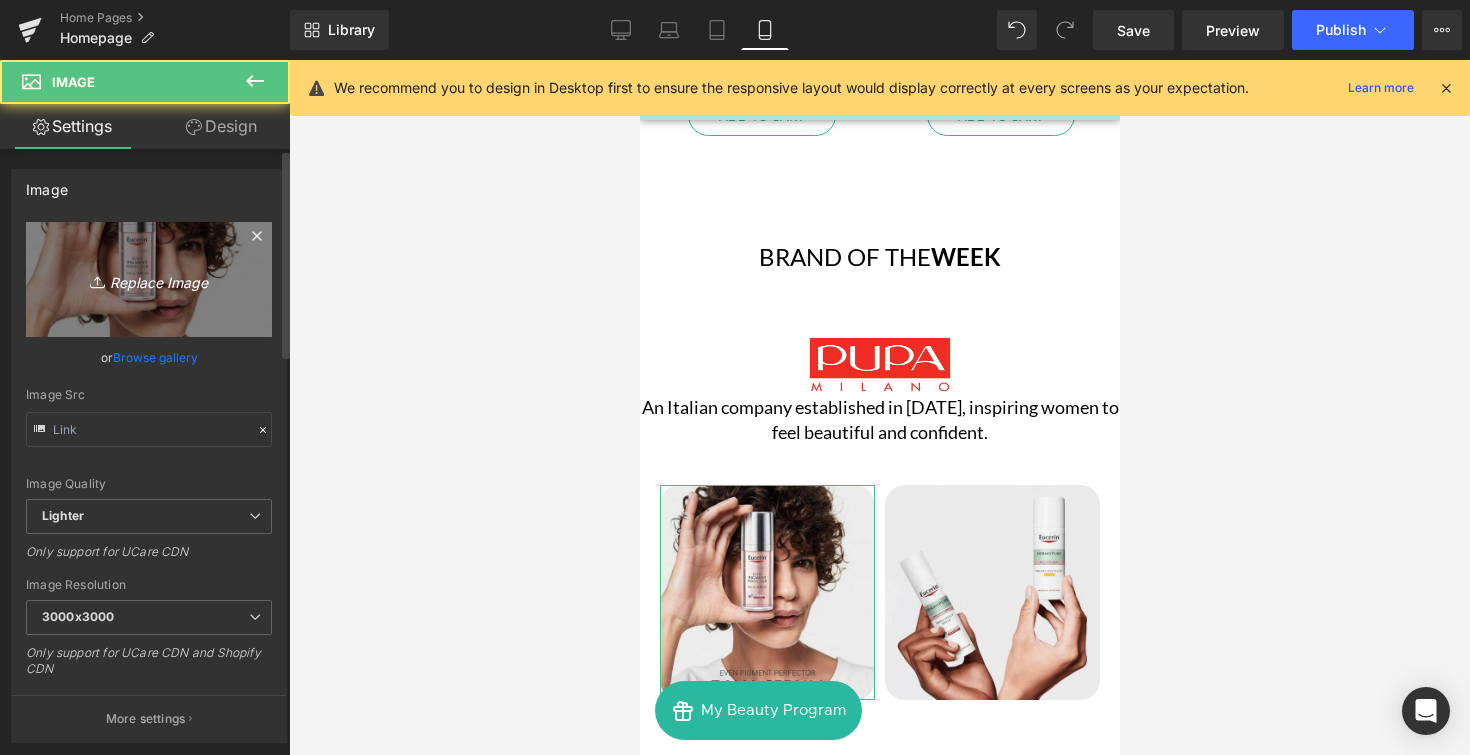 click on "Replace Image" at bounding box center (149, 279) 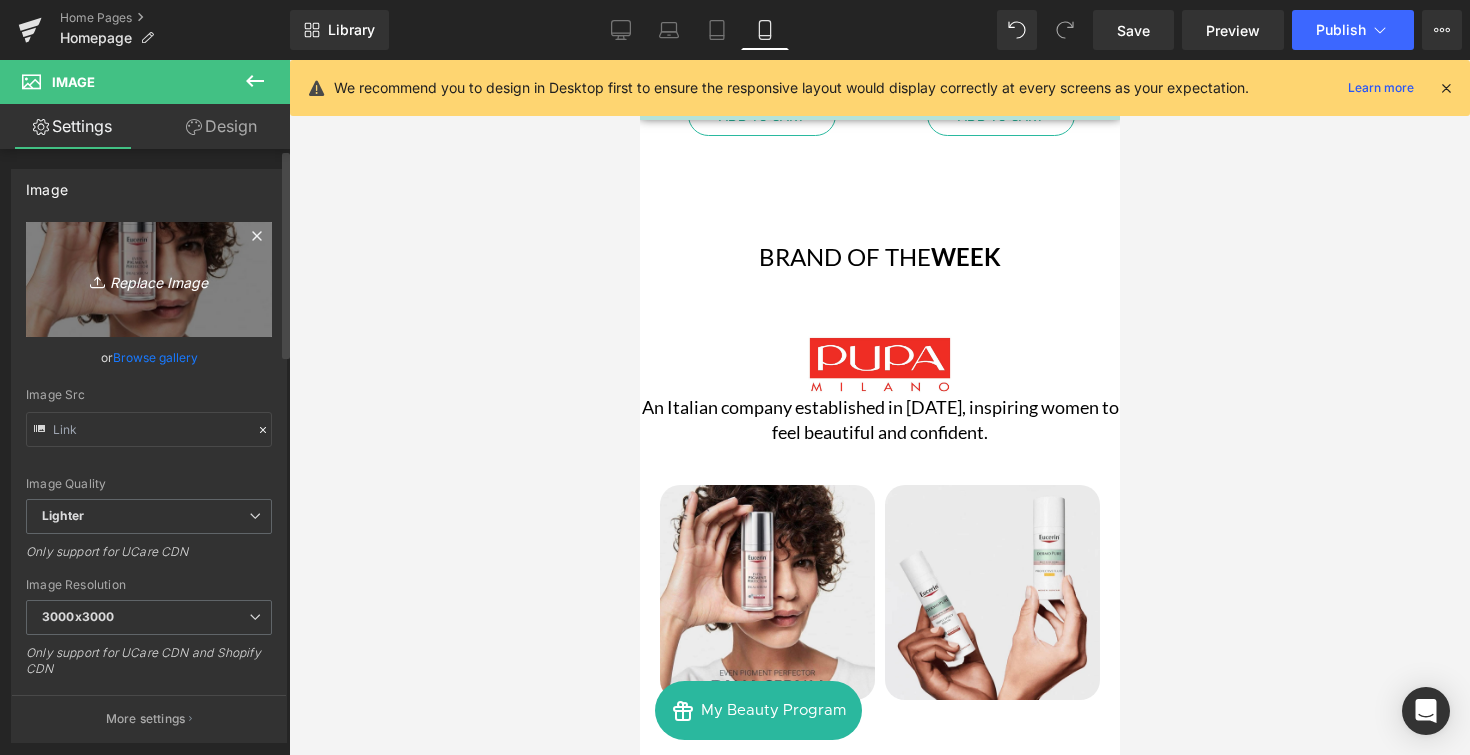 type on "C:\fakepath\Brand of the week - Pupa 1.png" 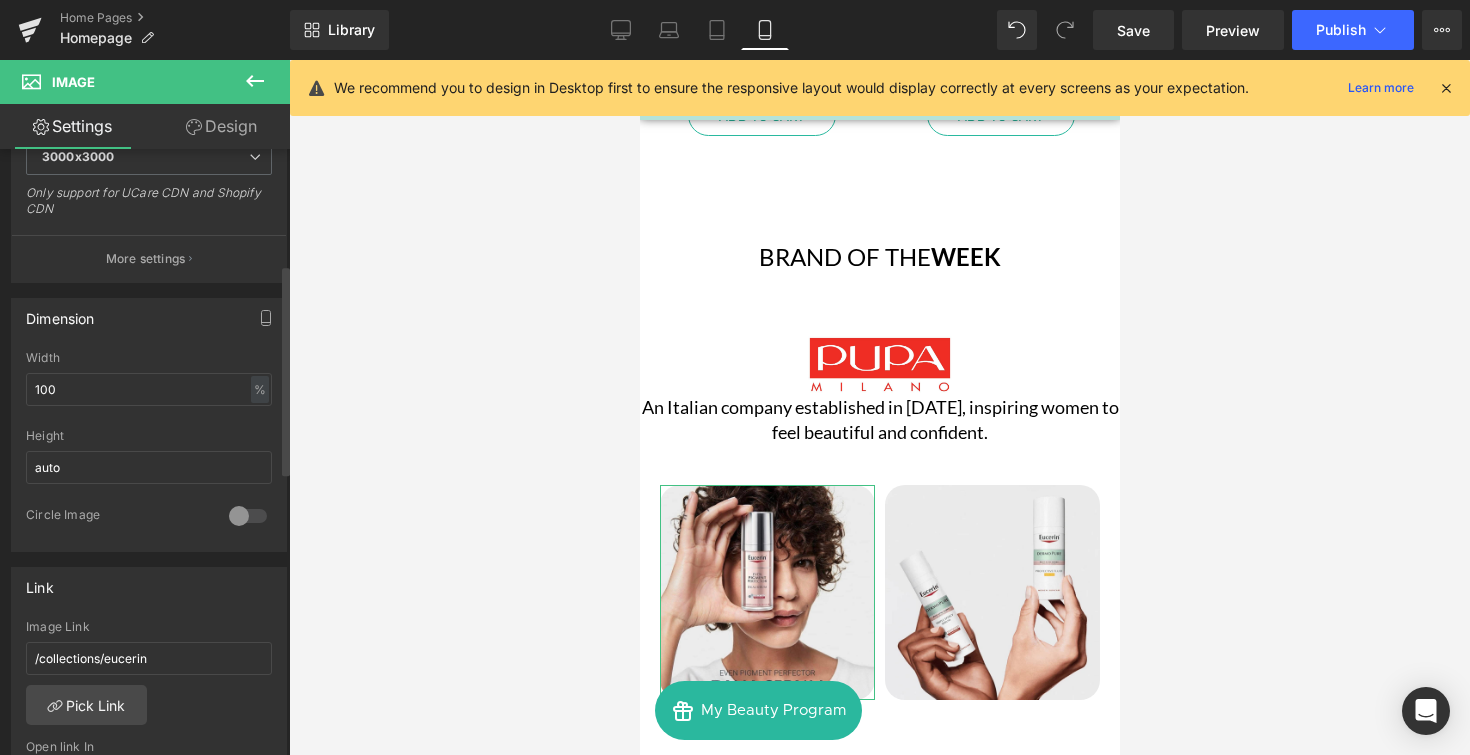 scroll, scrollTop: 490, scrollLeft: 0, axis: vertical 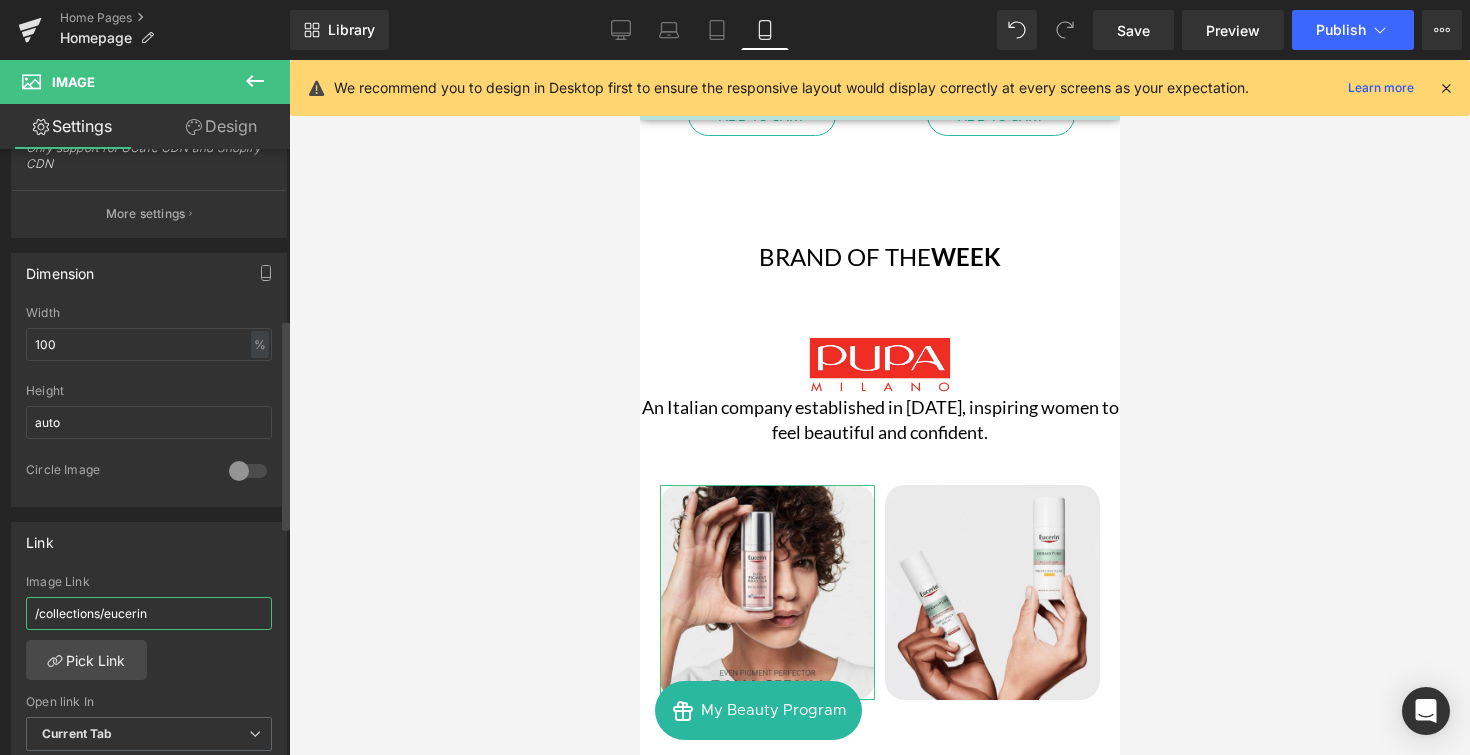 drag, startPoint x: 123, startPoint y: 608, endPoint x: 10, endPoint y: 608, distance: 113 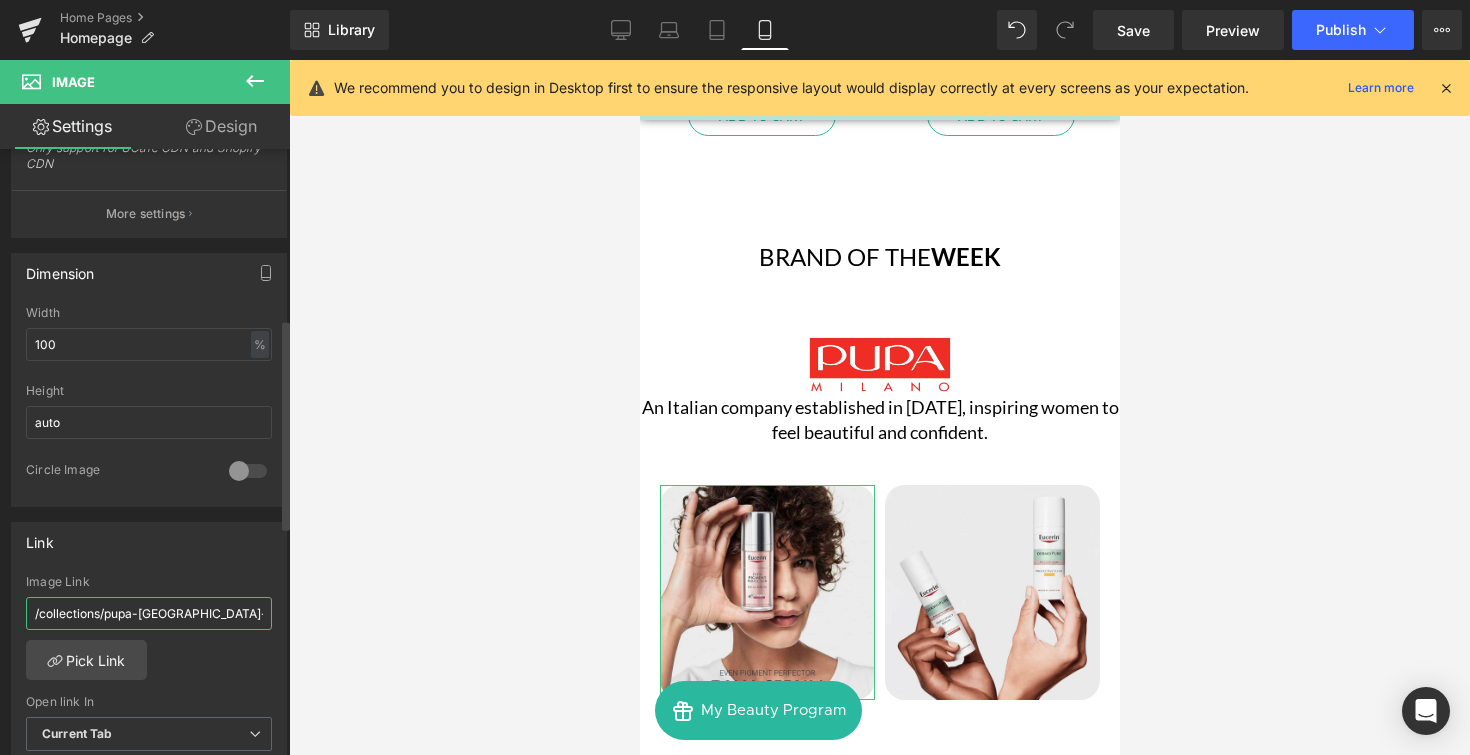 scroll, scrollTop: 0, scrollLeft: 10, axis: horizontal 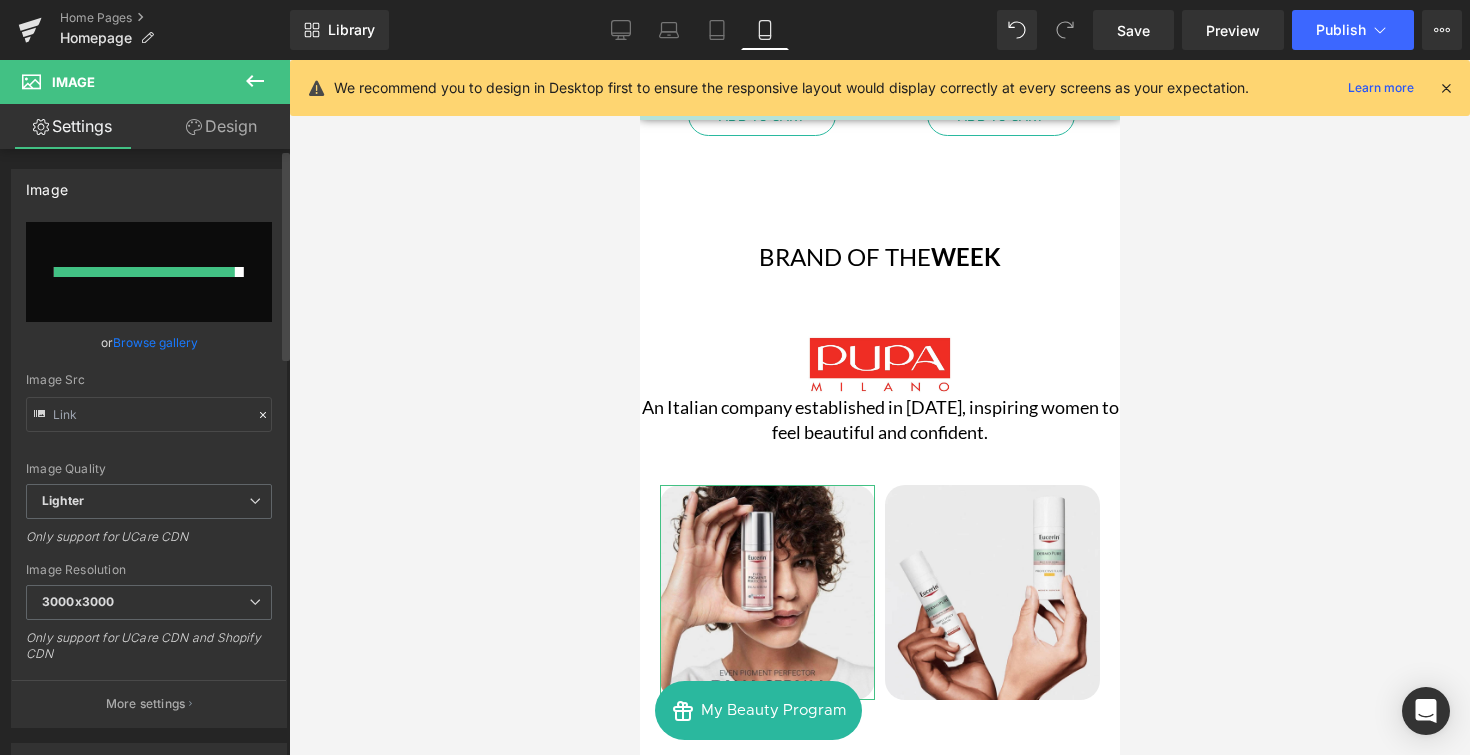 type on "/collections/pupa-[GEOGRAPHIC_DATA]-sun-protection" 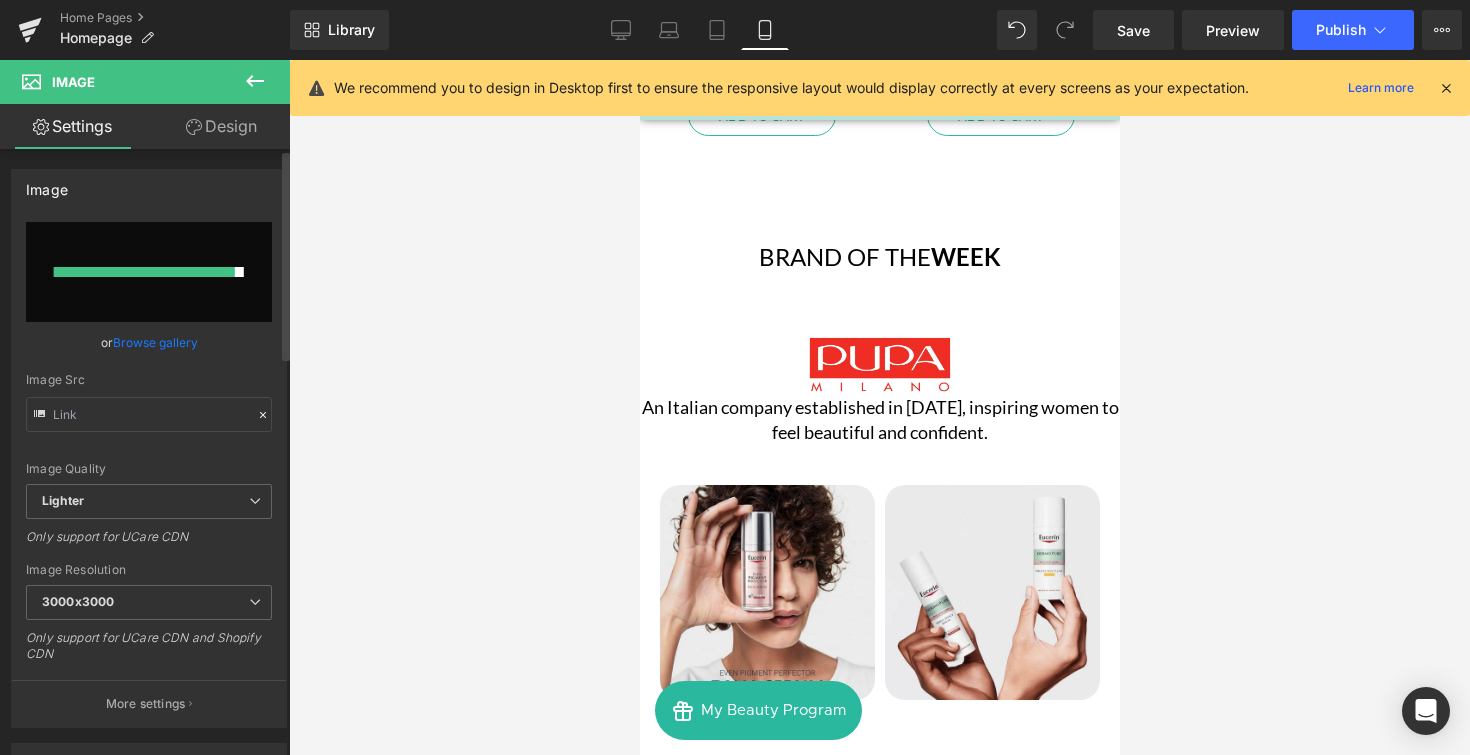 type on "C:\fakepath\Brand of the week - Pupa 1.png" 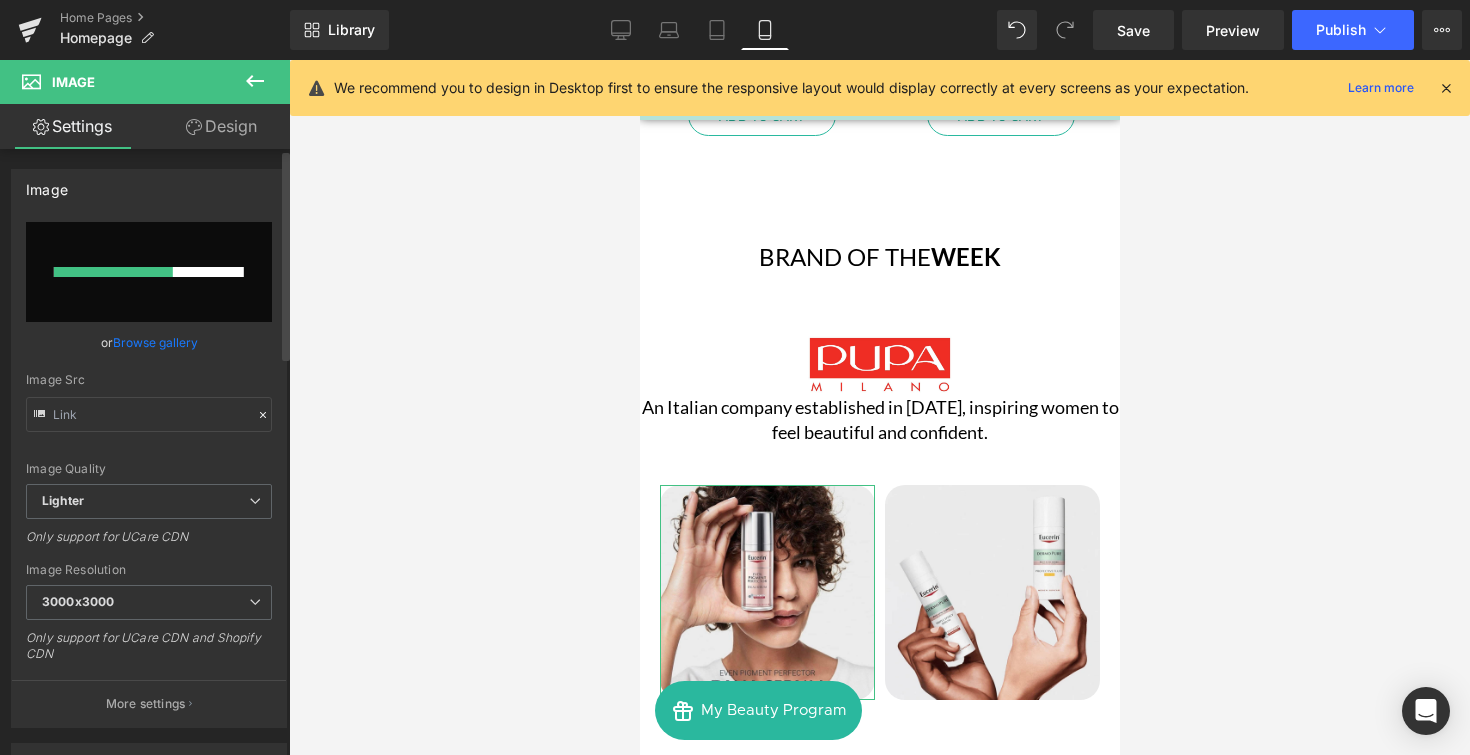 click on "Browse gallery" at bounding box center [155, 342] 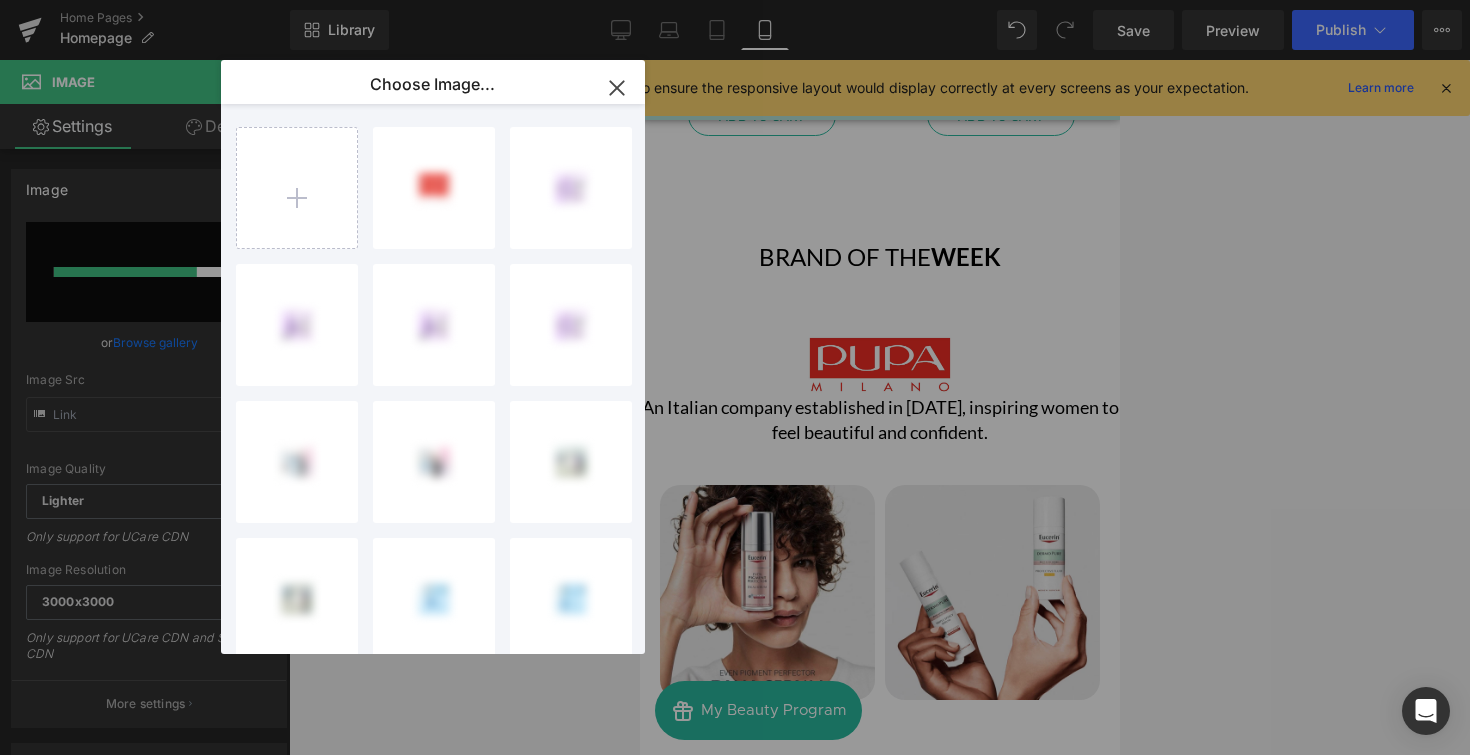click on "Product List  You are previewing how the   will restyle your page. You can not edit Elements in Preset Preview Mode.  Home Pages Homepage Library Mobile Desktop Laptop Tablet Mobile Save Preview Publish Scheduled View Live Page View with current Template Save Template to Library Schedule Publish Publish Settings Shortcuts We recommend you to design in Desktop first to ensure the responsive layout would display correctly at every screens as your expectation. Learn more  Your page can’t be published   You've reached the maximum number of published pages on your plan  (0/0).  You need to upgrade your plan or unpublish all your pages to get 1 publish slot.   Unpublish pages   Upgrade plan  Elements Global Style Base Row  rows, columns, layouts, div Heading  headings, titles, h1,h2,h3,h4,h5,h6 Text Block  texts, paragraphs, contents, blocks Image  images, photos, alts, uploads Icon  icons, symbols Button  button, call to action, cta Separator  separators, dividers, horizontal lines Liquid  Banner Parallax  List" at bounding box center [735, 0] 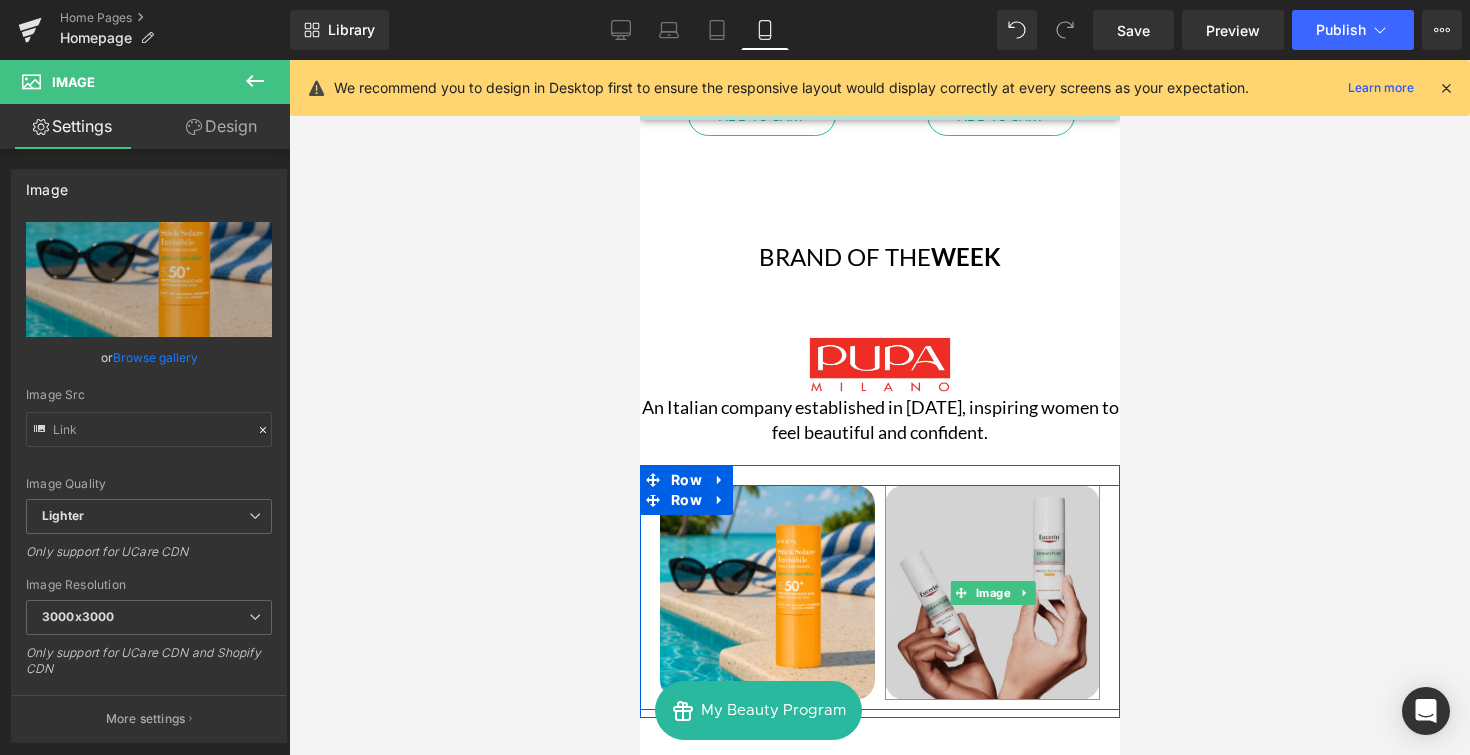 click at bounding box center (991, 592) 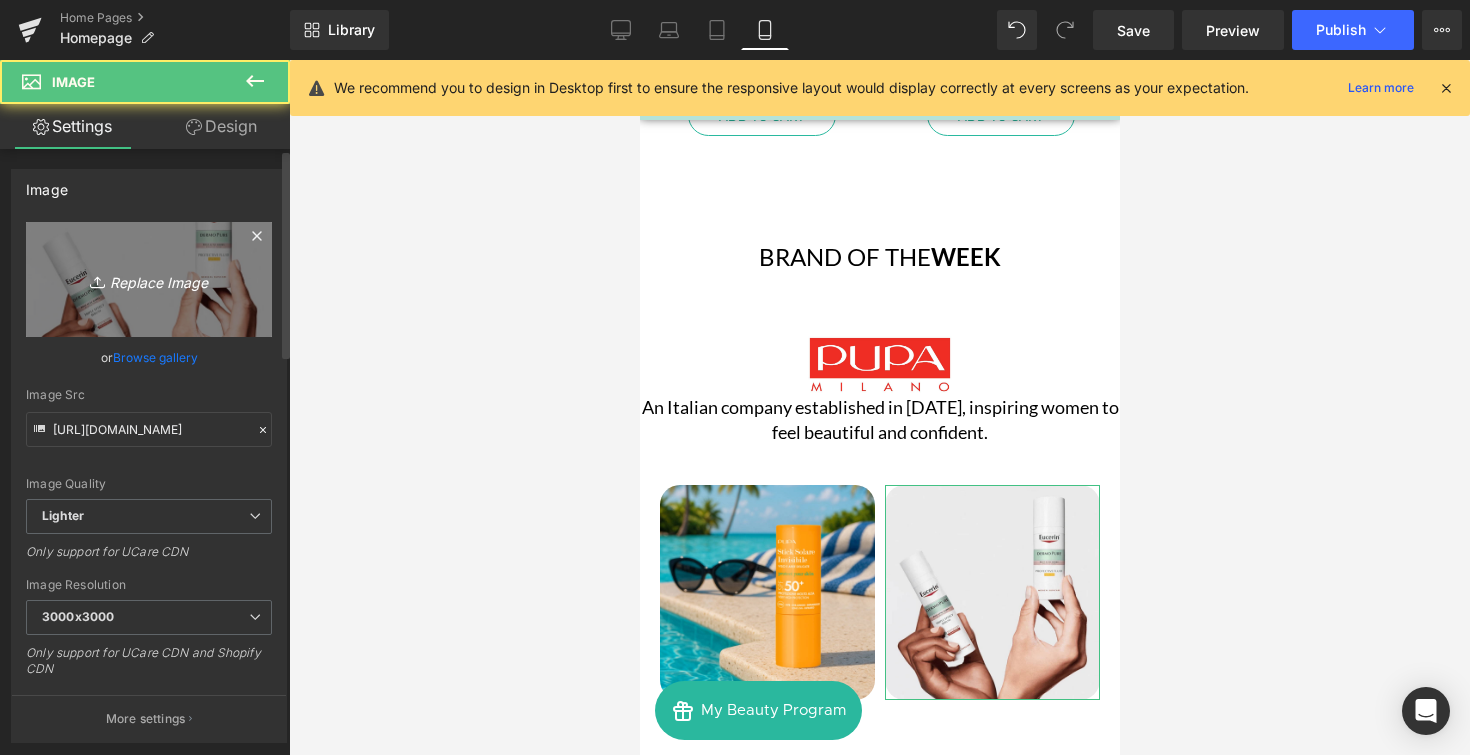 click on "Replace Image" at bounding box center (149, 279) 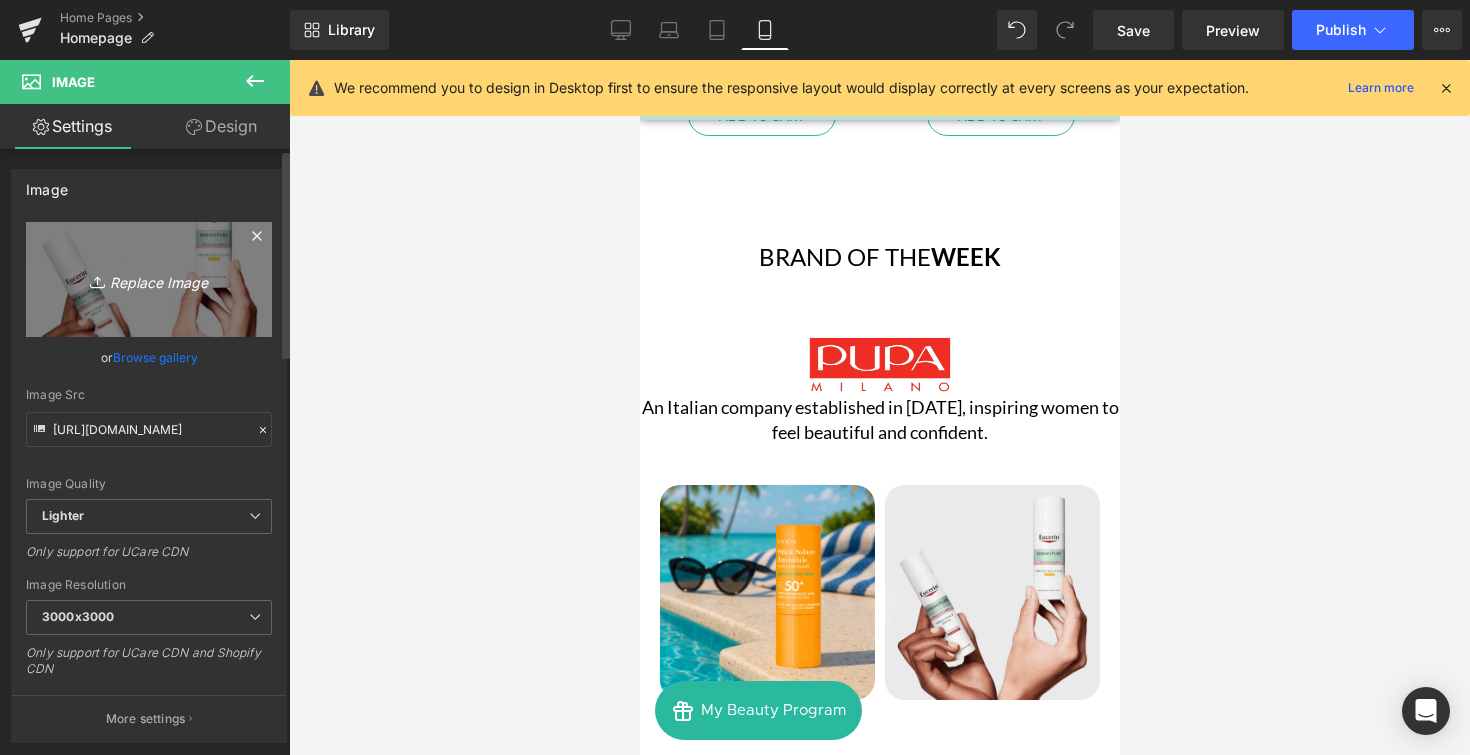 type on "C:\fakepath\Brand of the week - Pupa 2.png" 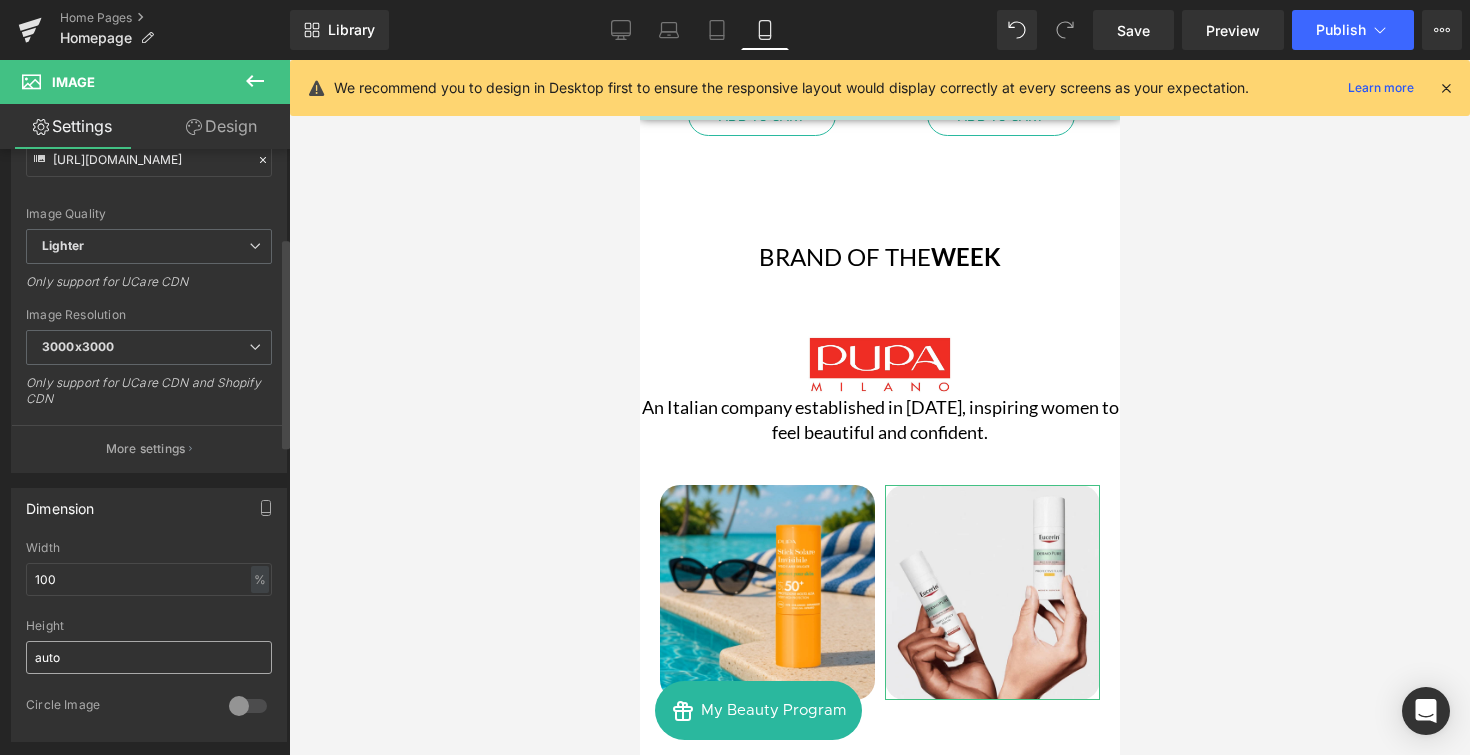 scroll, scrollTop: 431, scrollLeft: 0, axis: vertical 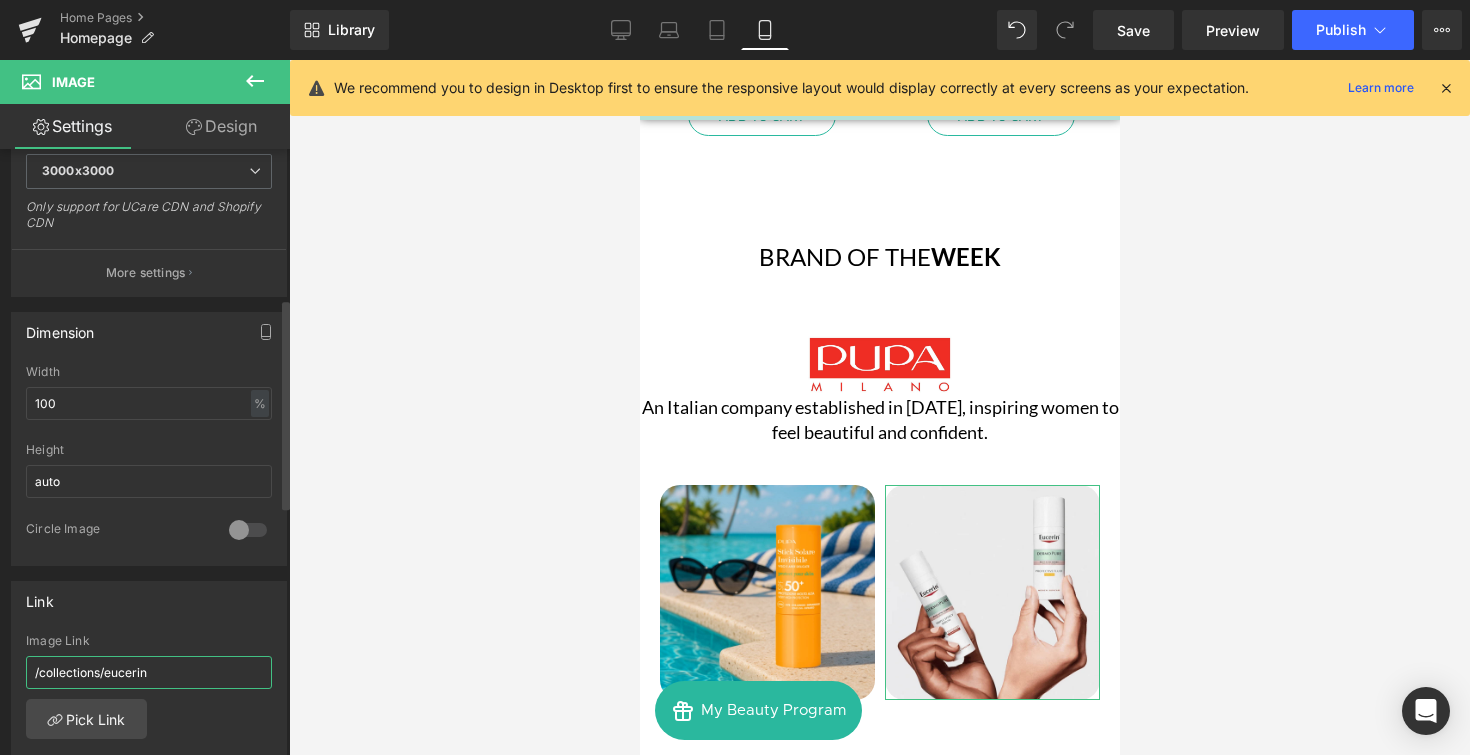 drag, startPoint x: 205, startPoint y: 671, endPoint x: 0, endPoint y: 687, distance: 205.62344 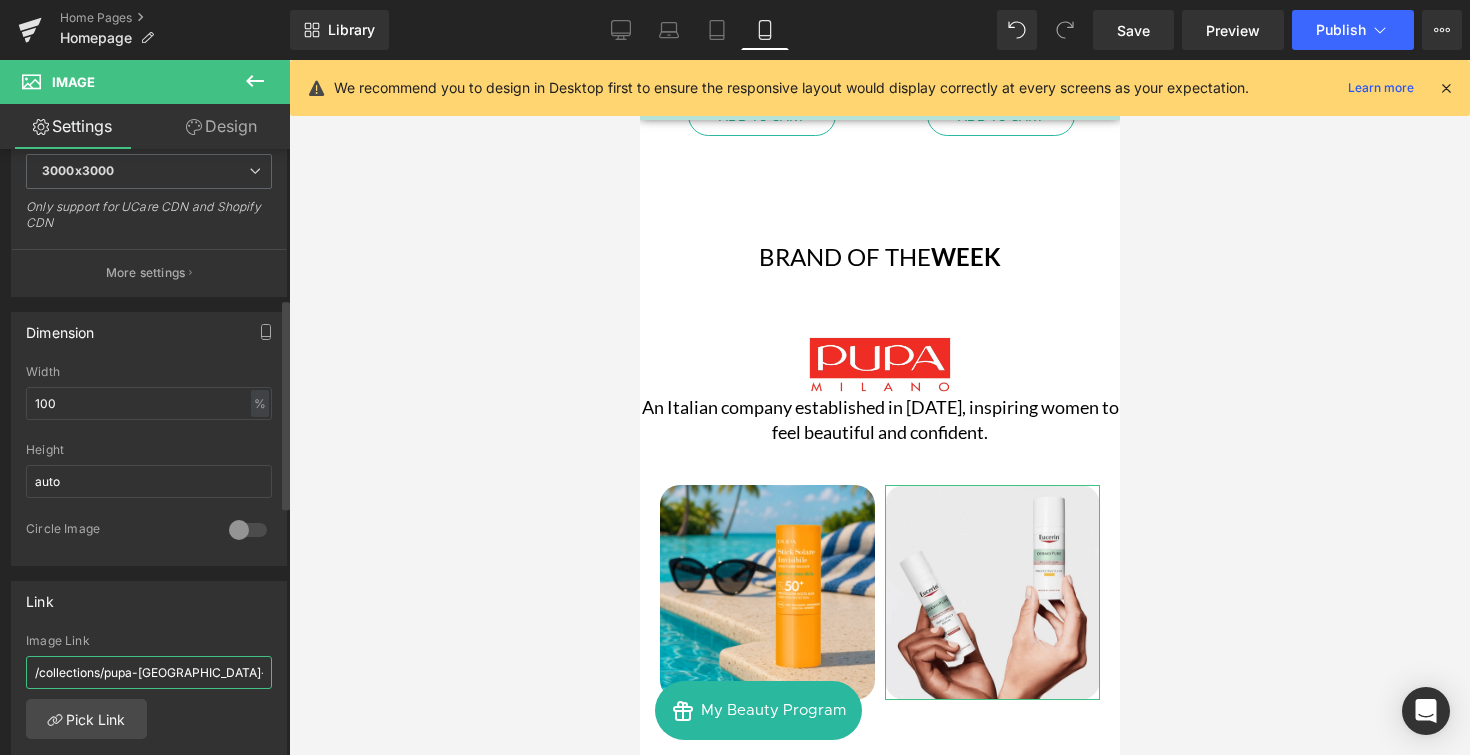 scroll, scrollTop: 0, scrollLeft: 10, axis: horizontal 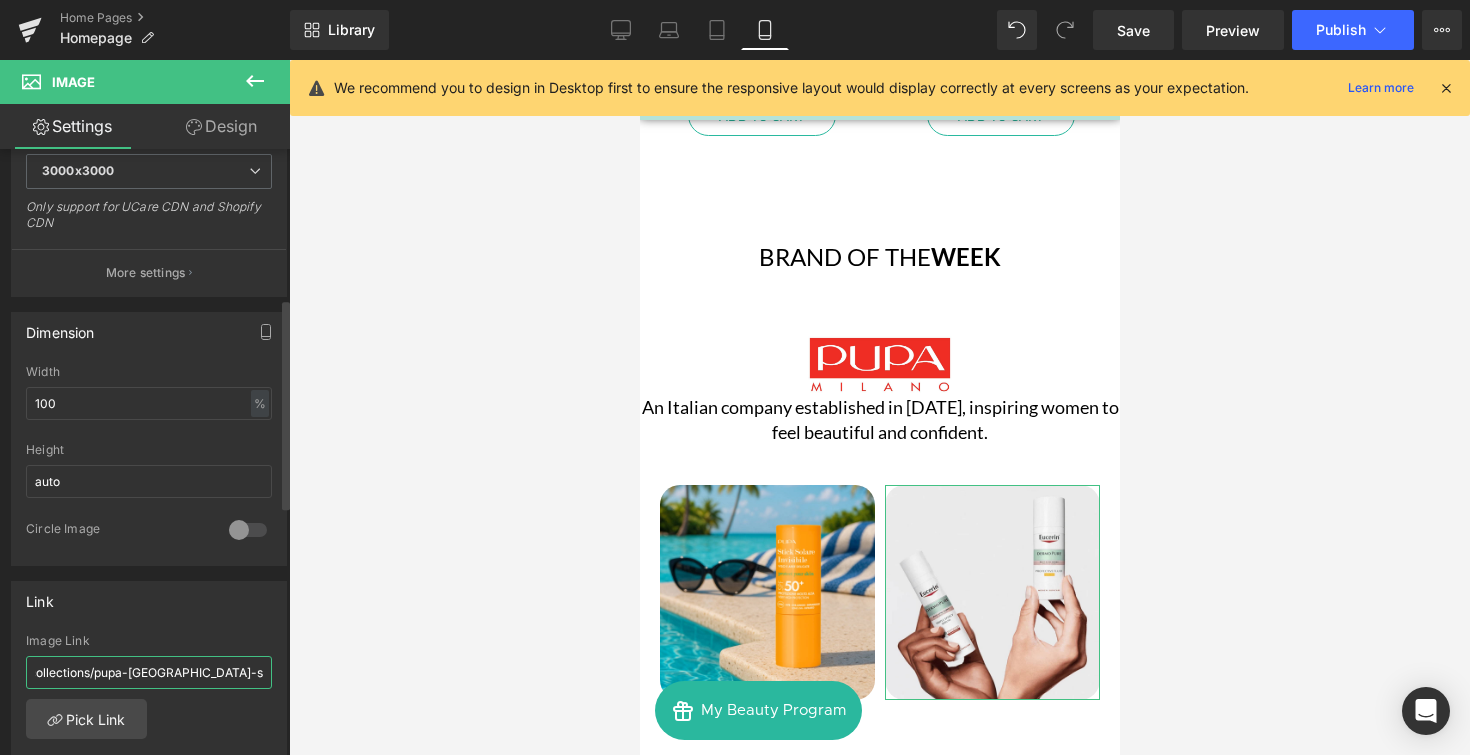 type on "/collections/pupa-[GEOGRAPHIC_DATA]-sun-protection" 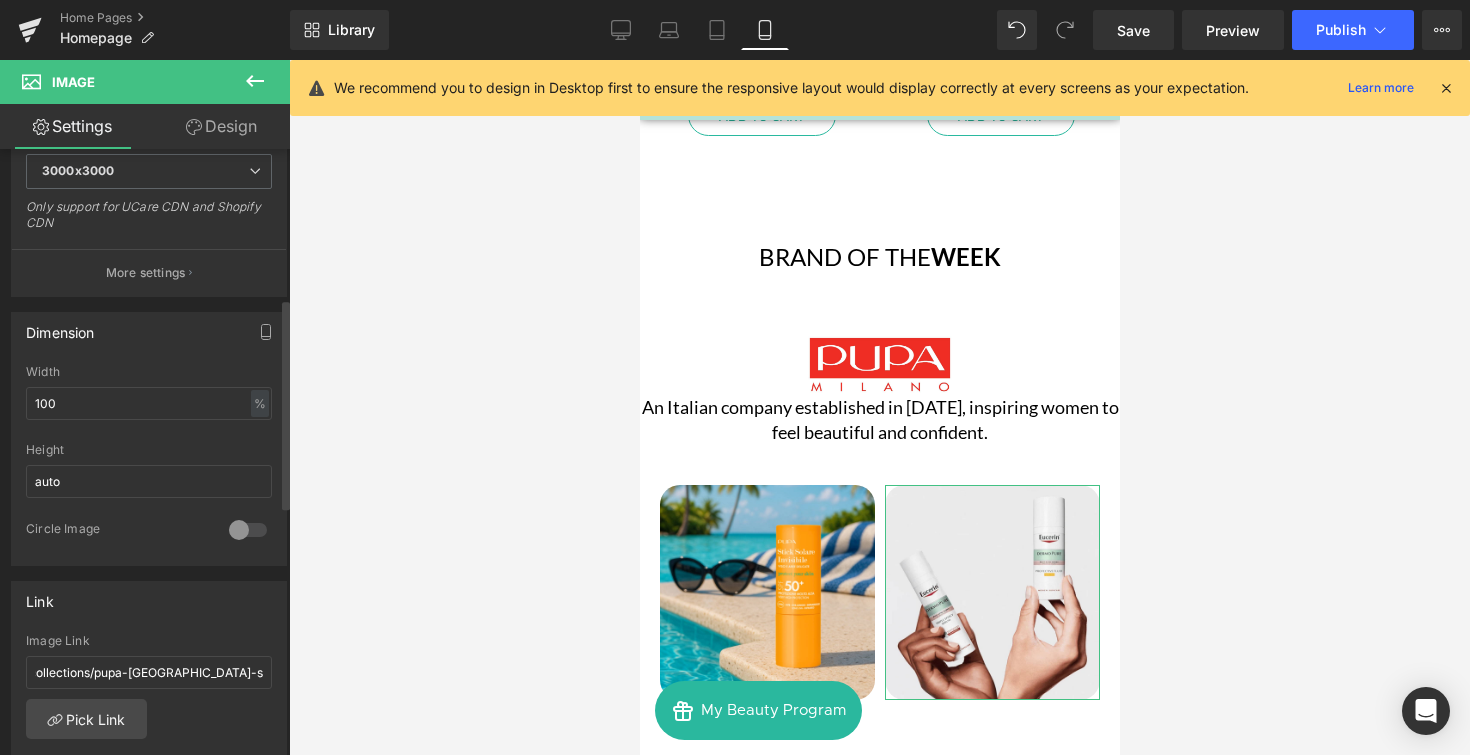 click on "Image Link" at bounding box center [149, 641] 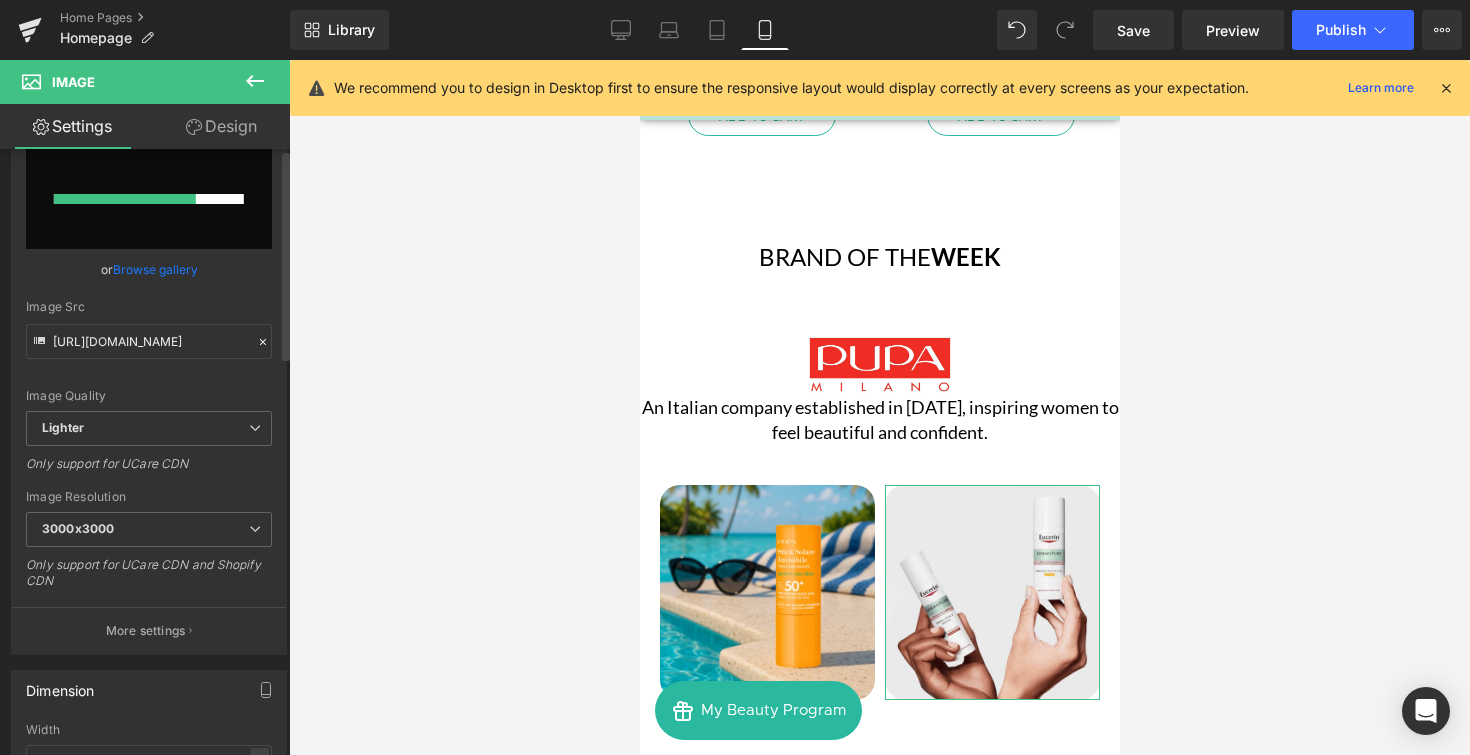 scroll, scrollTop: 0, scrollLeft: 0, axis: both 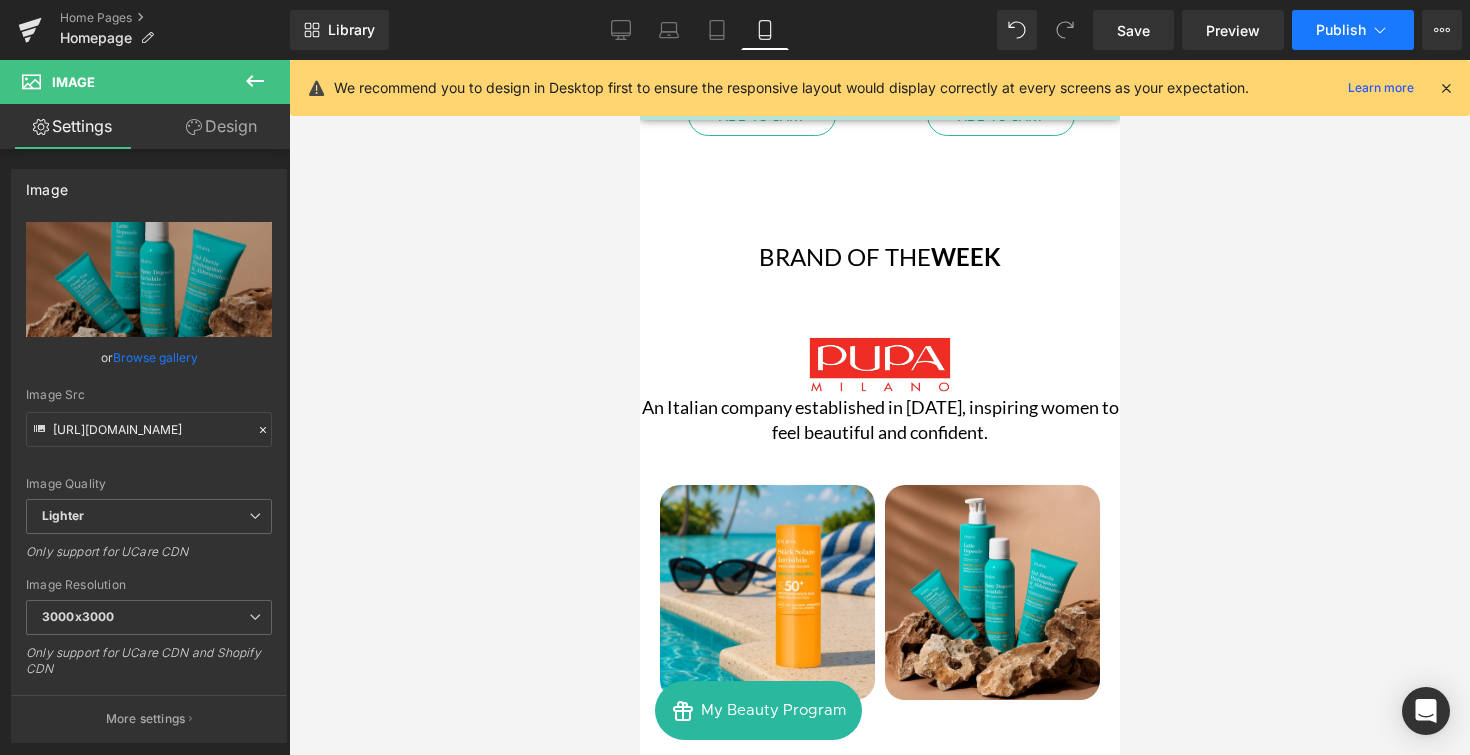 click on "Publish" at bounding box center (1341, 30) 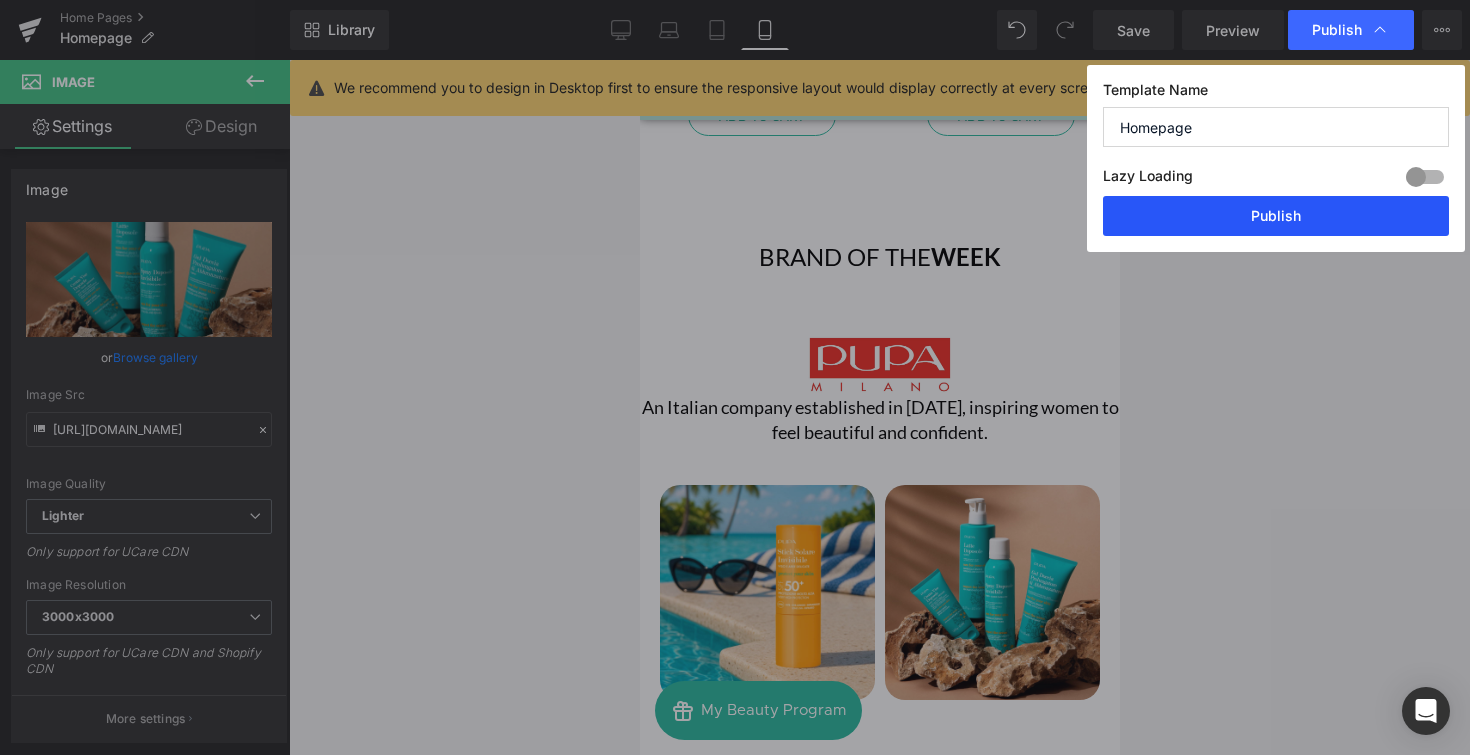 click on "Publish" at bounding box center (1276, 216) 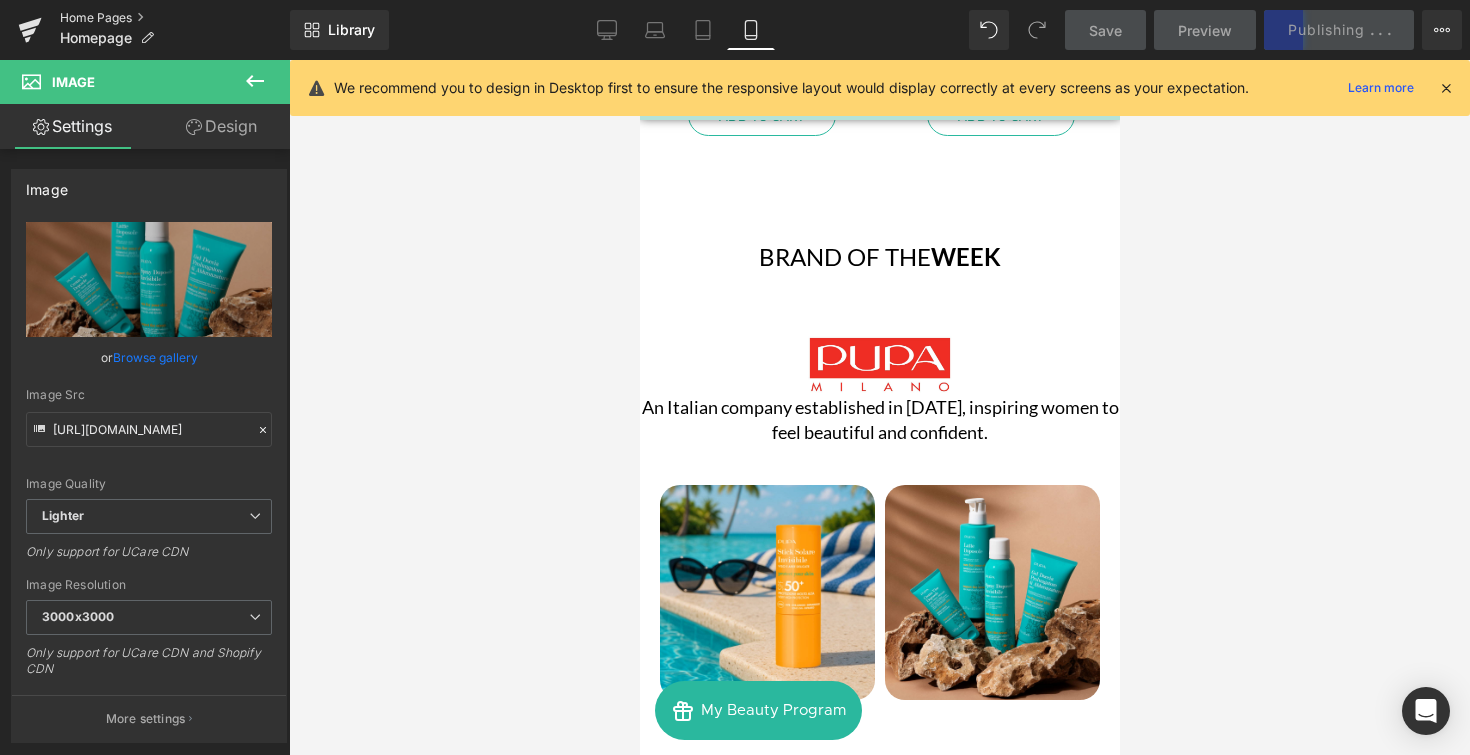 click on "Home Pages" at bounding box center (175, 18) 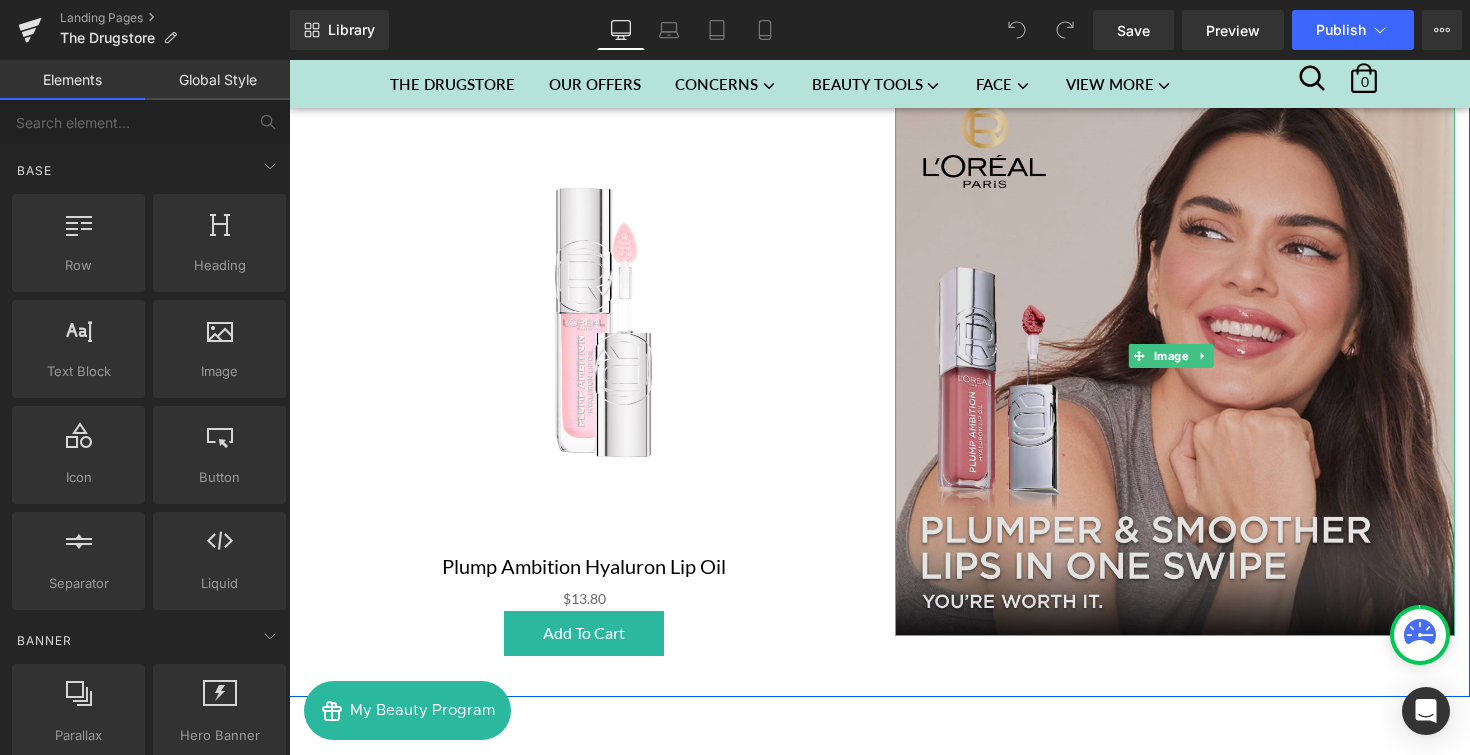 scroll, scrollTop: 1066, scrollLeft: 0, axis: vertical 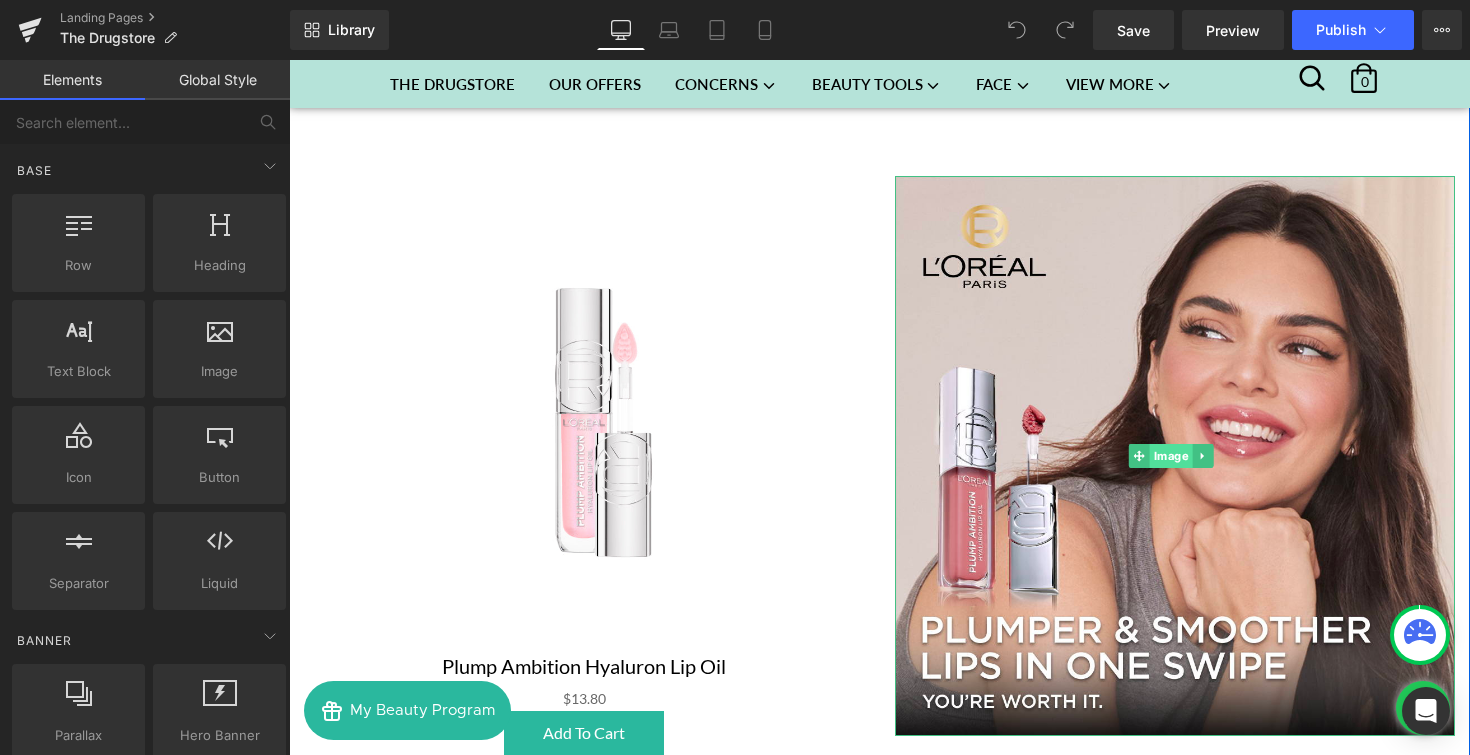 click on "Image" at bounding box center (1171, 456) 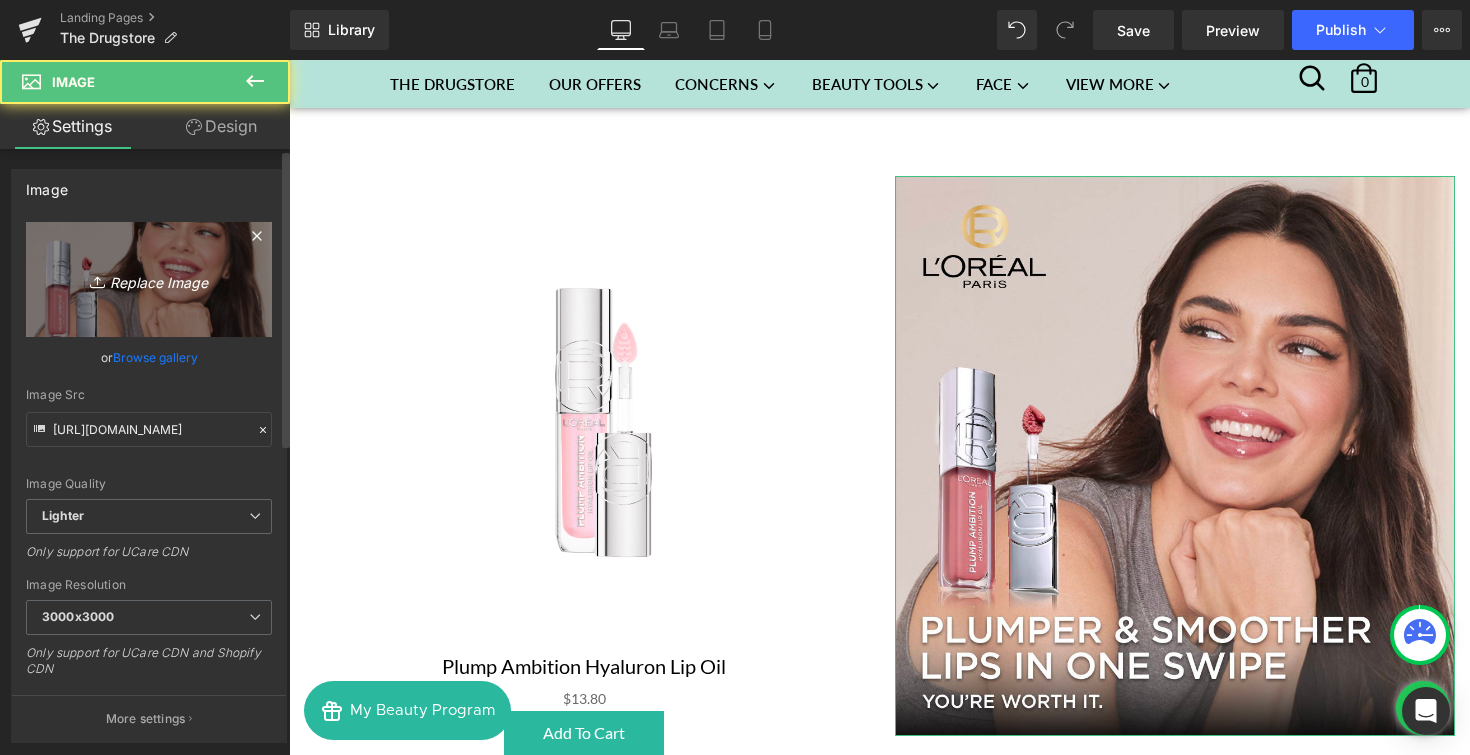 click on "Replace Image" at bounding box center (149, 279) 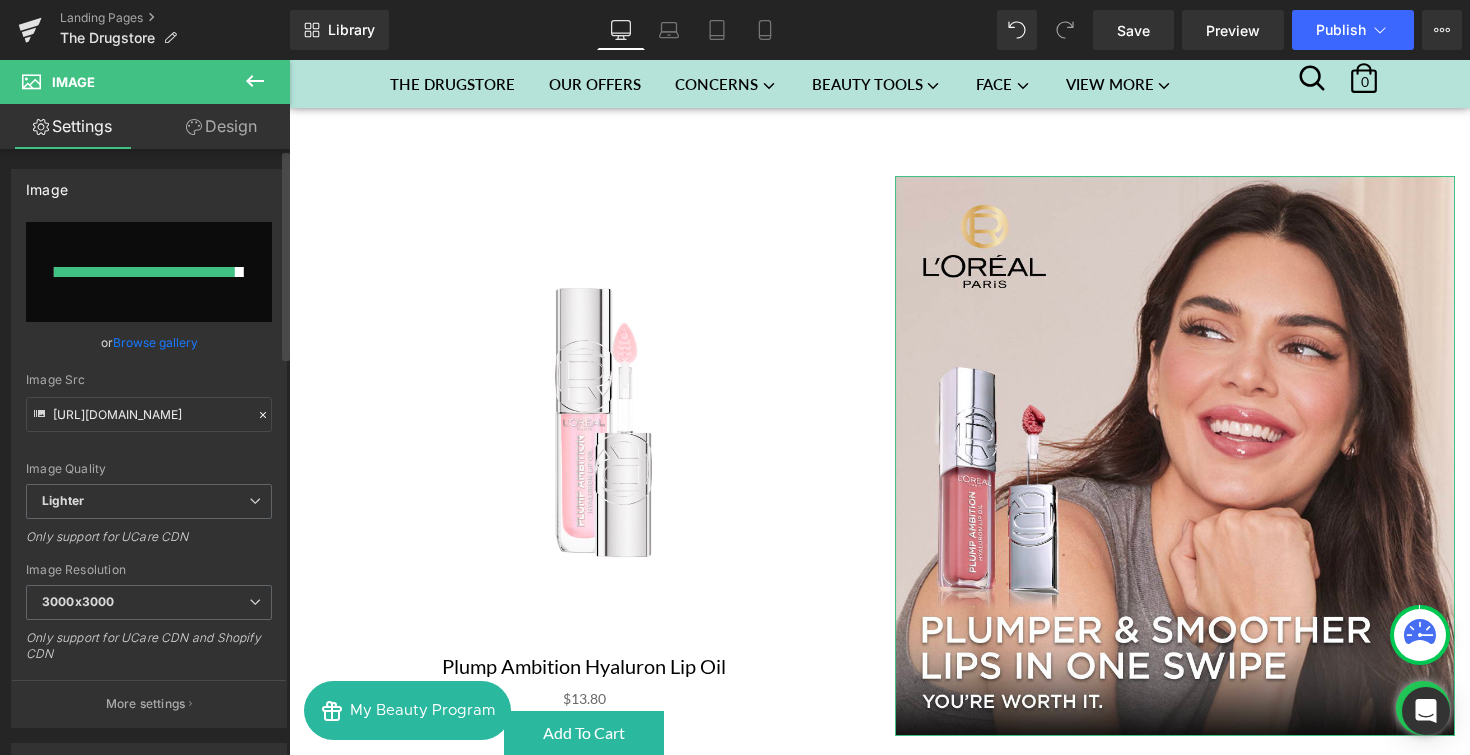 click on "Browse gallery" at bounding box center [155, 342] 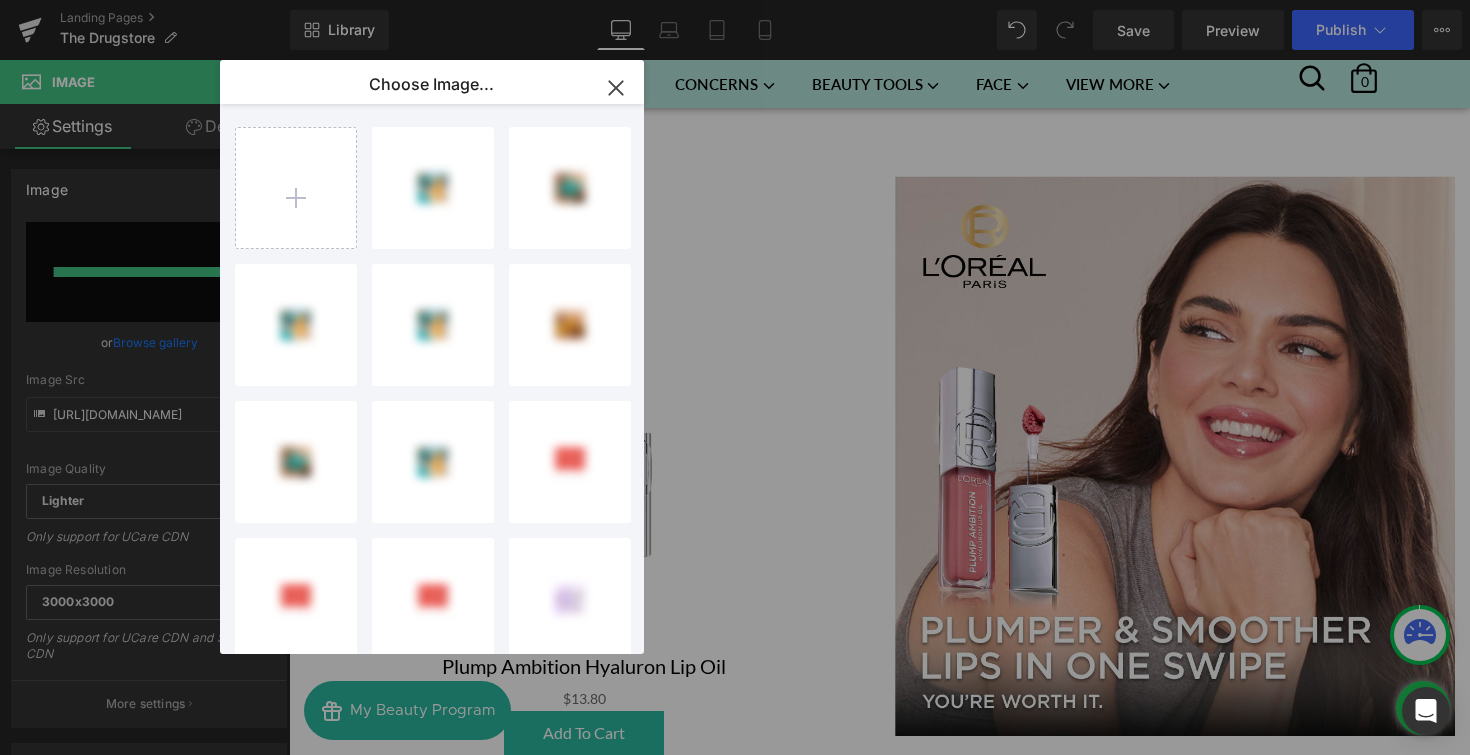 click 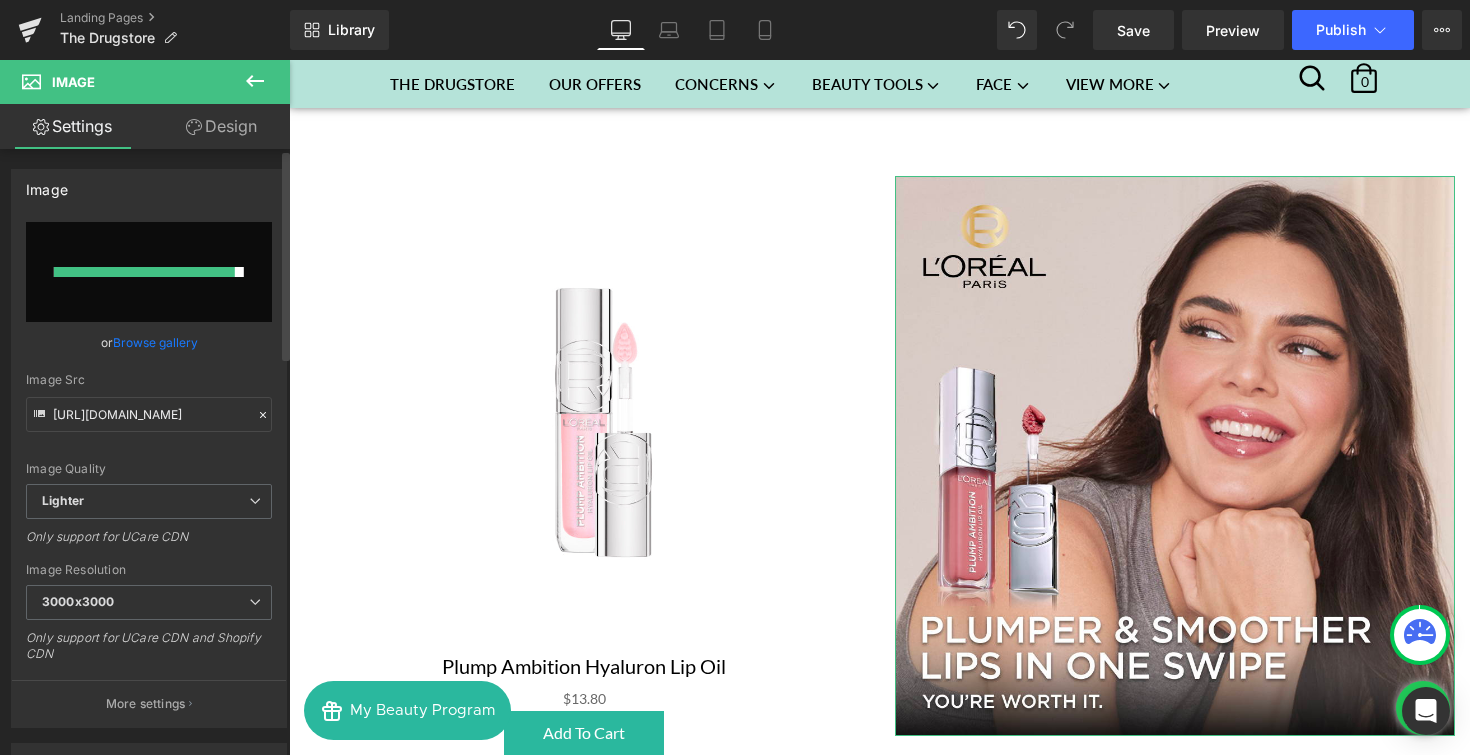 click at bounding box center (149, 272) 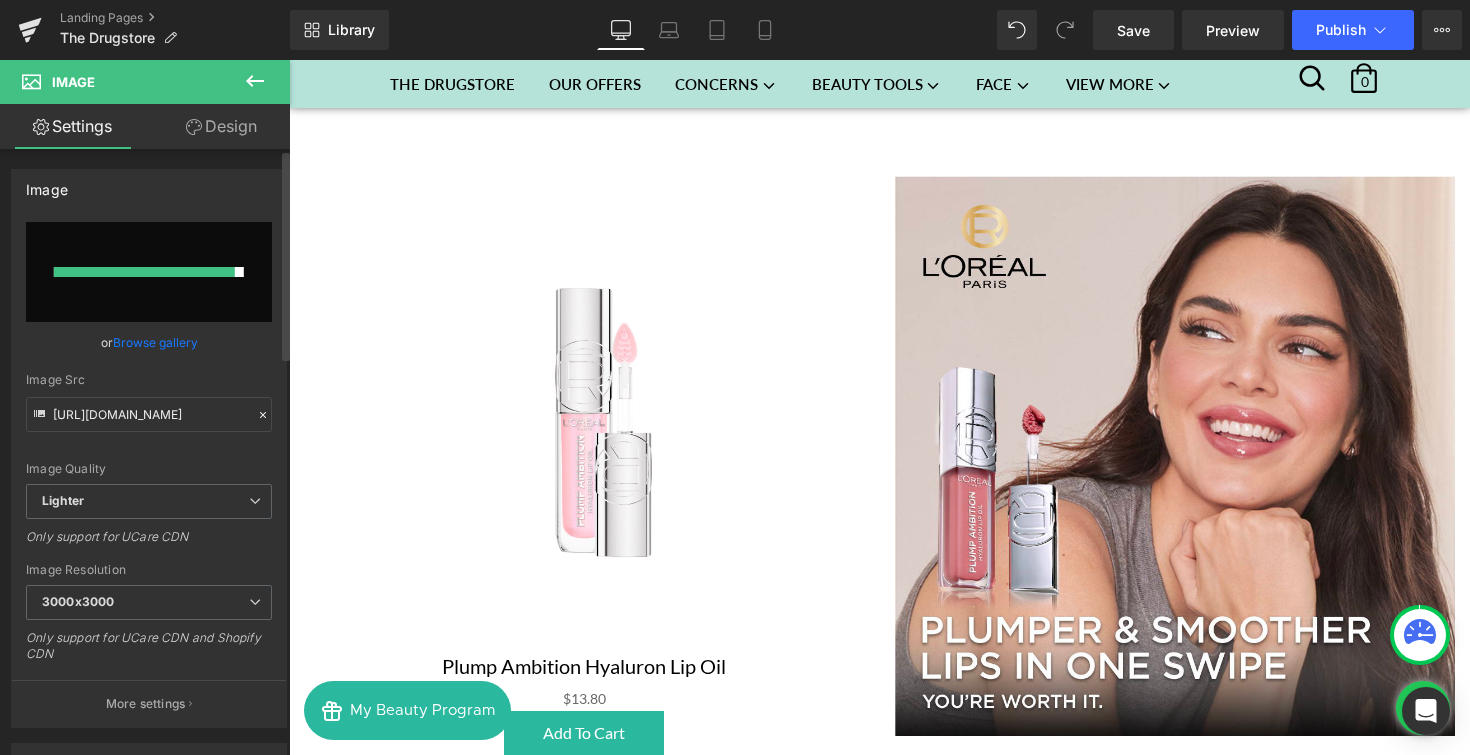 type on "C:\fakepath\Brand of the week - Pupa 1.png" 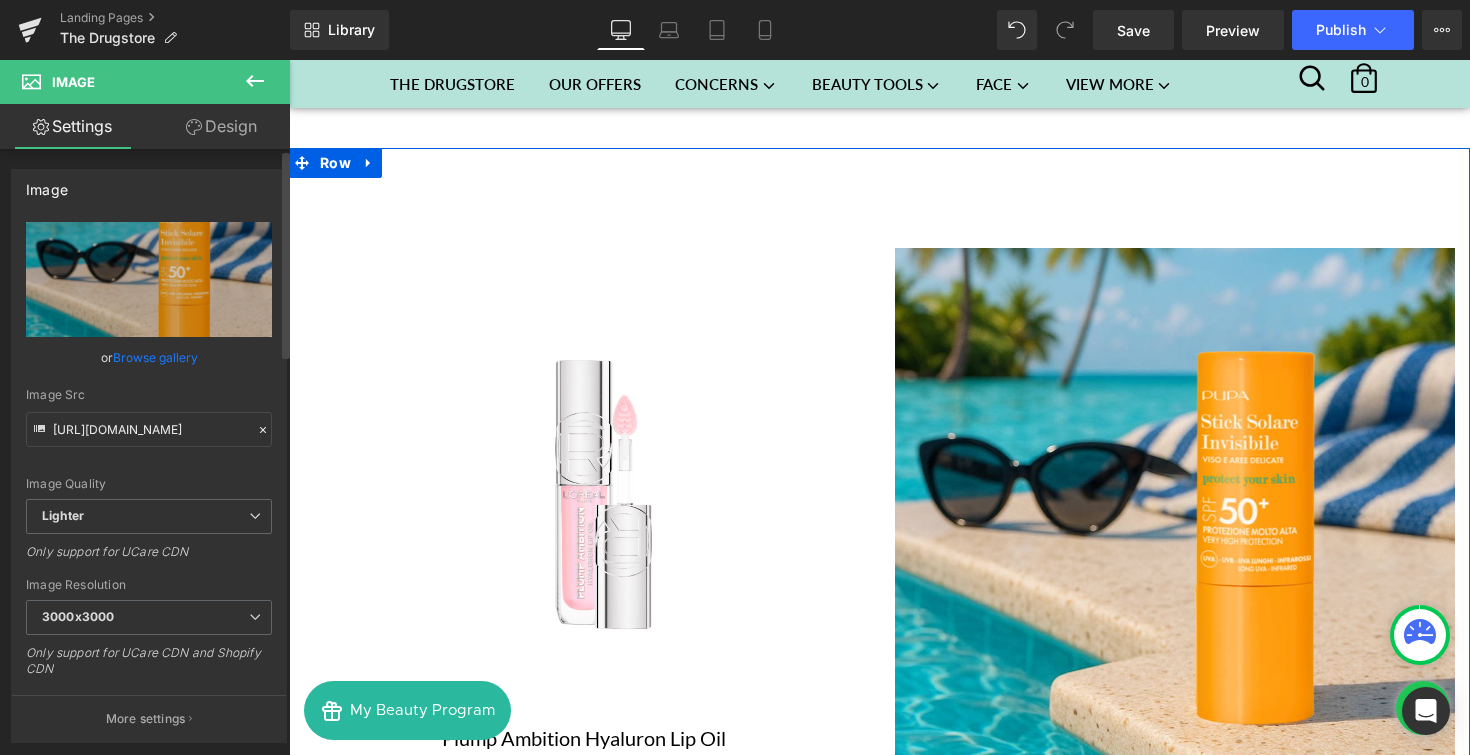 scroll, scrollTop: 1081, scrollLeft: 0, axis: vertical 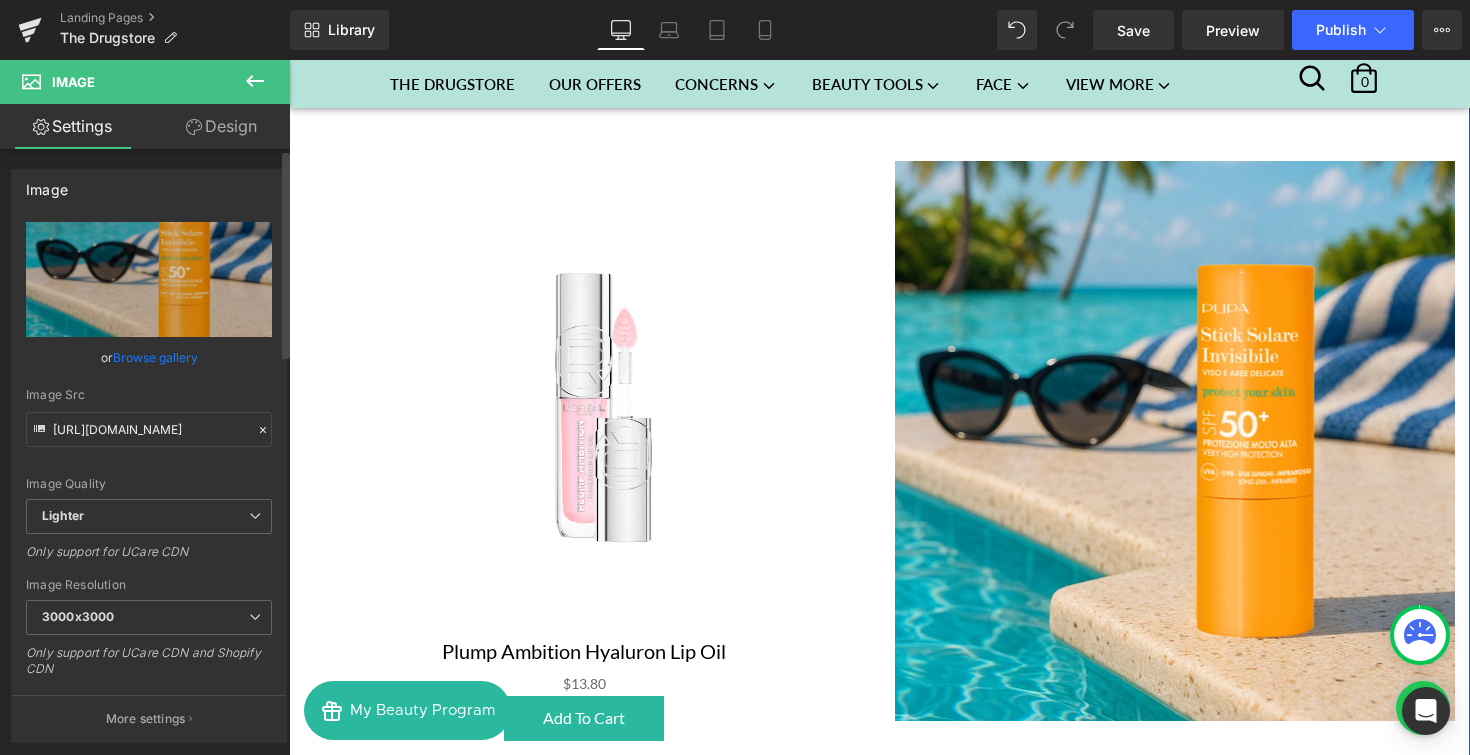 click at bounding box center [584, 361] 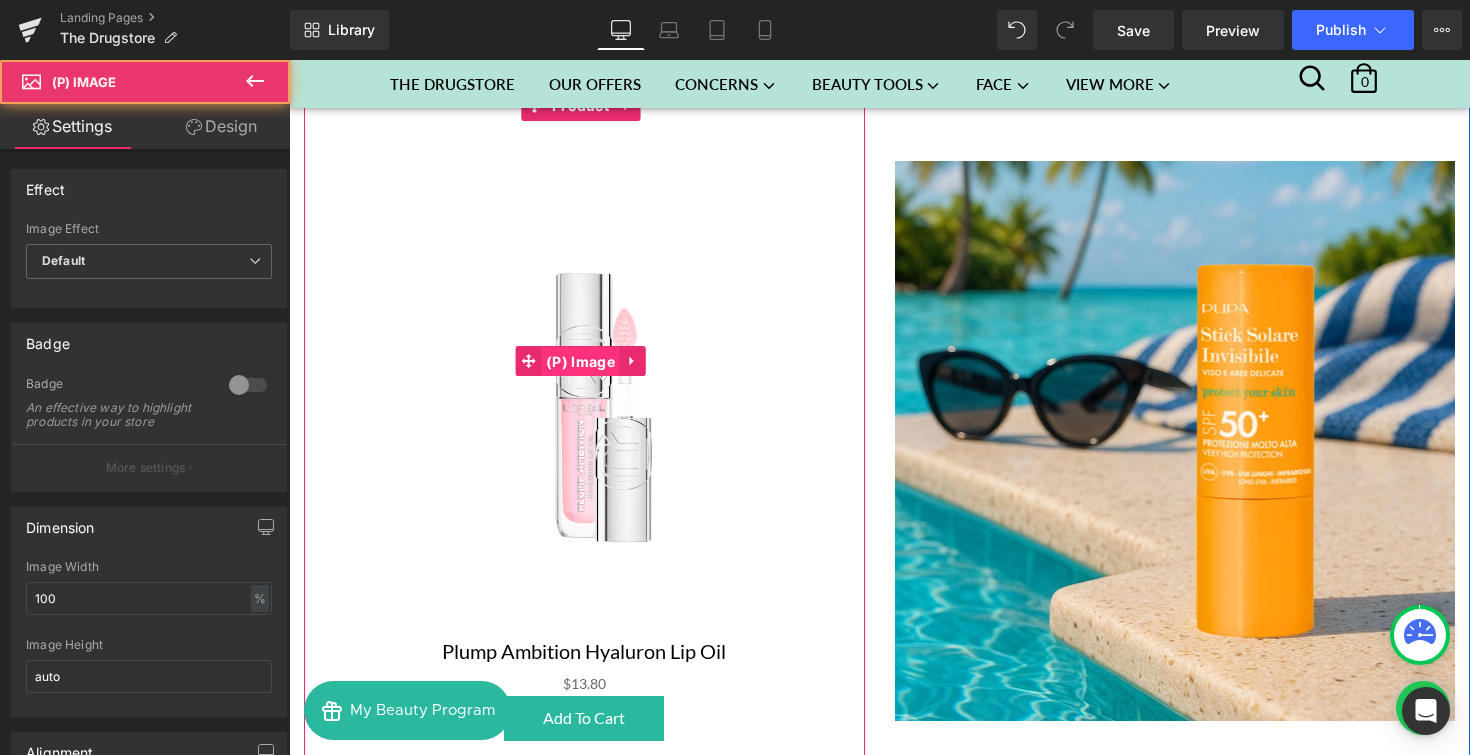 click on "(P) Image" at bounding box center (580, 362) 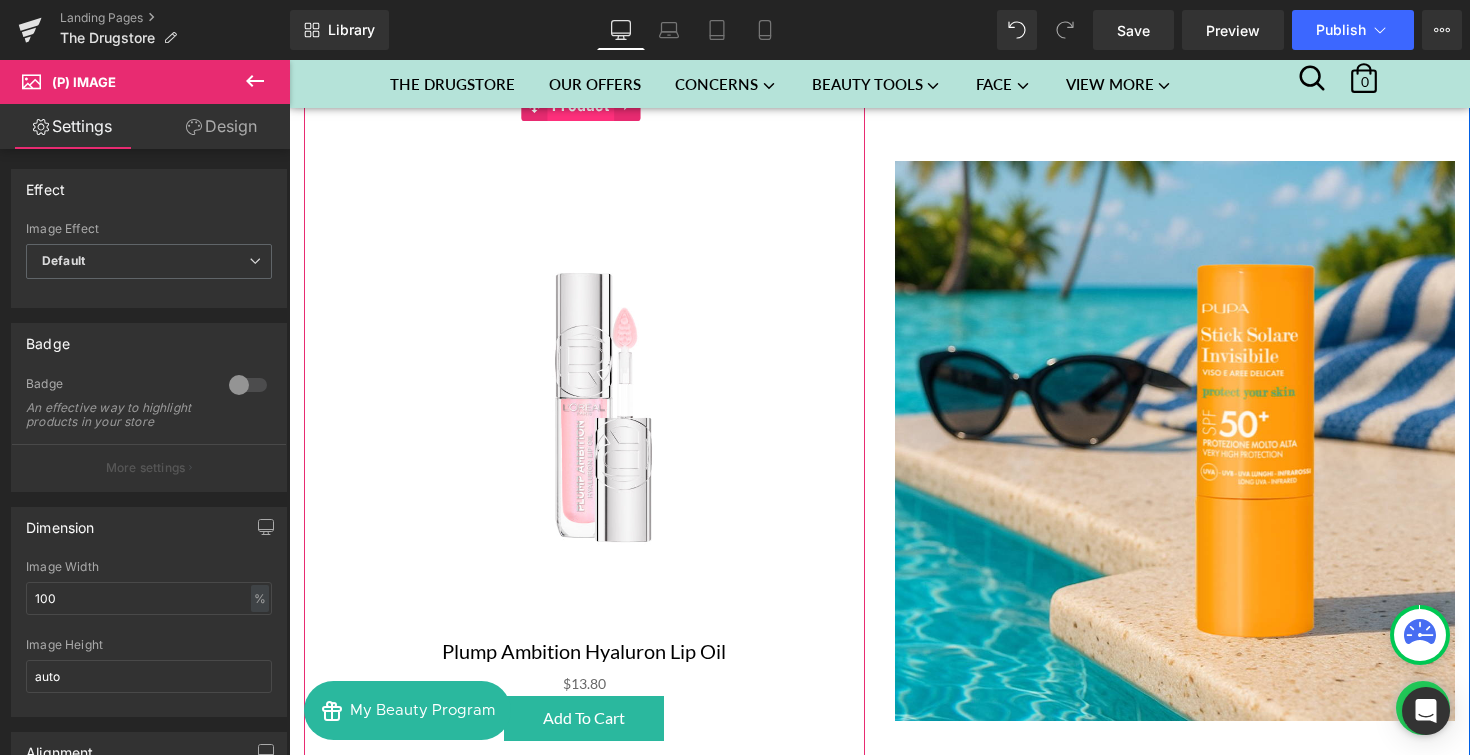 click on "Product" at bounding box center [580, 106] 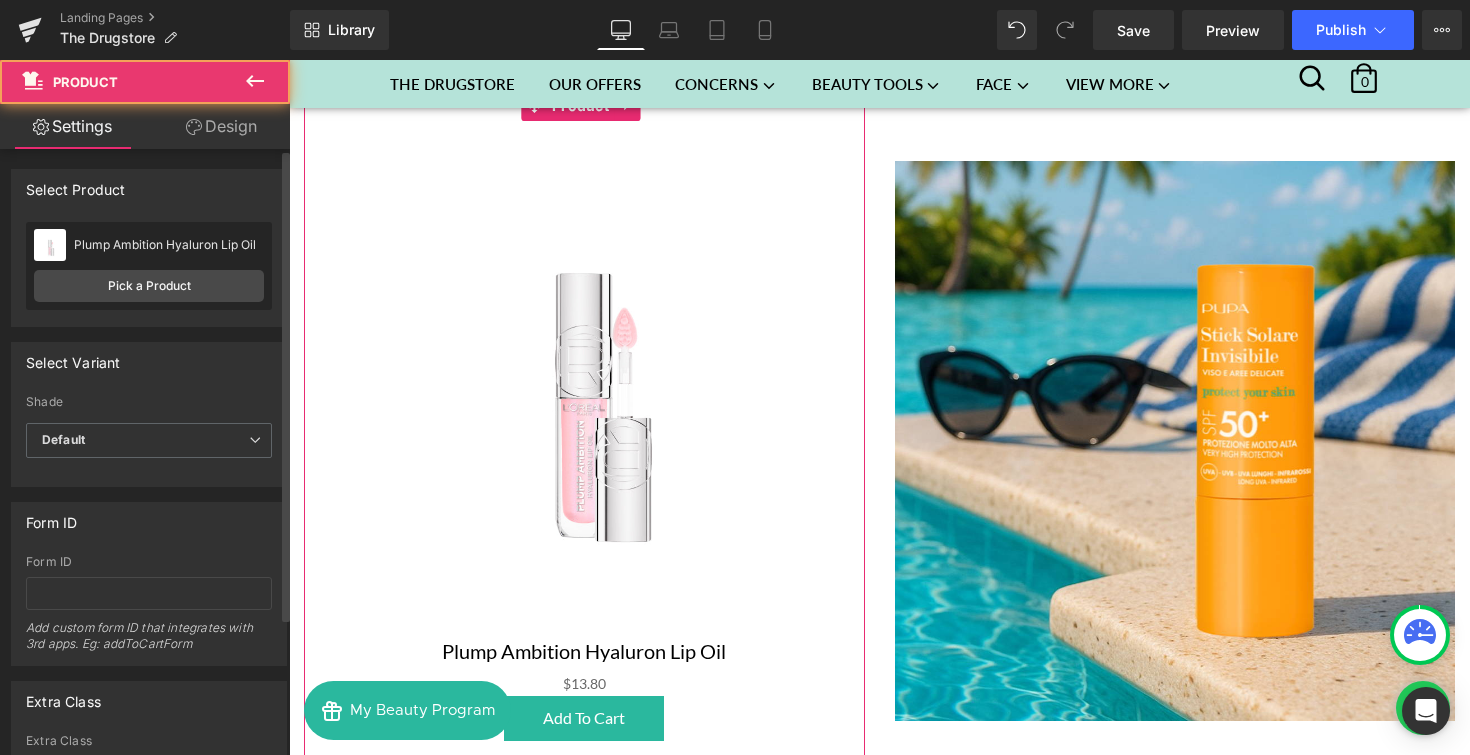 click on "Plump Ambition Hyaluron Lip Oil Plump Ambition Hyaluron Lip Oil Pick a Product" at bounding box center (149, 266) 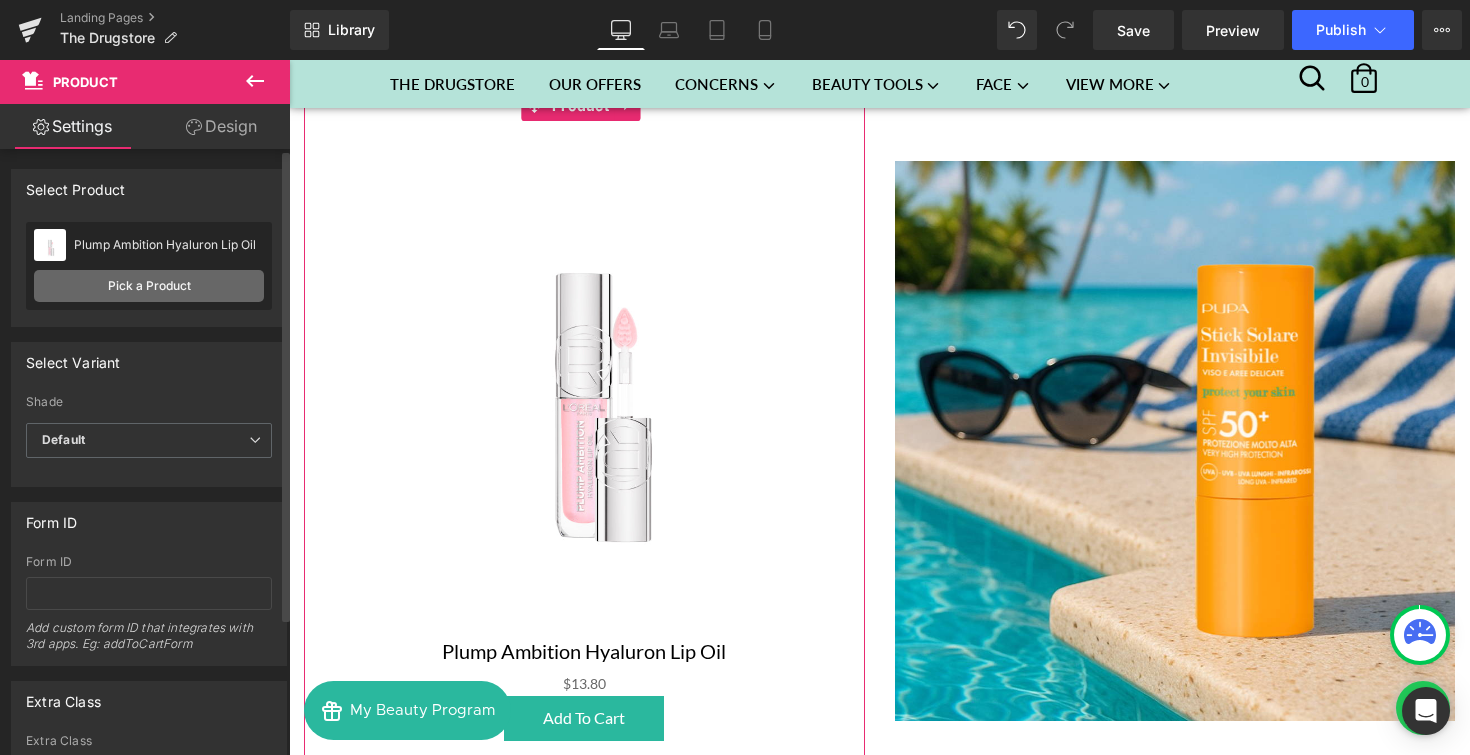 click on "Pick a Product" at bounding box center [149, 286] 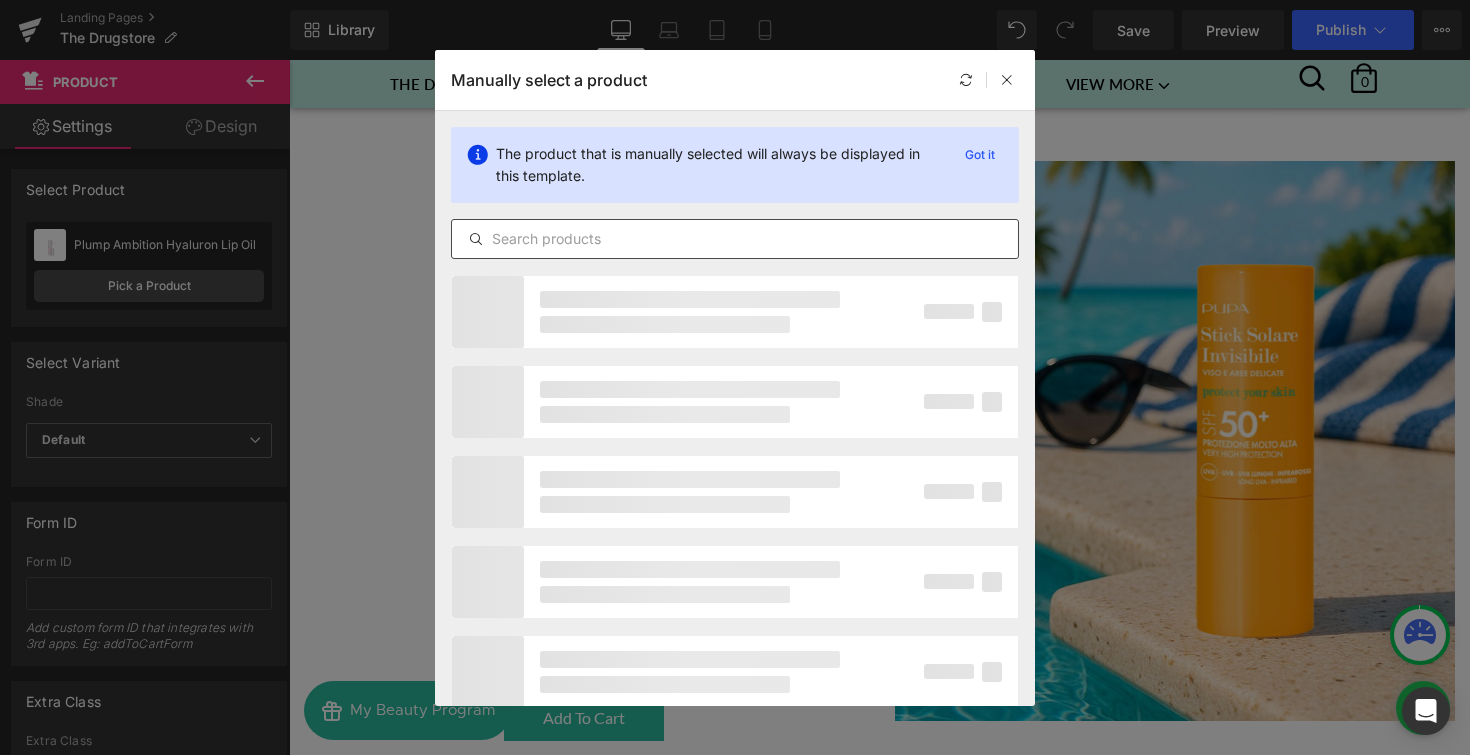 click at bounding box center [735, 239] 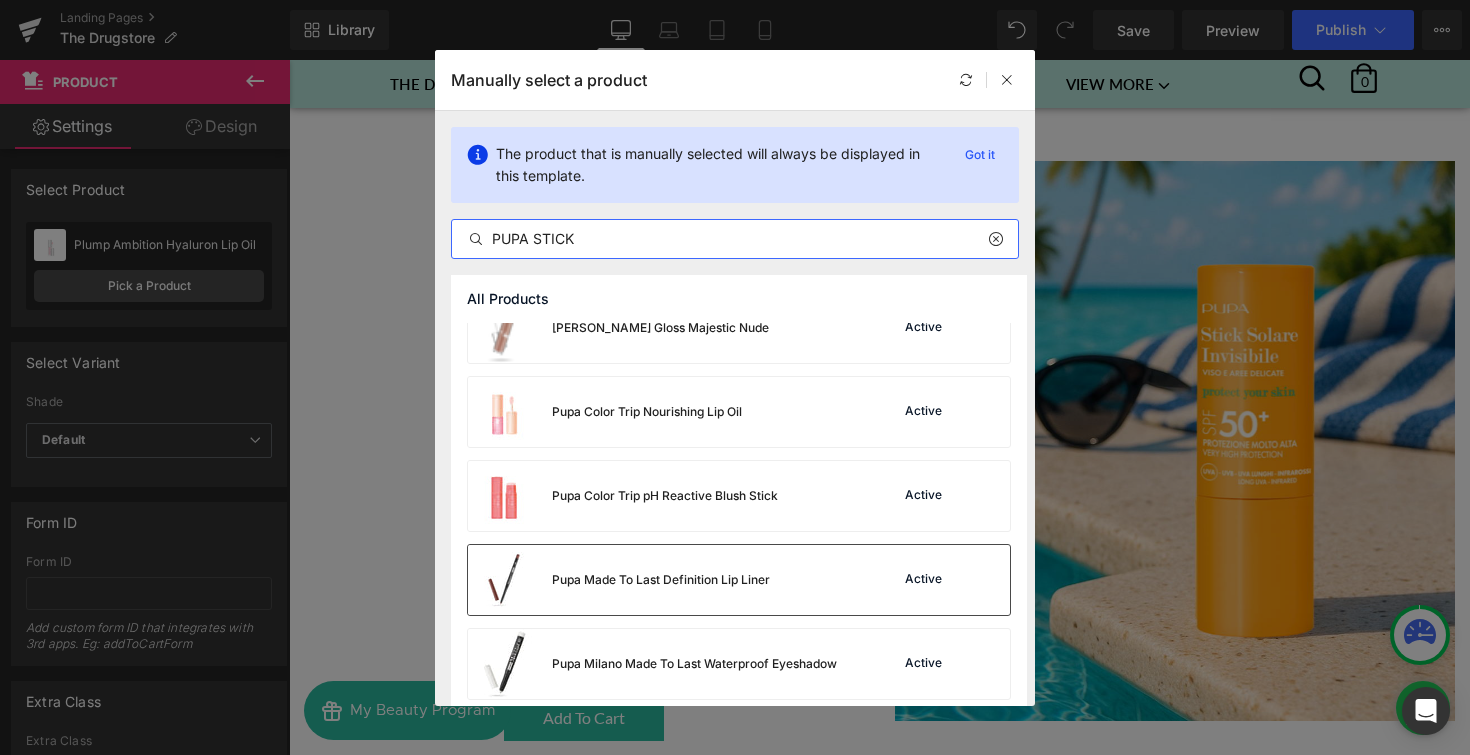 scroll, scrollTop: 0, scrollLeft: 0, axis: both 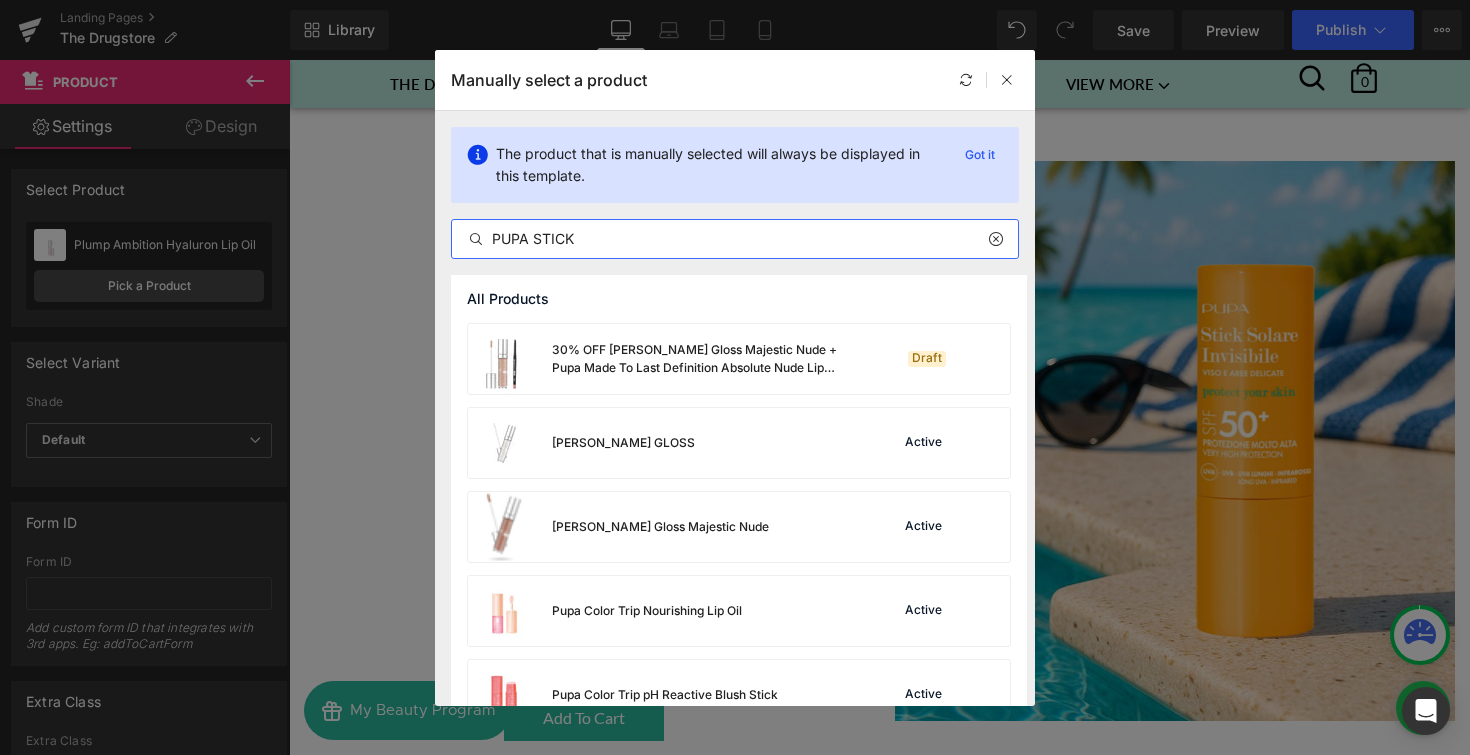 click on "PUPA STICK" at bounding box center [735, 239] 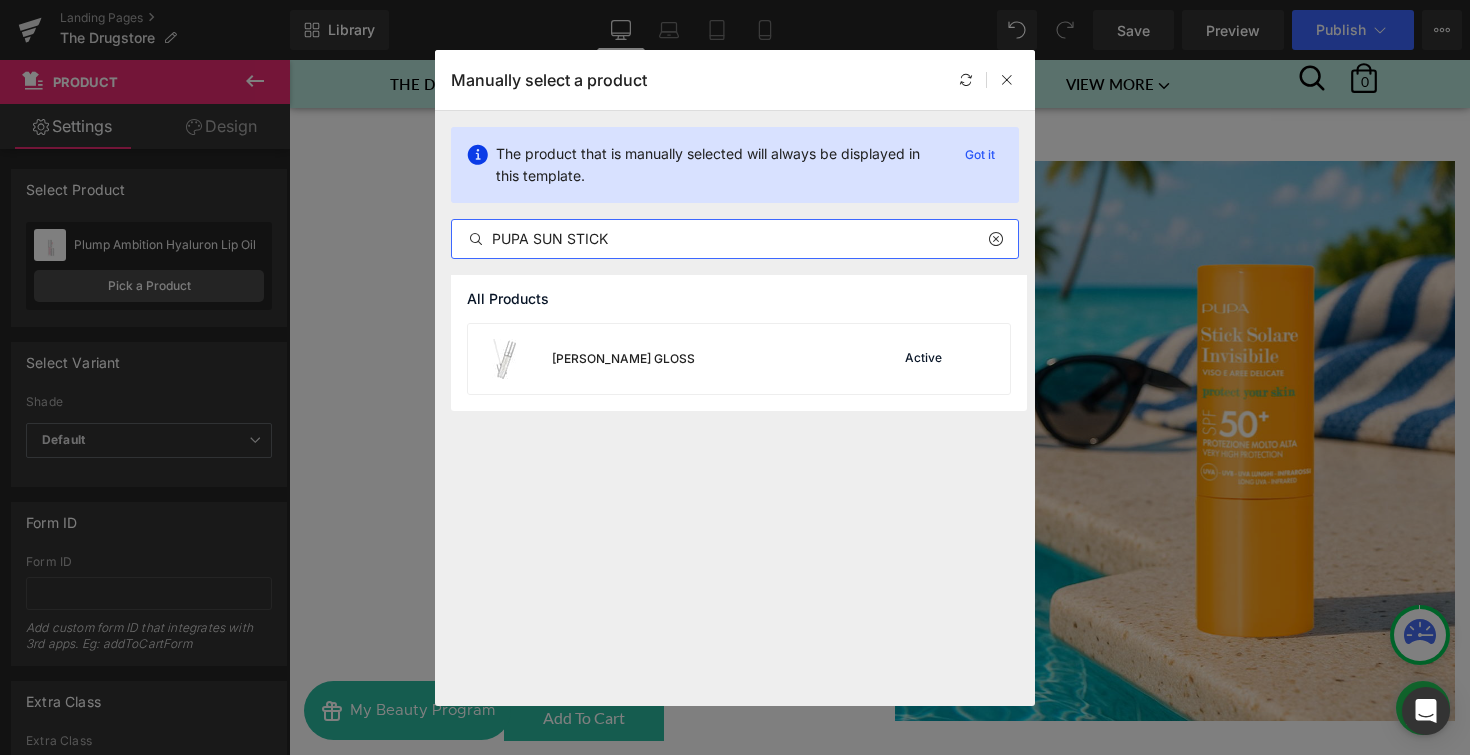 drag, startPoint x: 567, startPoint y: 237, endPoint x: 710, endPoint y: 236, distance: 143.0035 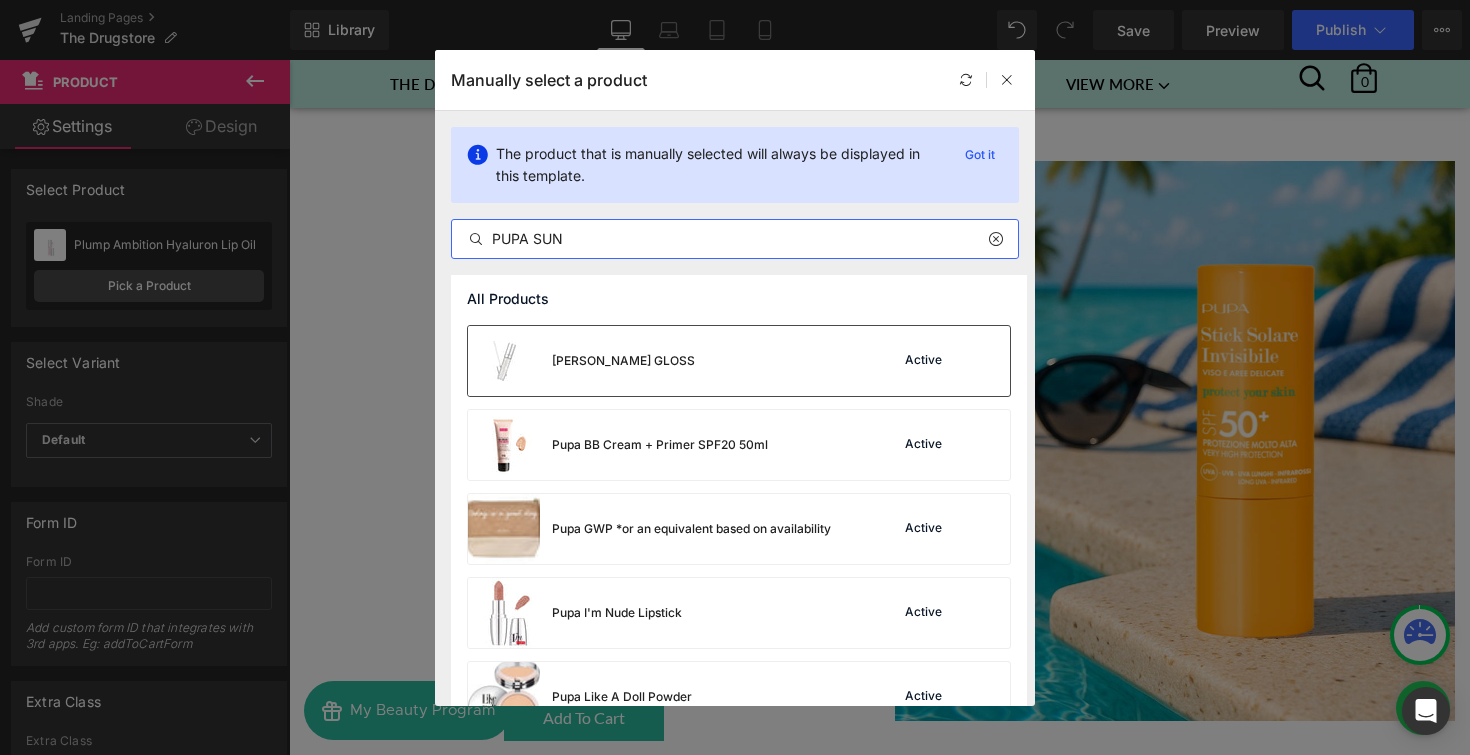 scroll, scrollTop: 0, scrollLeft: 0, axis: both 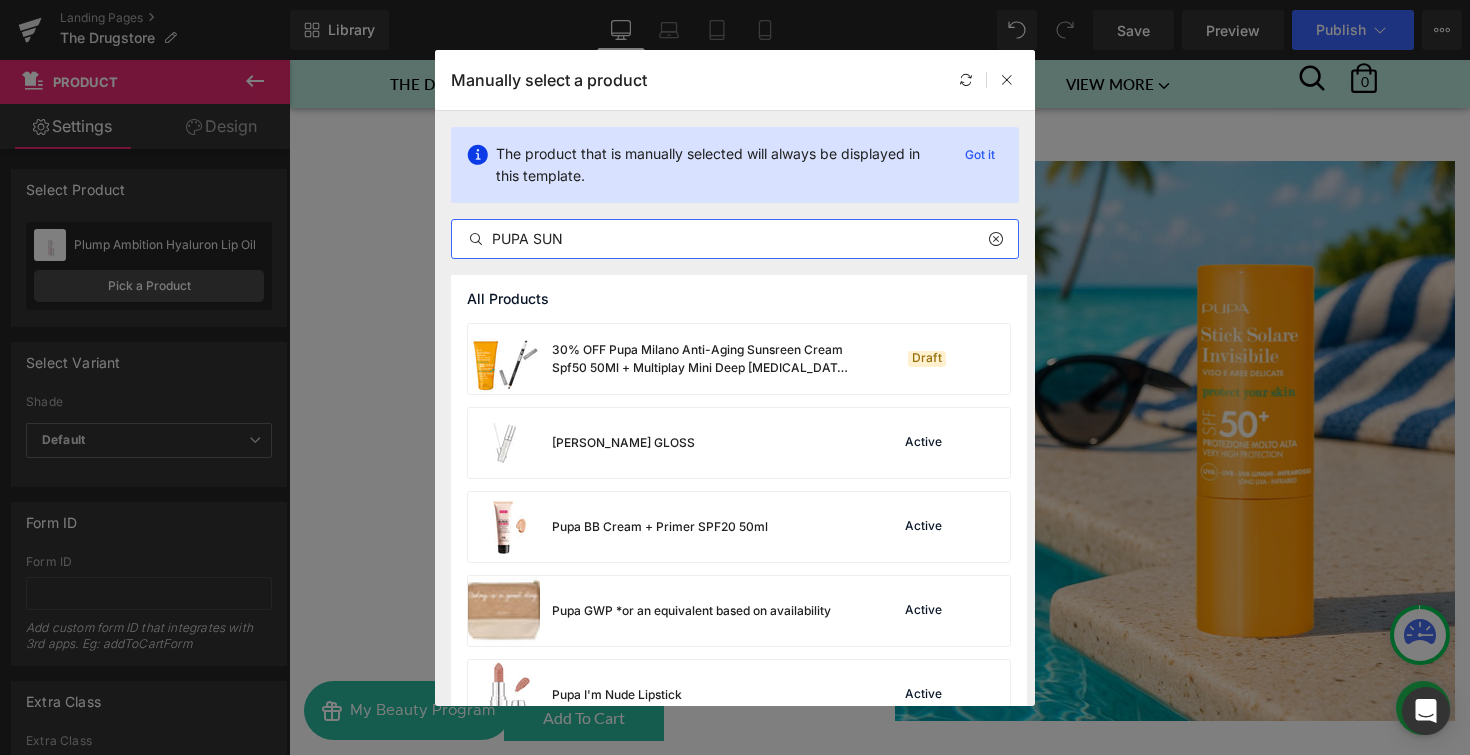 drag, startPoint x: 571, startPoint y: 246, endPoint x: 425, endPoint y: 238, distance: 146.21901 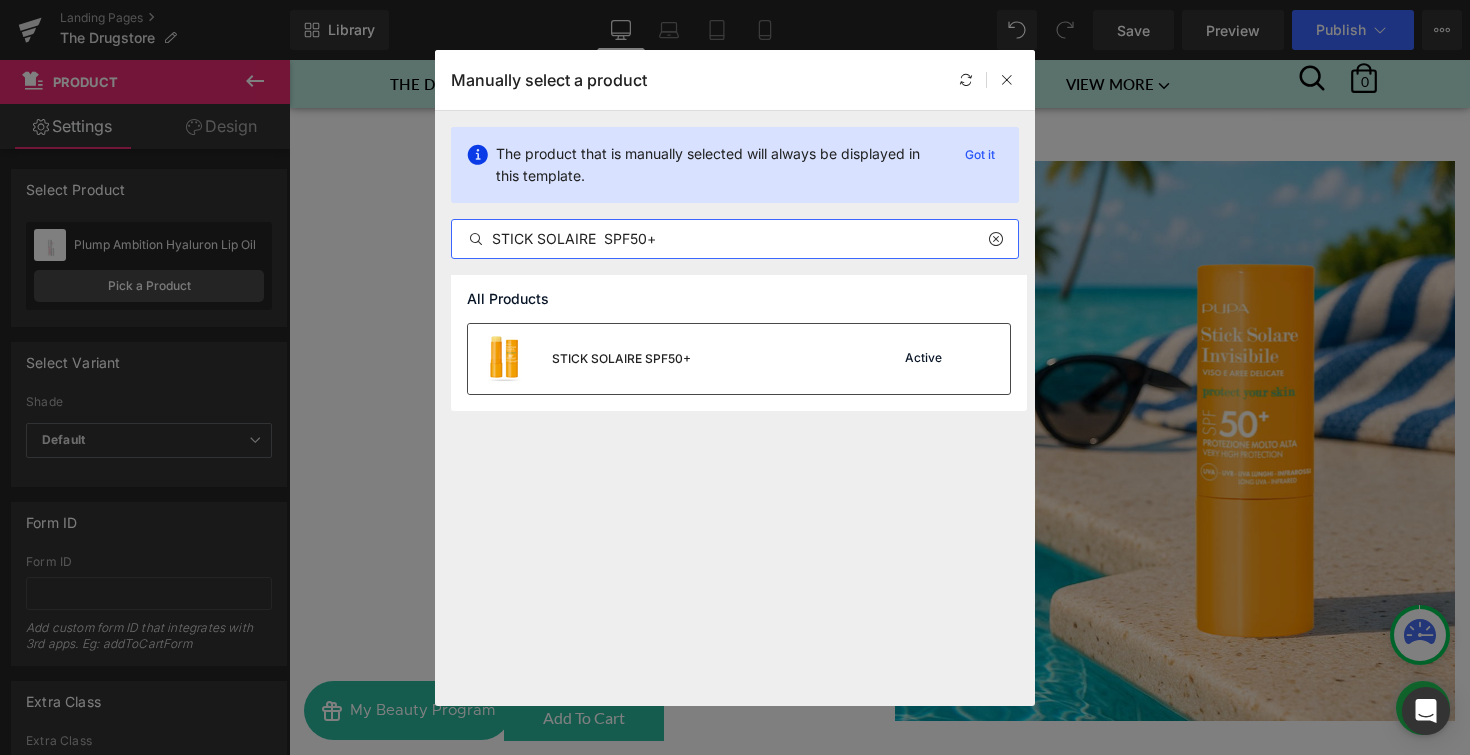 type on "STICK SOLAIRE  SPF50+" 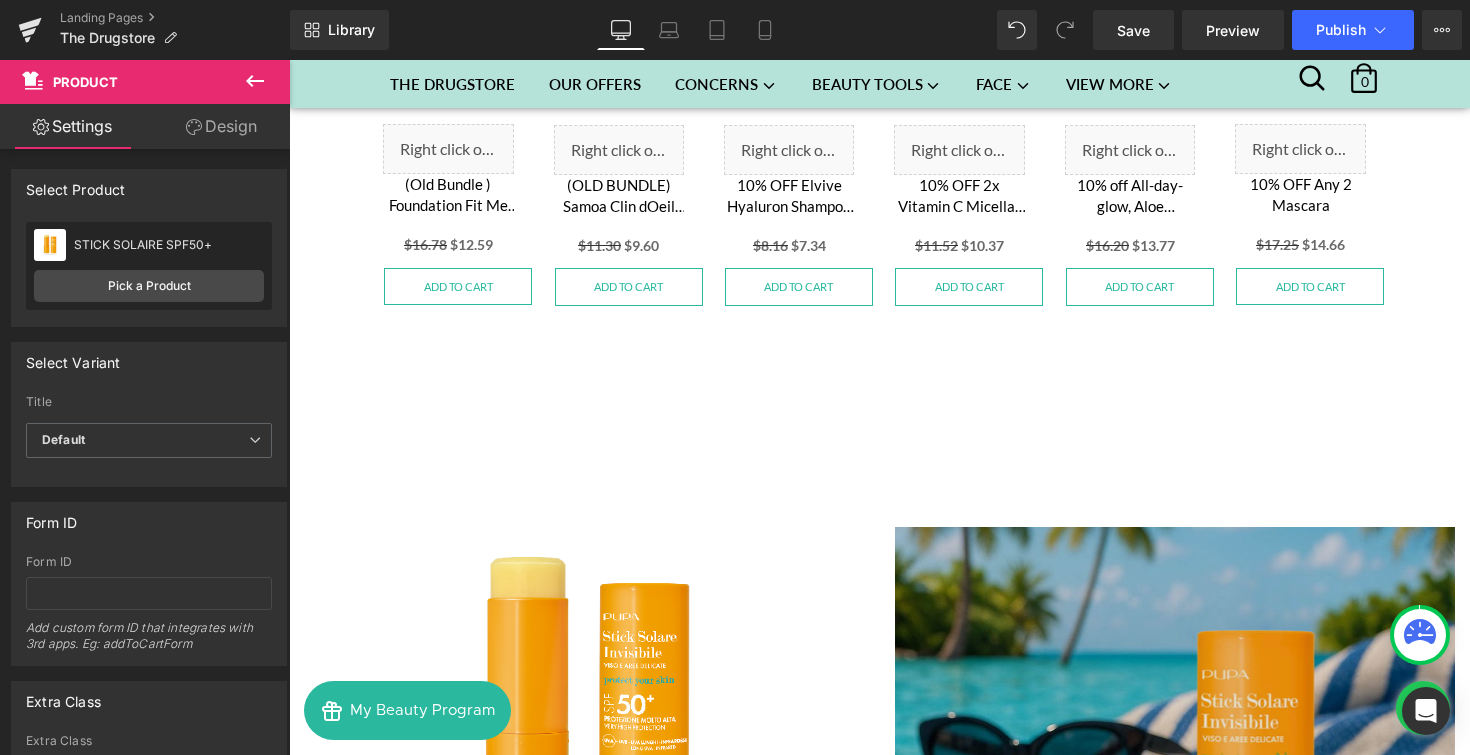 scroll, scrollTop: 507, scrollLeft: 0, axis: vertical 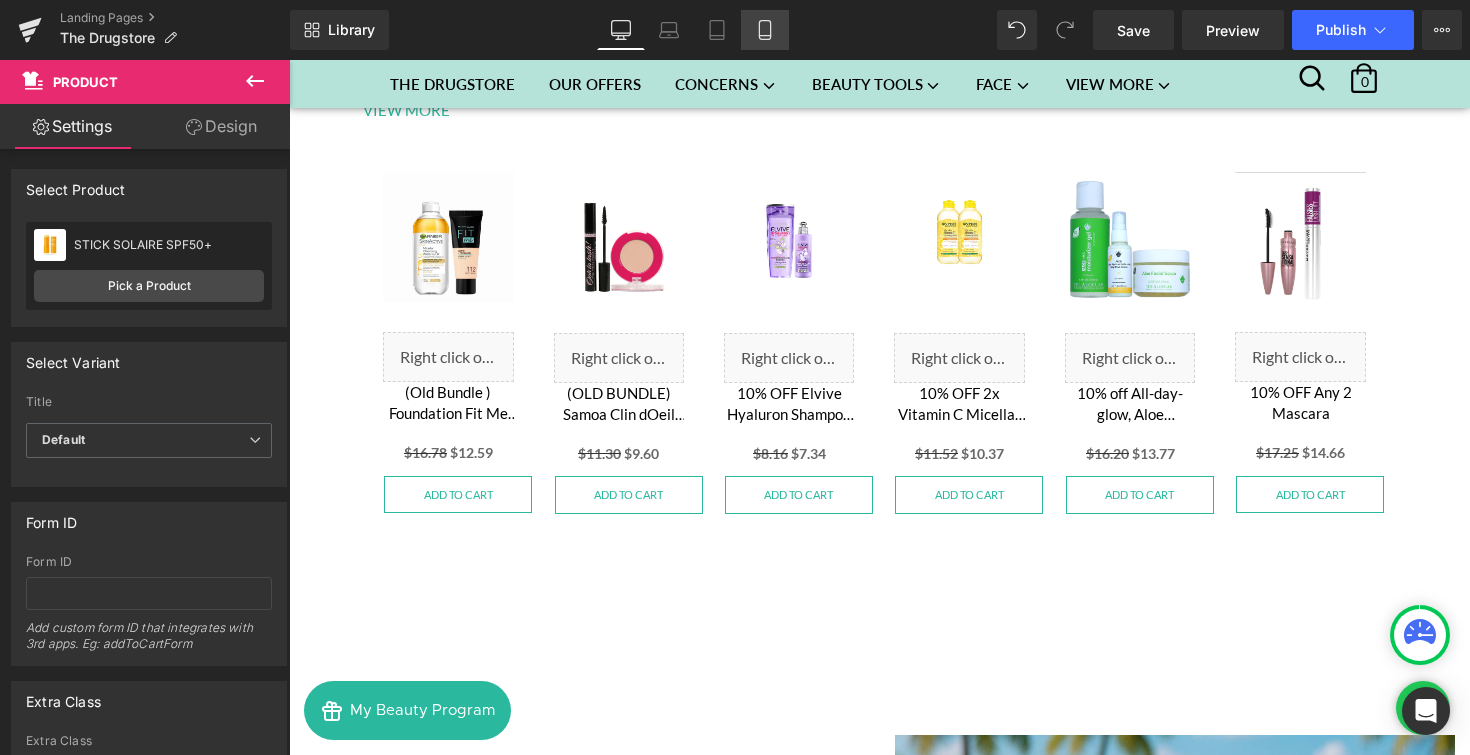 click 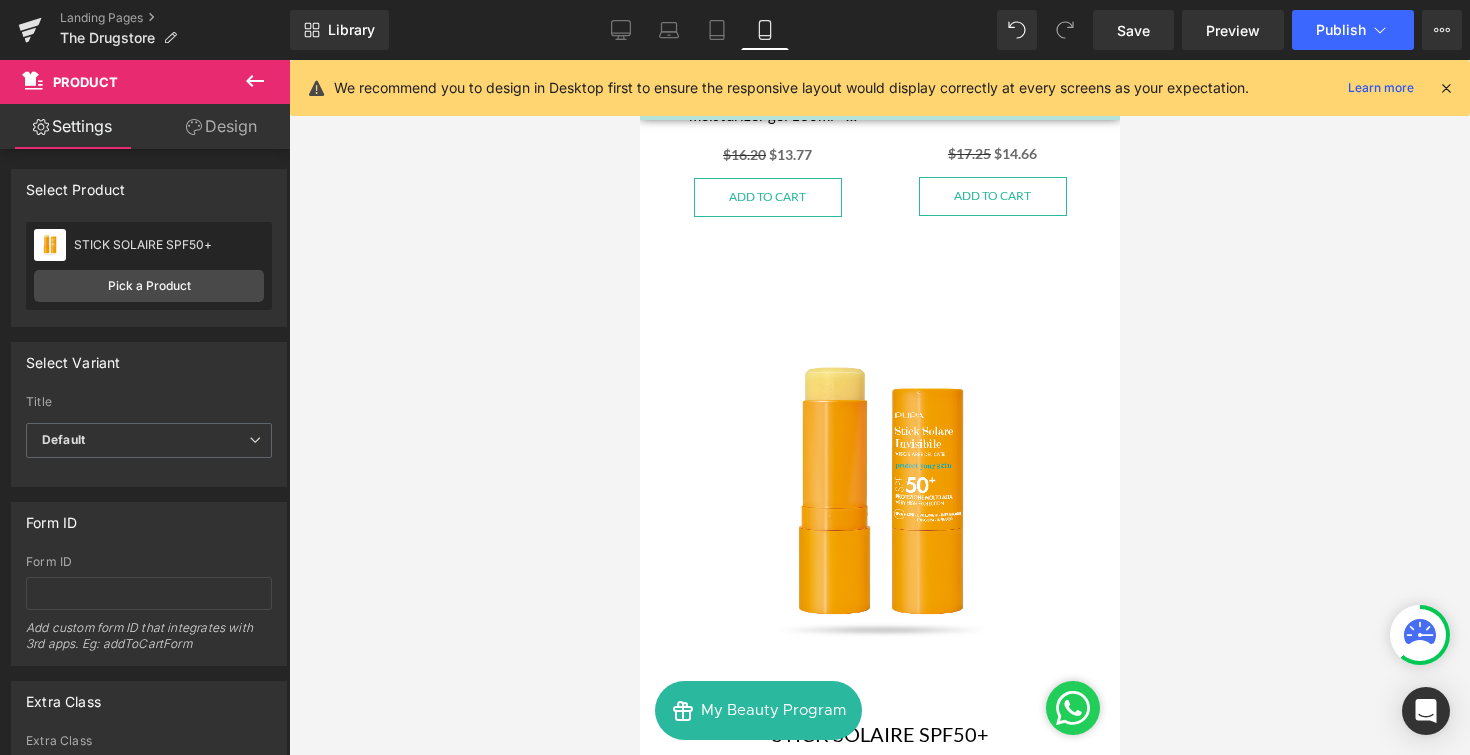 scroll, scrollTop: 1923, scrollLeft: 0, axis: vertical 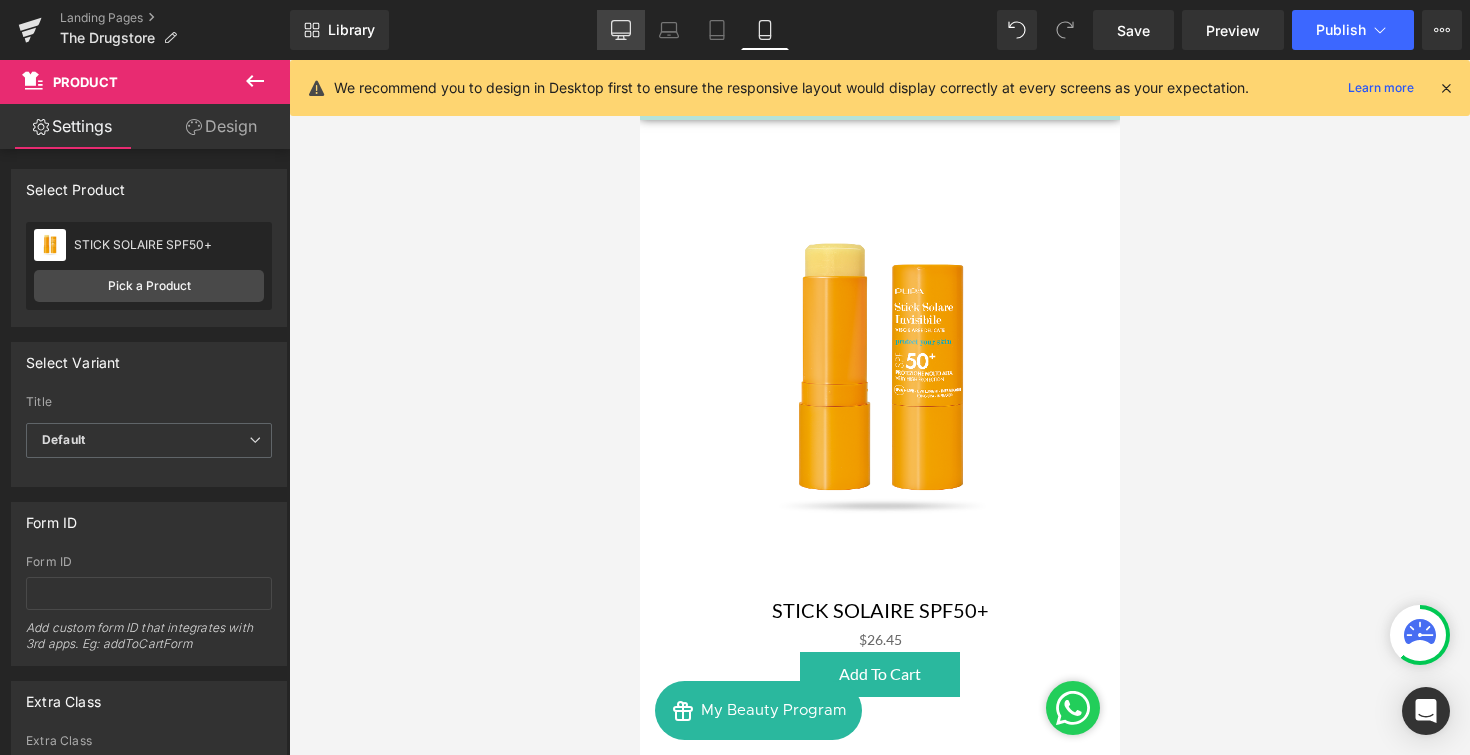 click 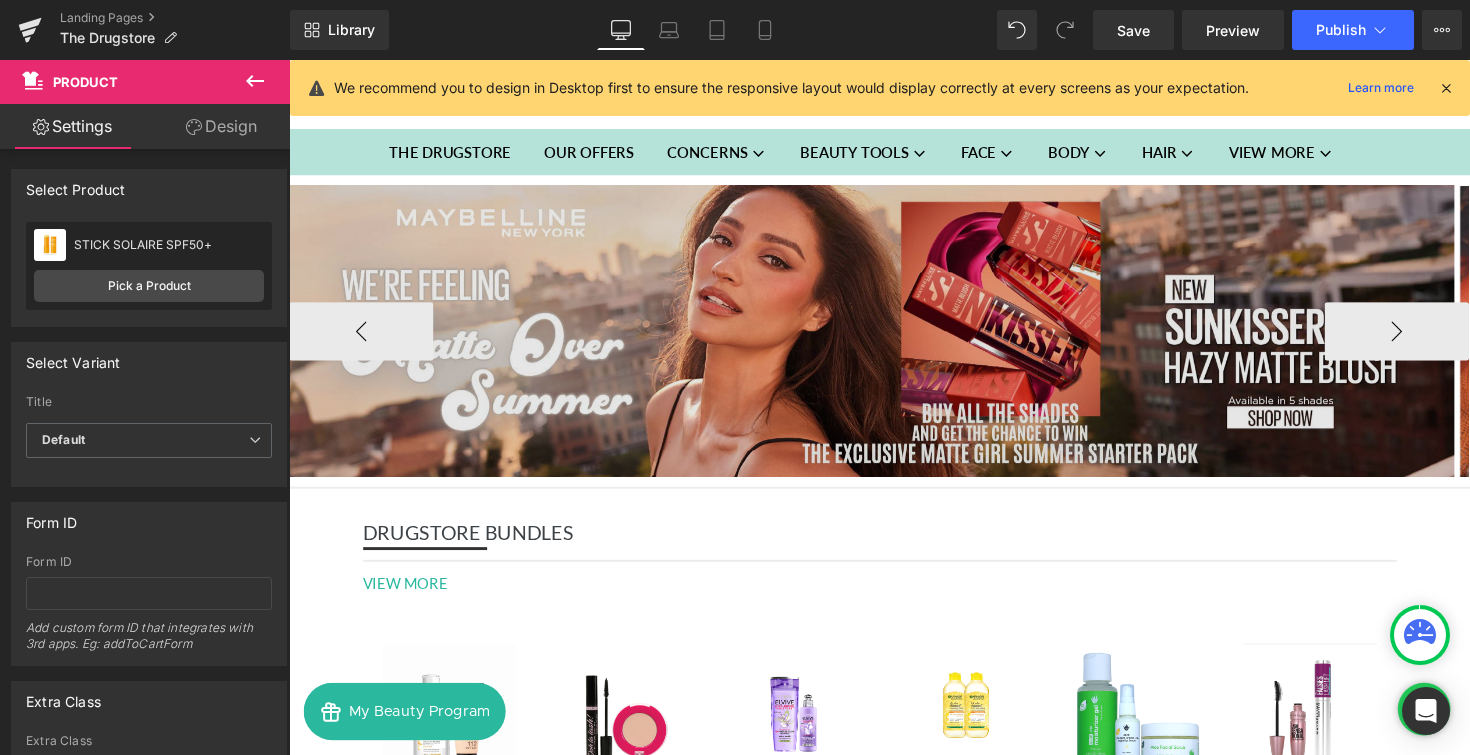 scroll, scrollTop: 0, scrollLeft: 0, axis: both 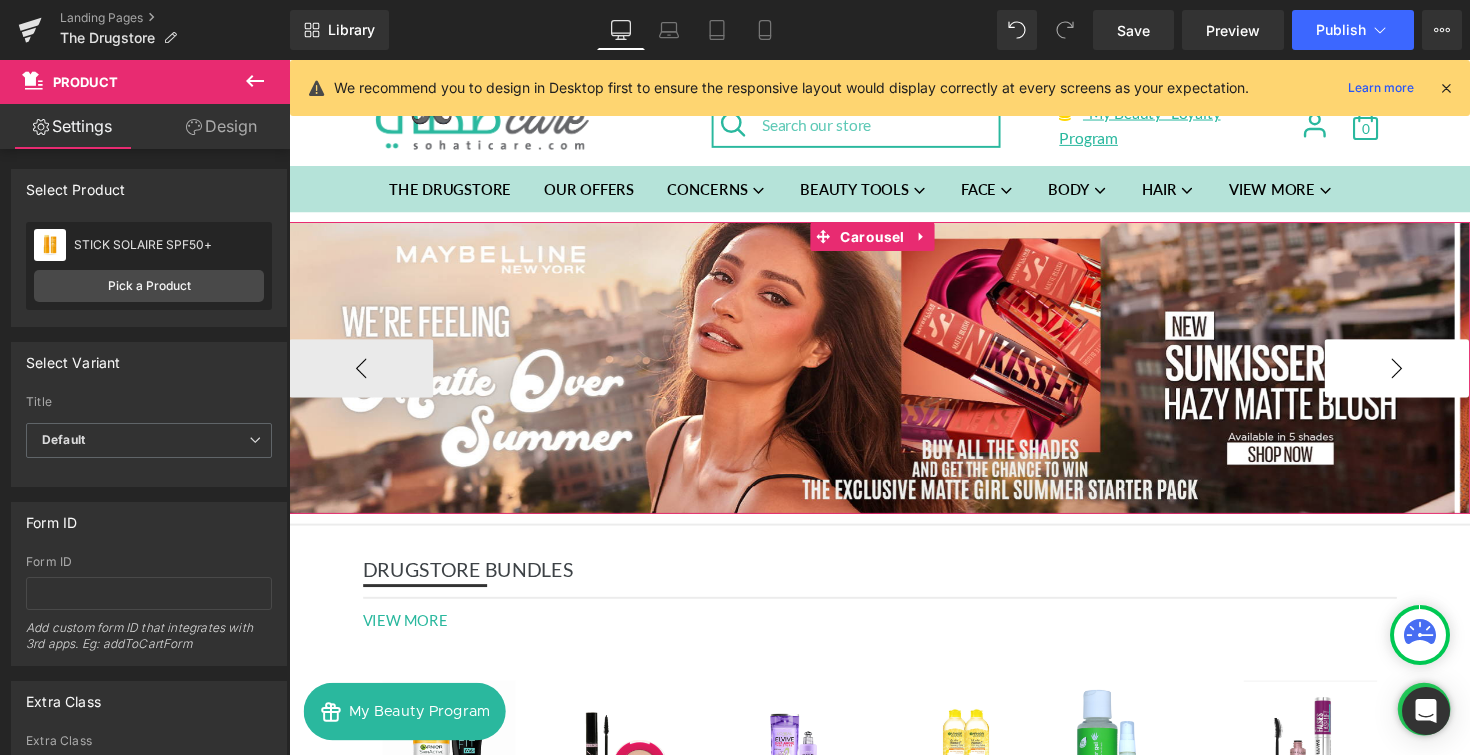 click on "›" at bounding box center [1424, 376] 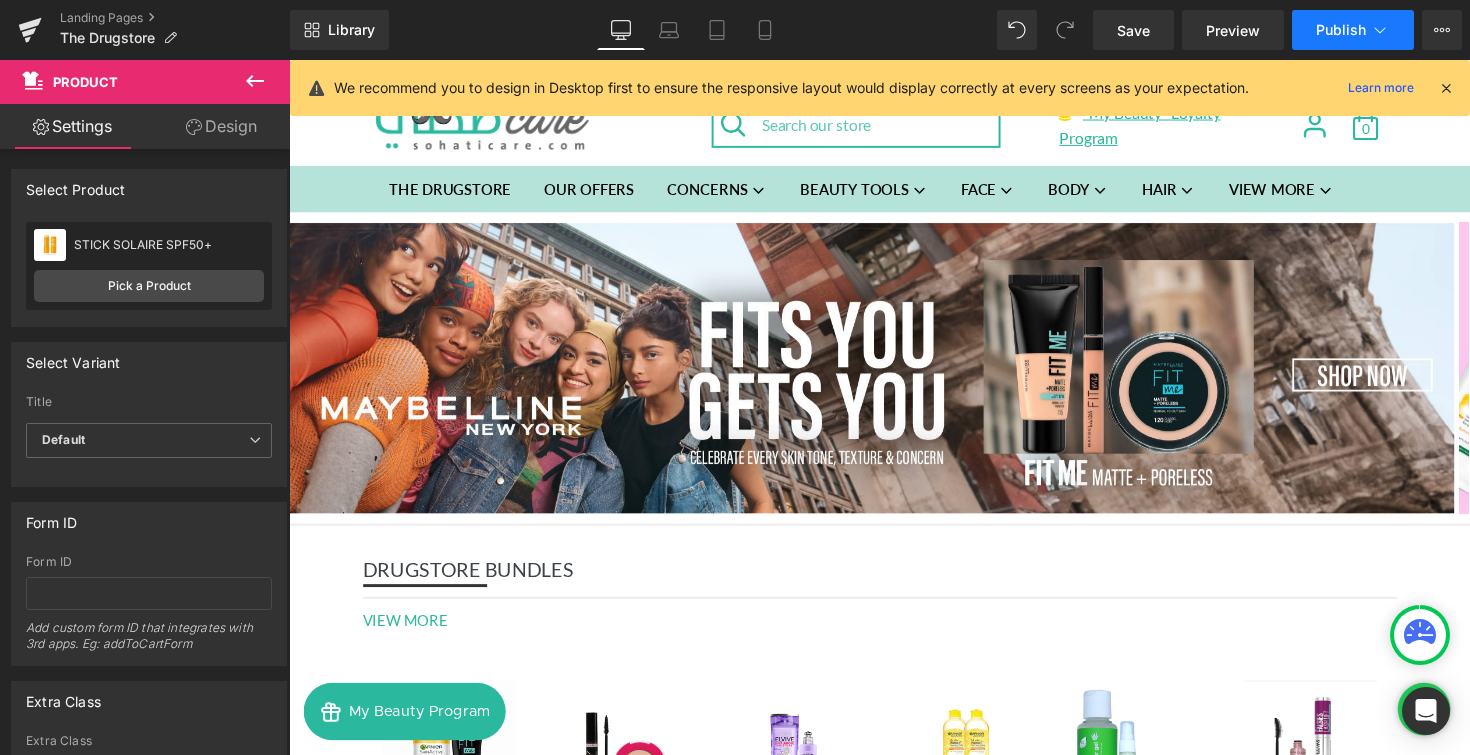 click on "Publish" at bounding box center (1341, 30) 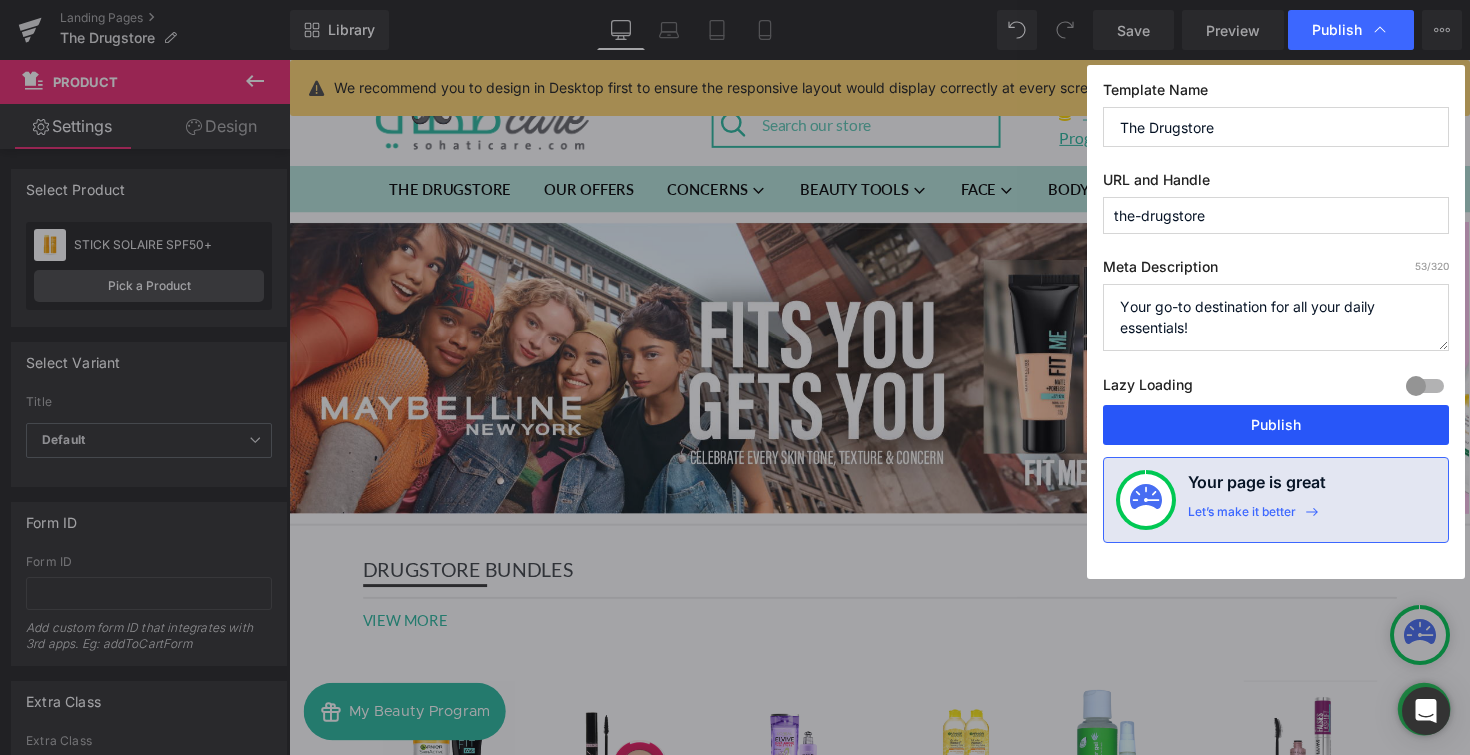 click on "Publish" at bounding box center (1276, 425) 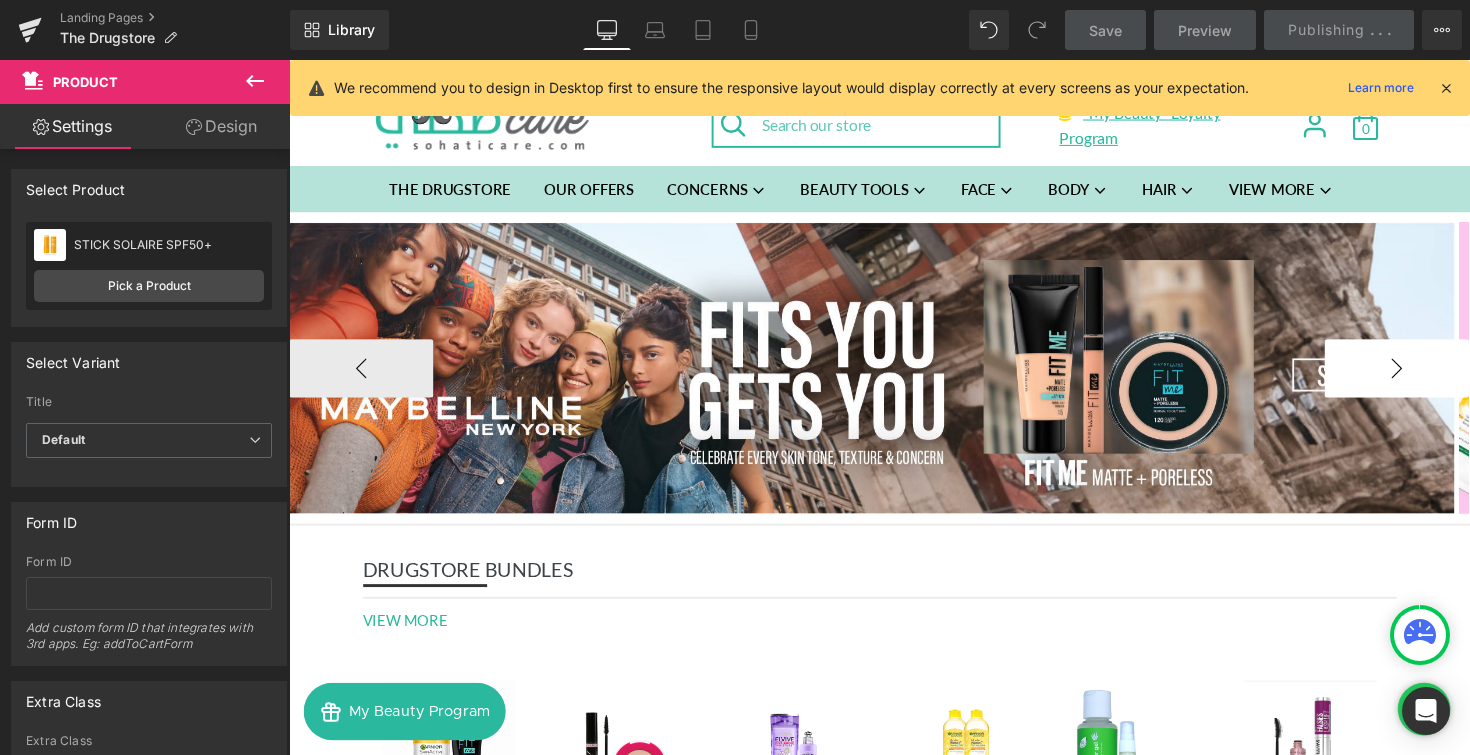 click on "›" at bounding box center (1424, 376) 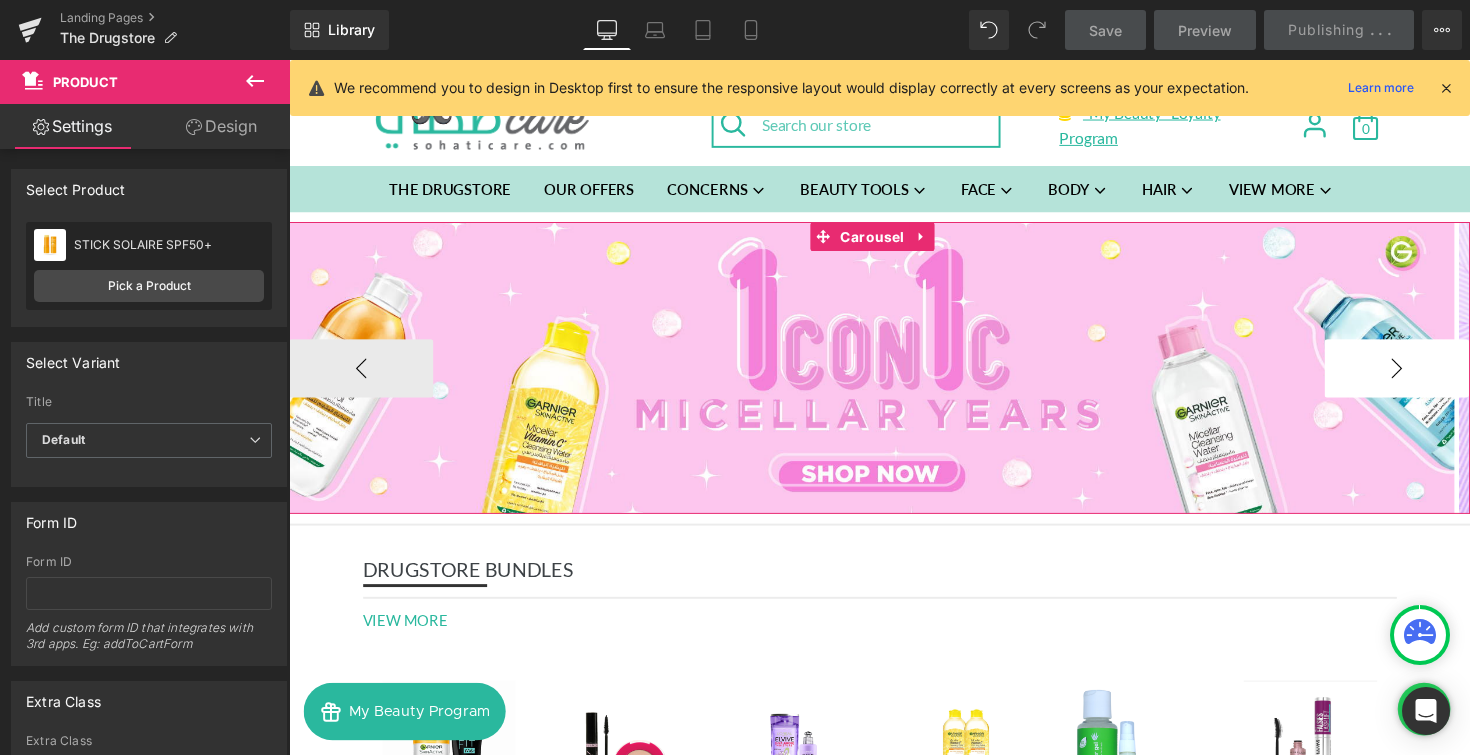 click on "›" at bounding box center [1424, 376] 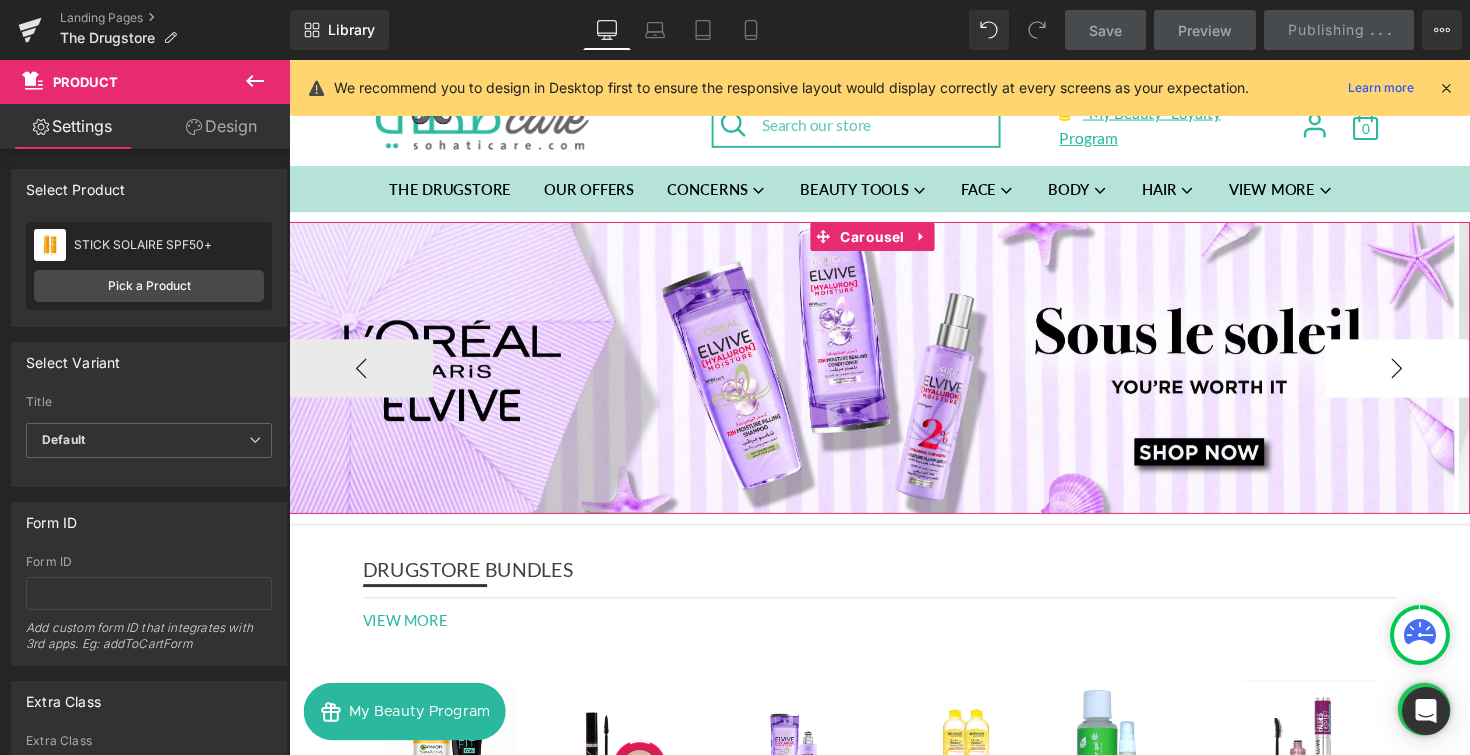click on "›" at bounding box center [1424, 376] 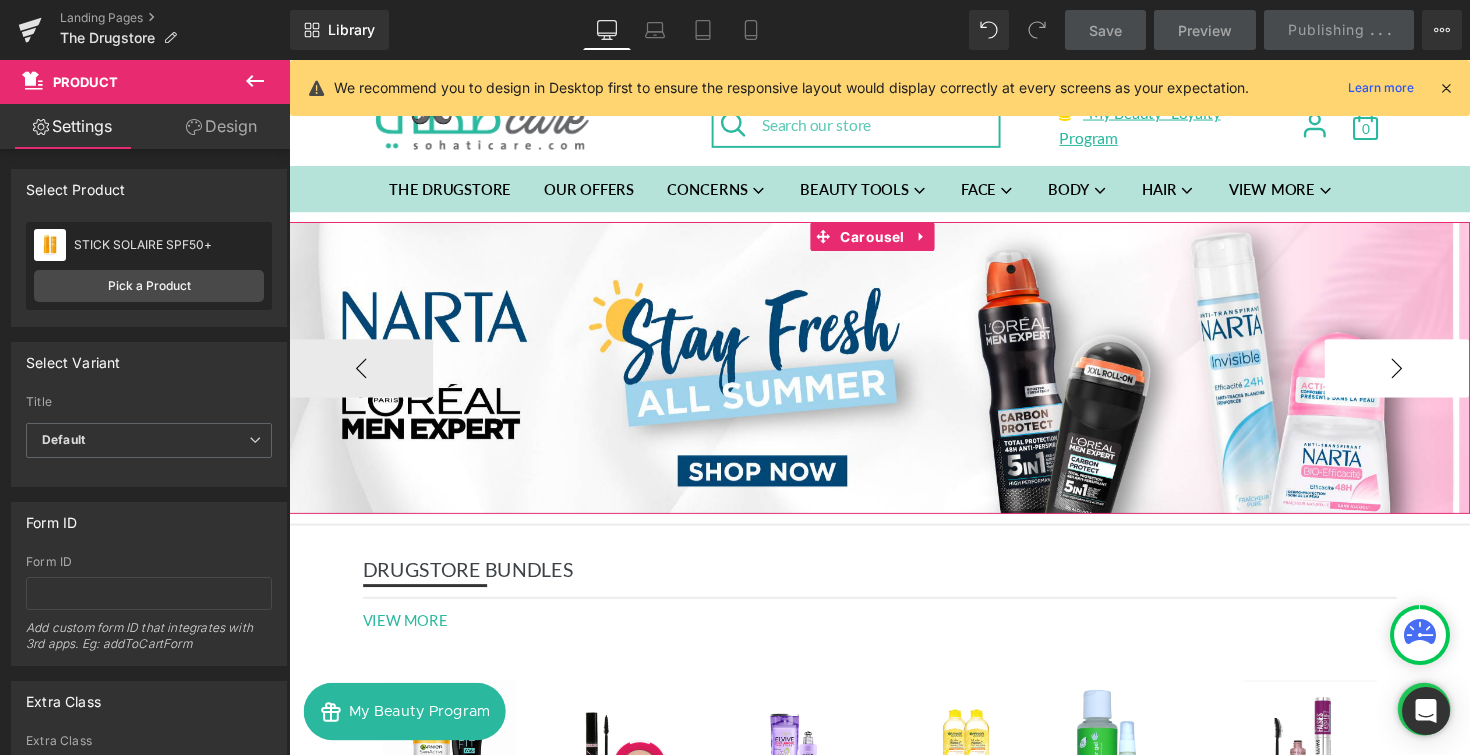 click on "›" at bounding box center (1424, 376) 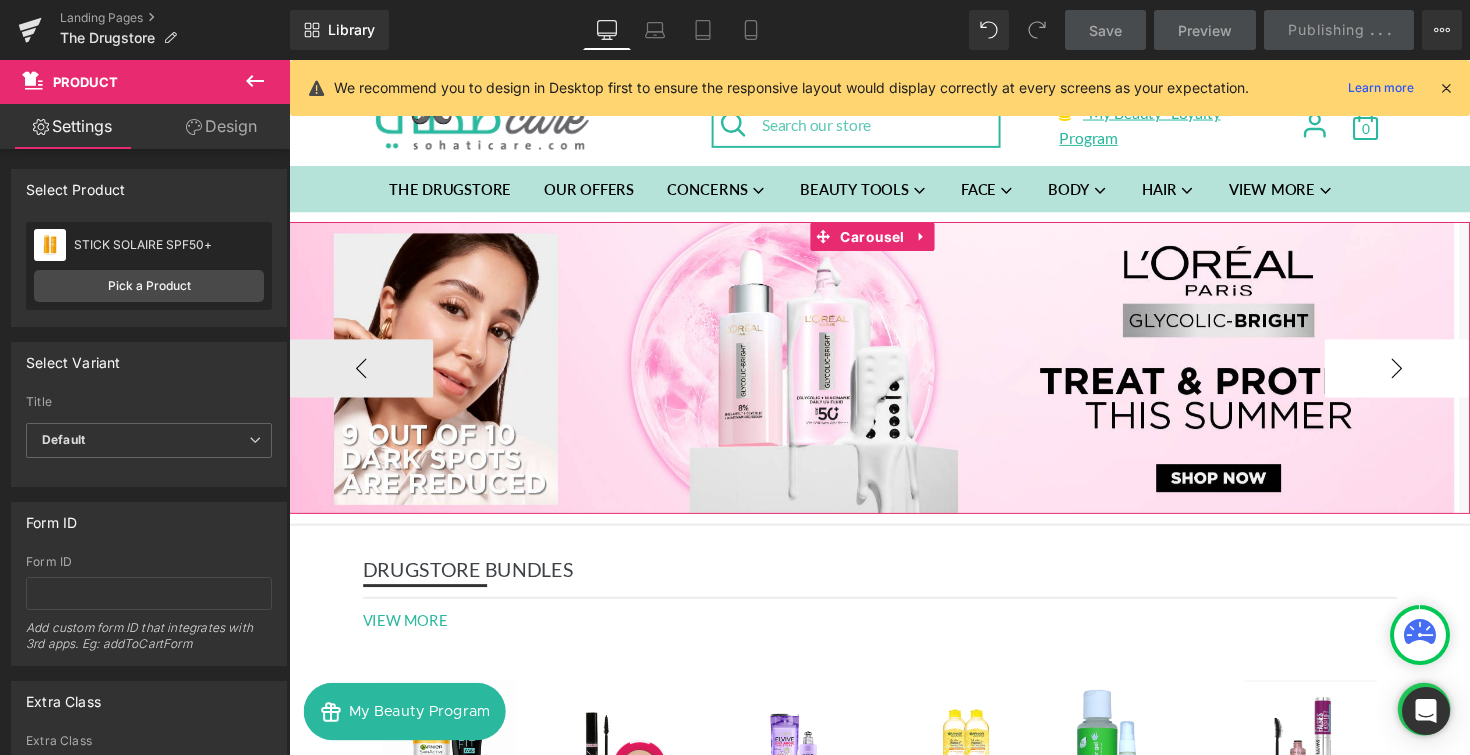 click on "›" at bounding box center (1424, 376) 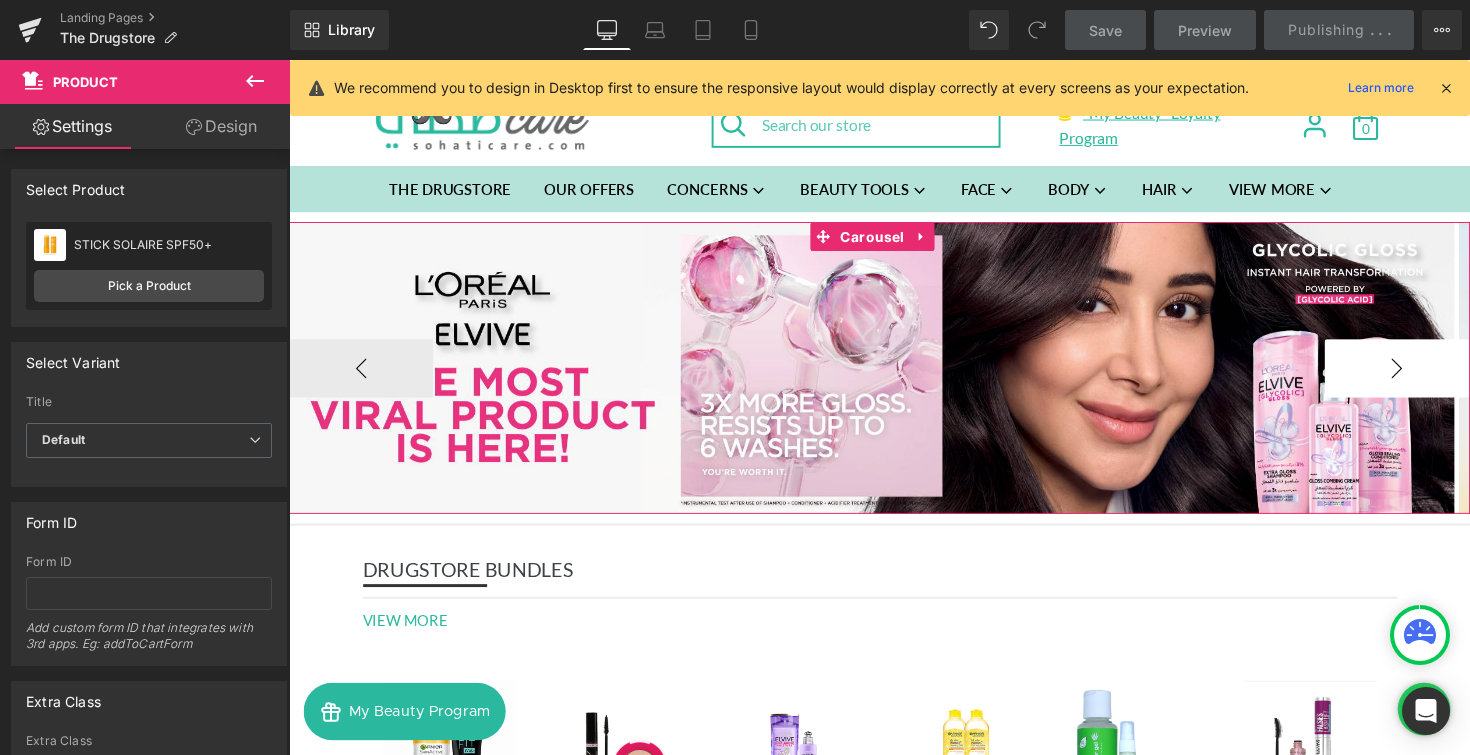 click on "›" at bounding box center [1424, 376] 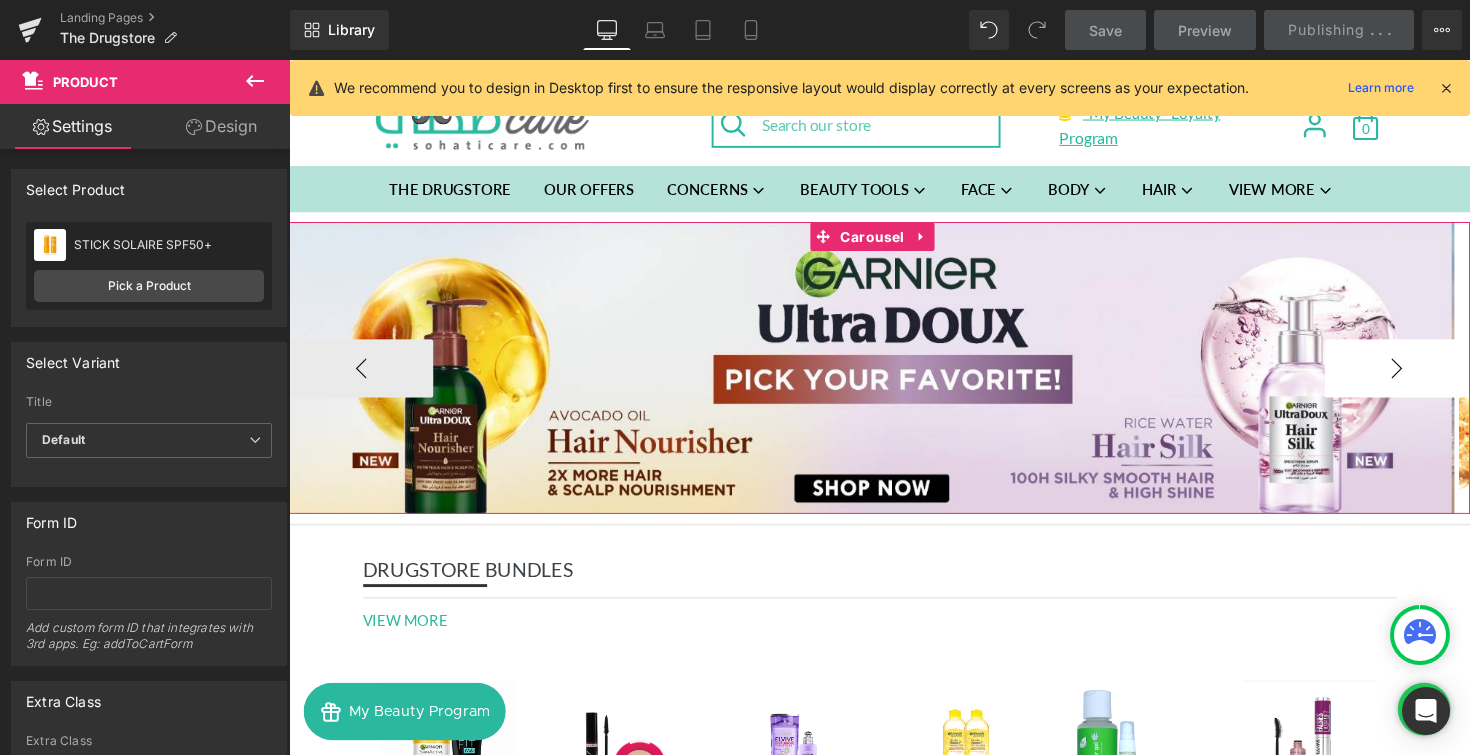 click on "›" at bounding box center (1424, 376) 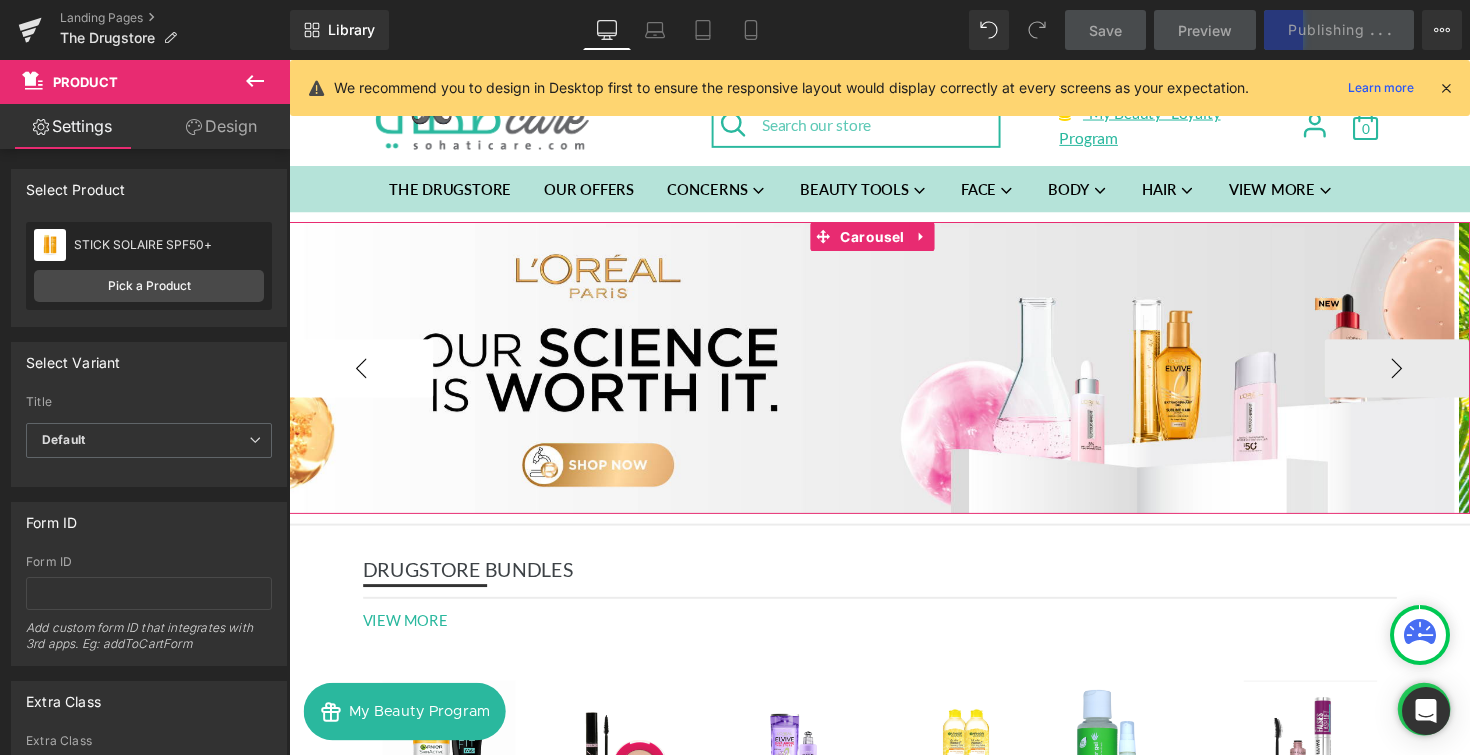 click on "‹" at bounding box center [363, 376] 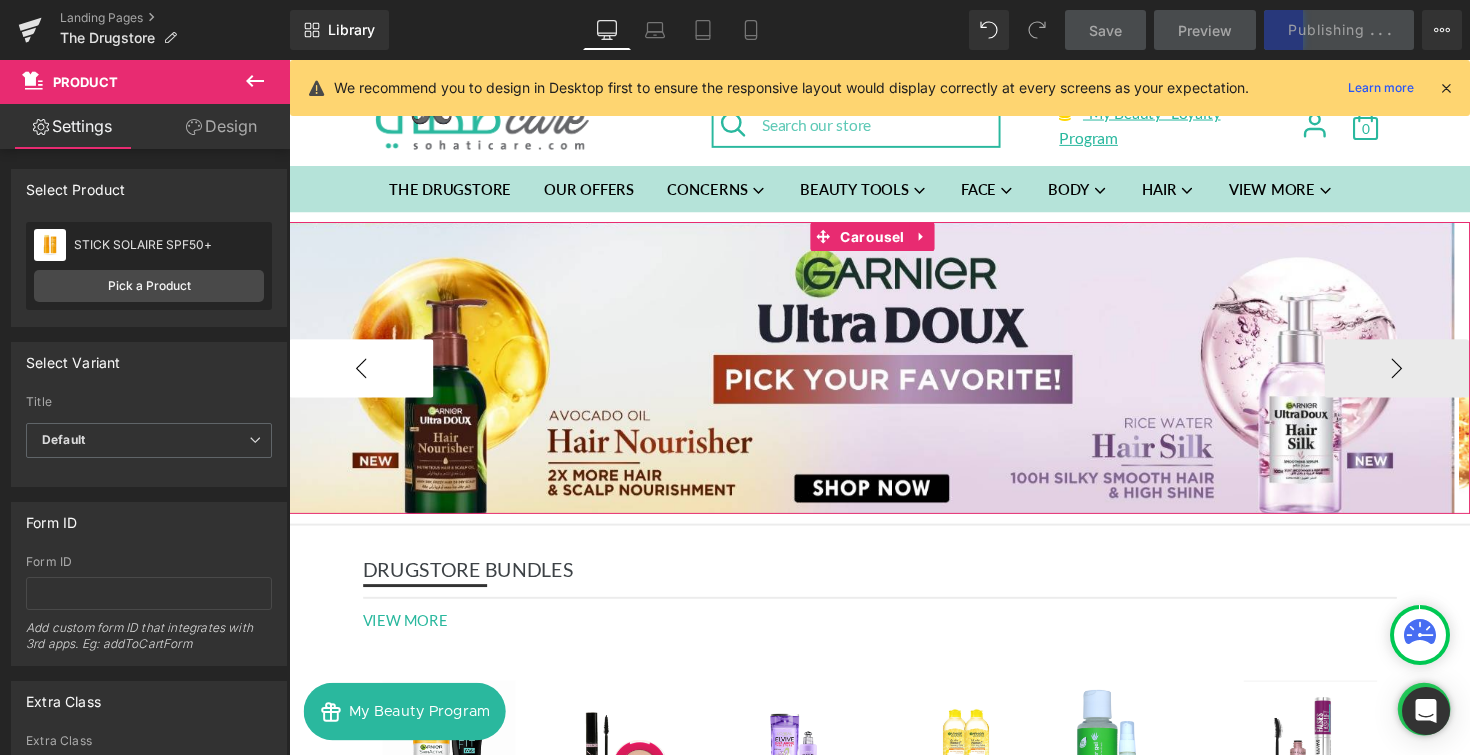 click on "‹" at bounding box center [363, 376] 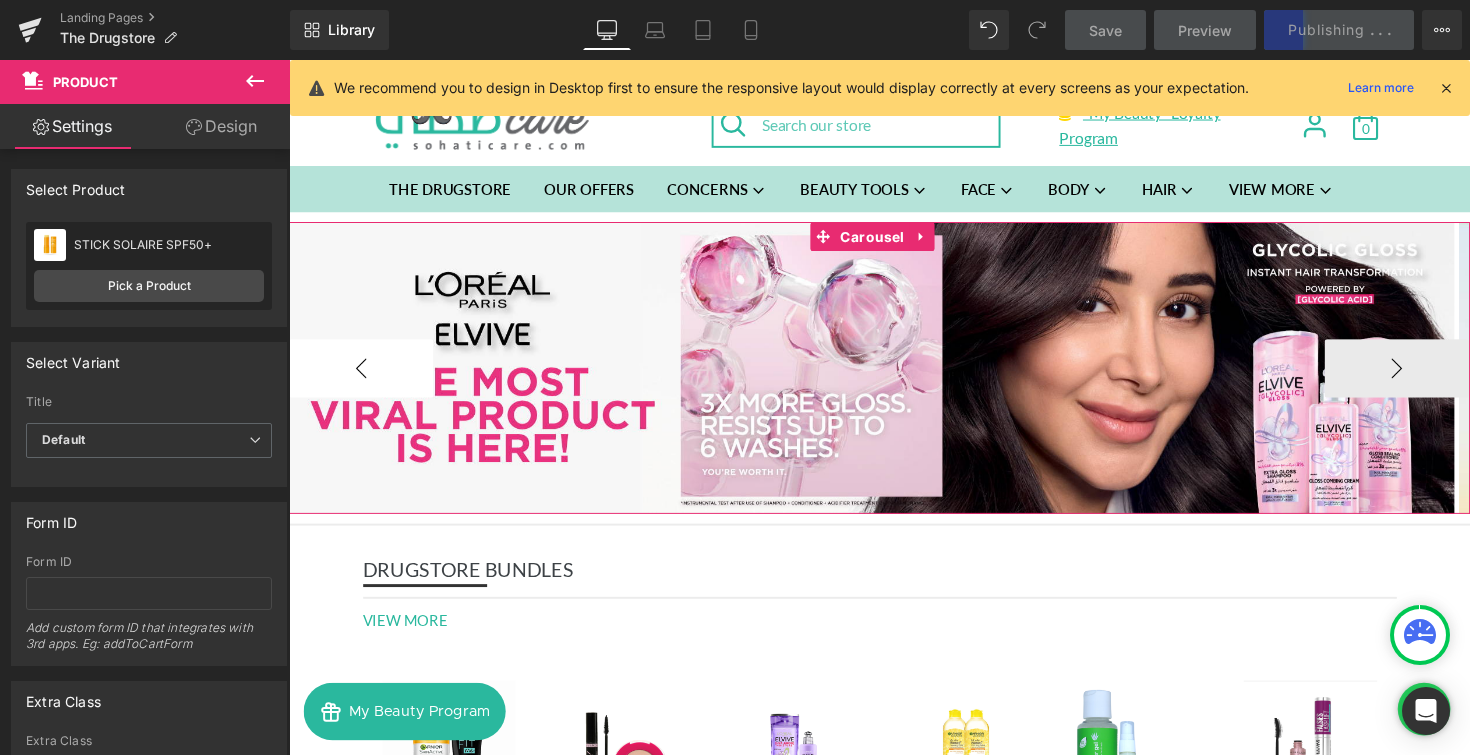 click on "‹" at bounding box center [363, 376] 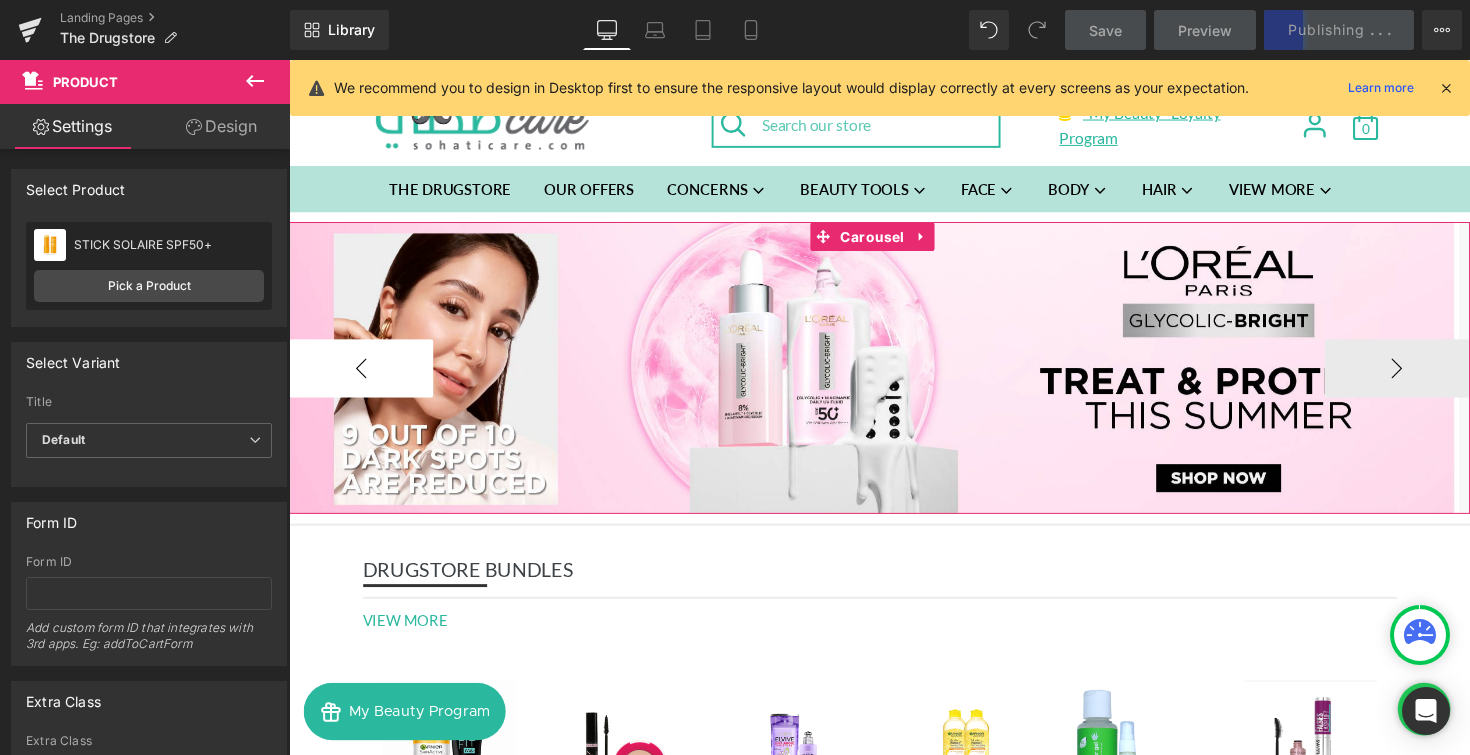 type 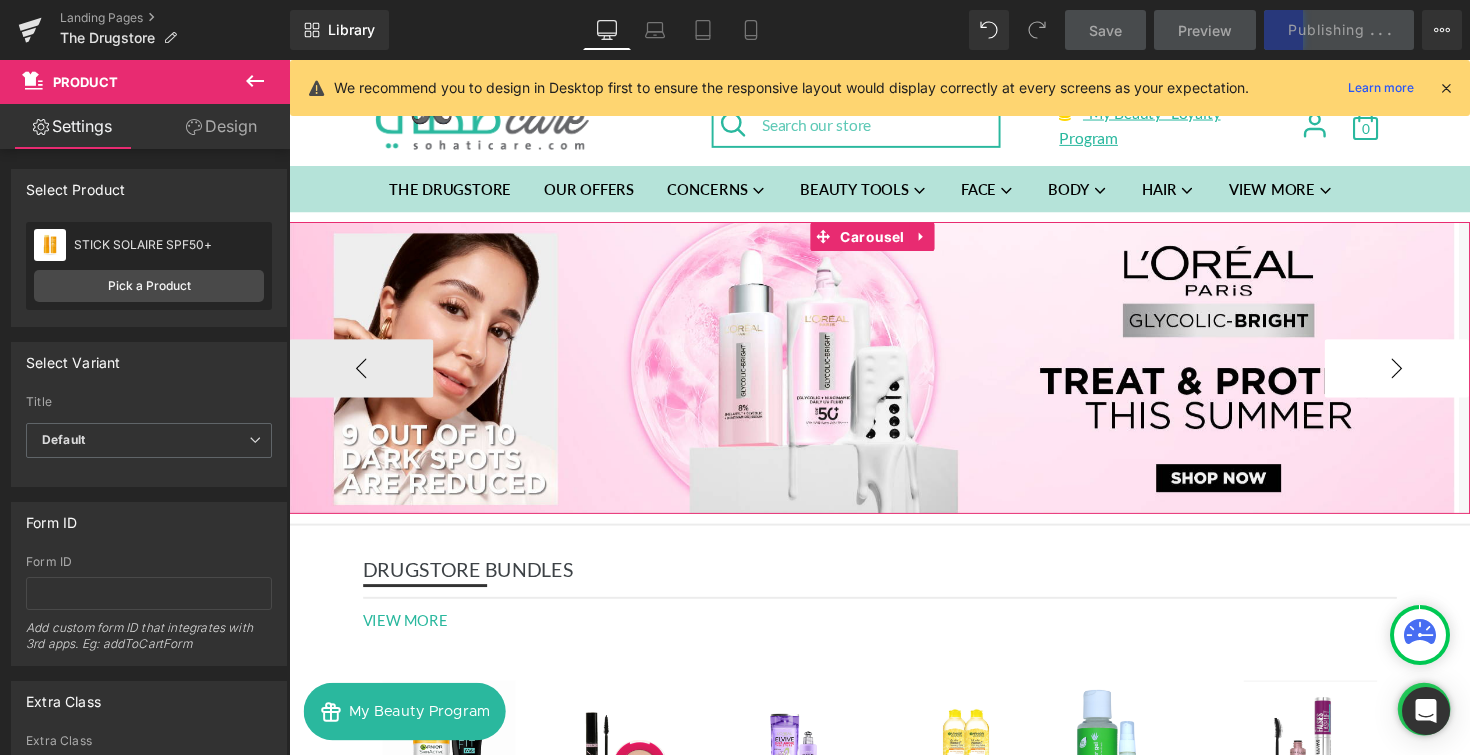 click on "›" at bounding box center (1424, 376) 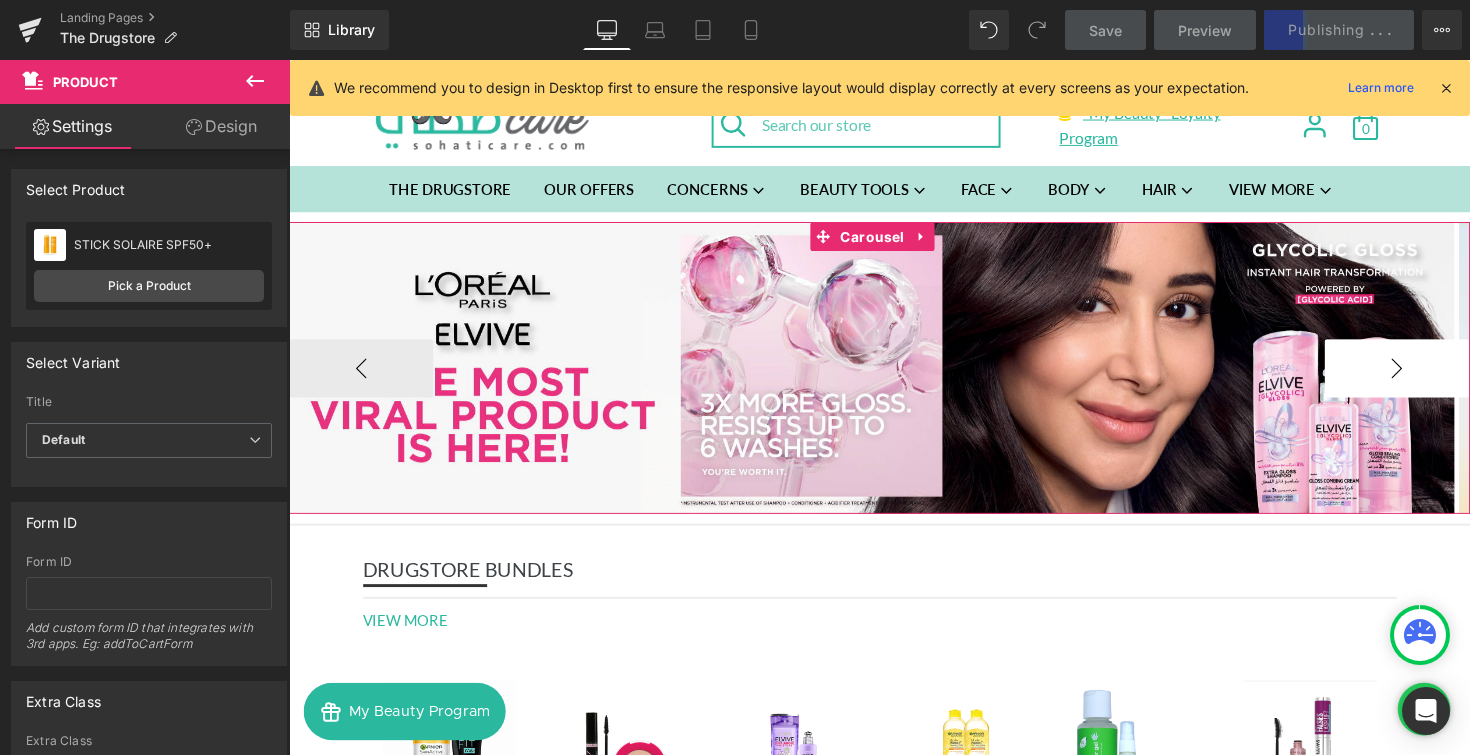 click on "›" at bounding box center (1424, 376) 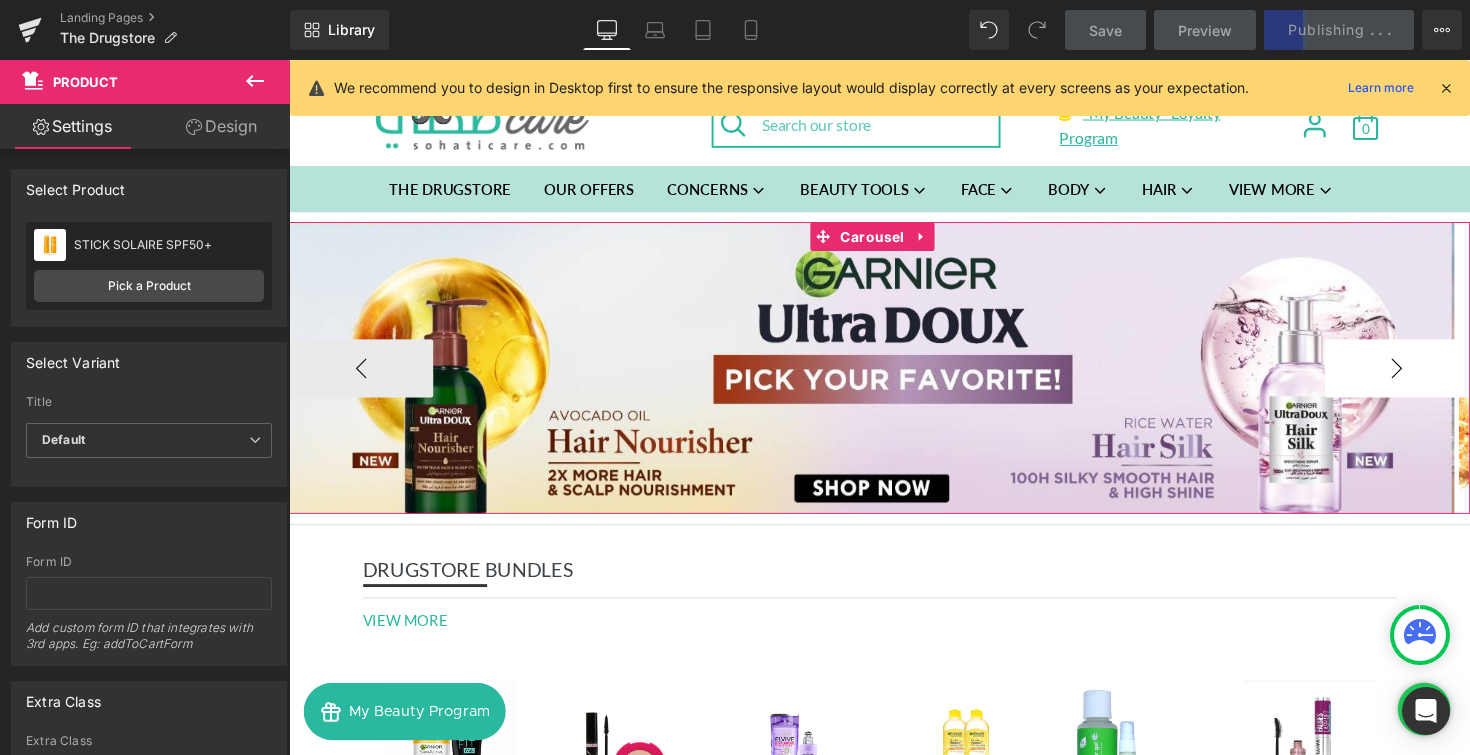 click on "›" at bounding box center [1424, 376] 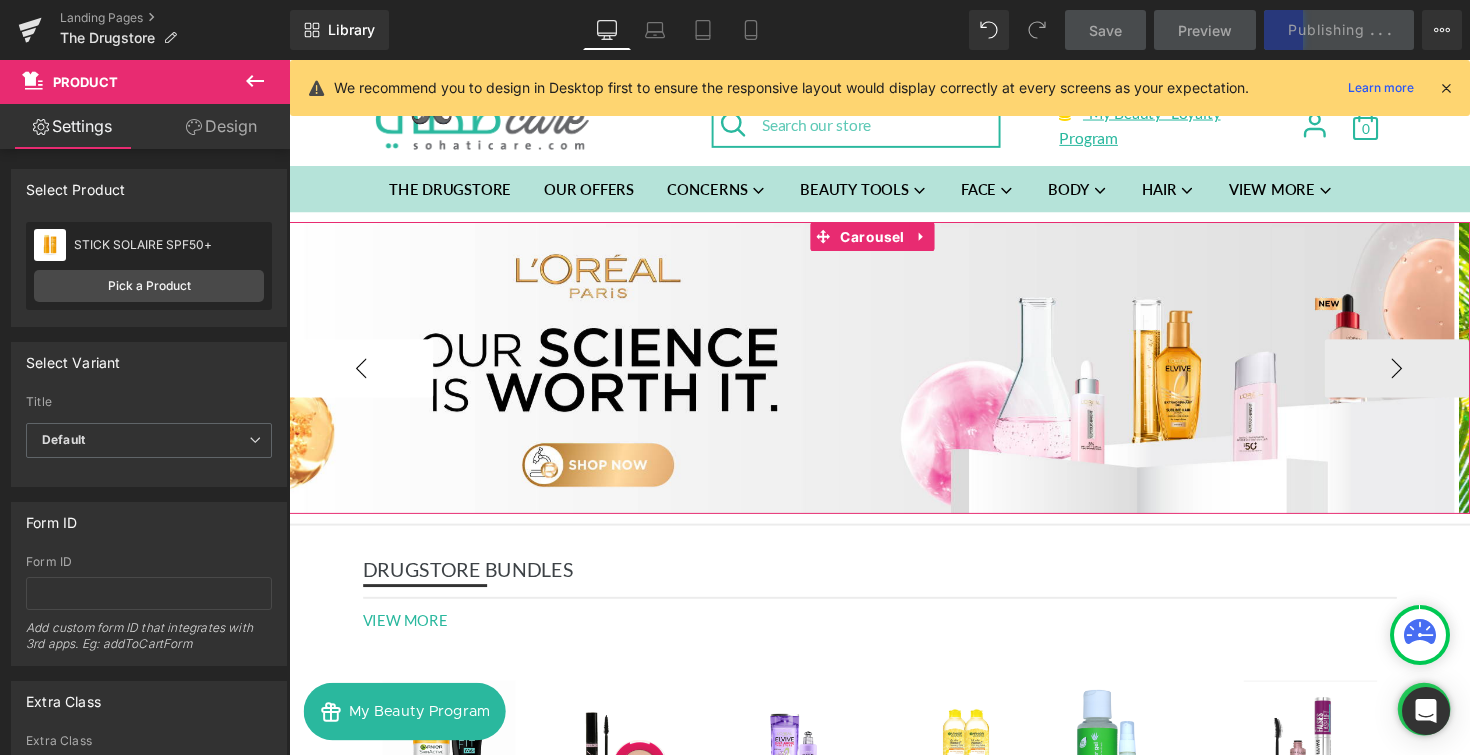 type 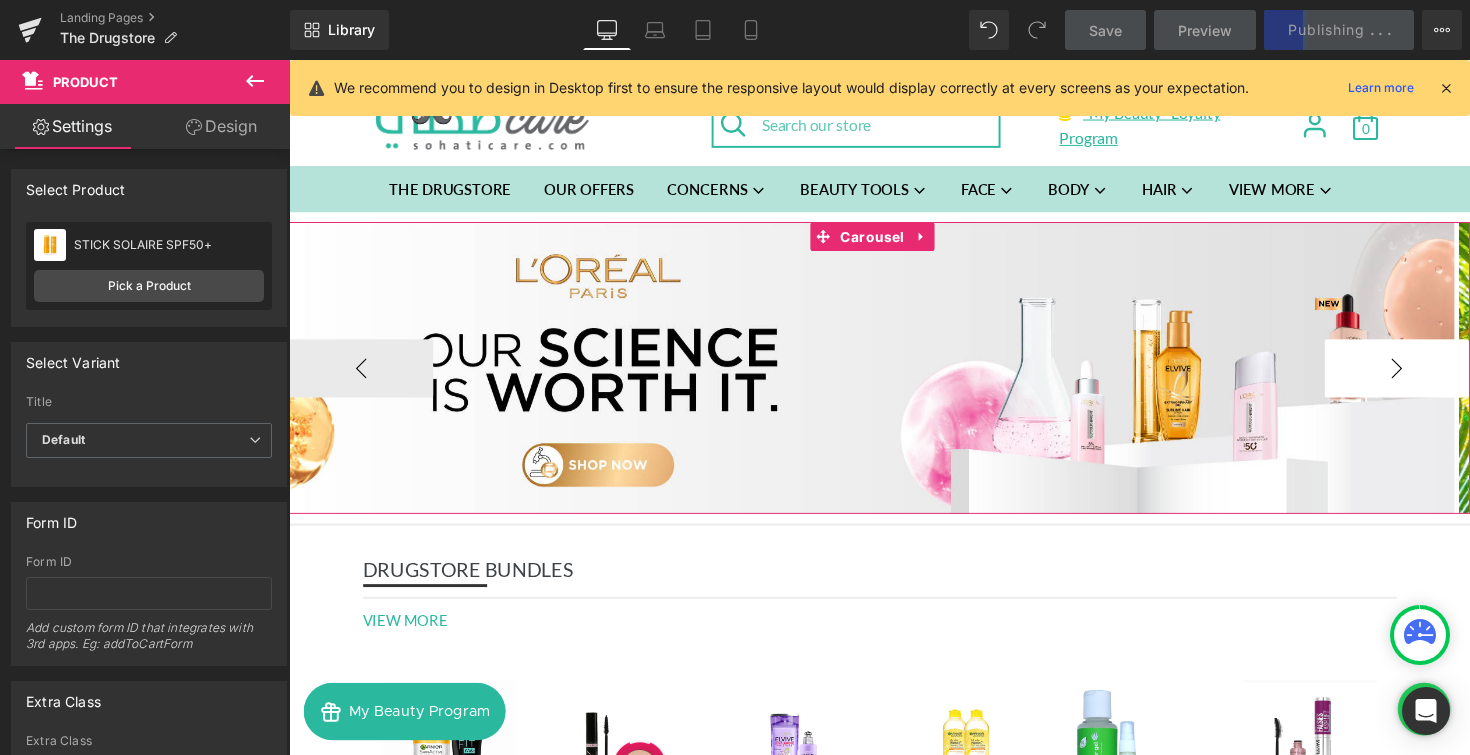 click on "›" at bounding box center [1424, 376] 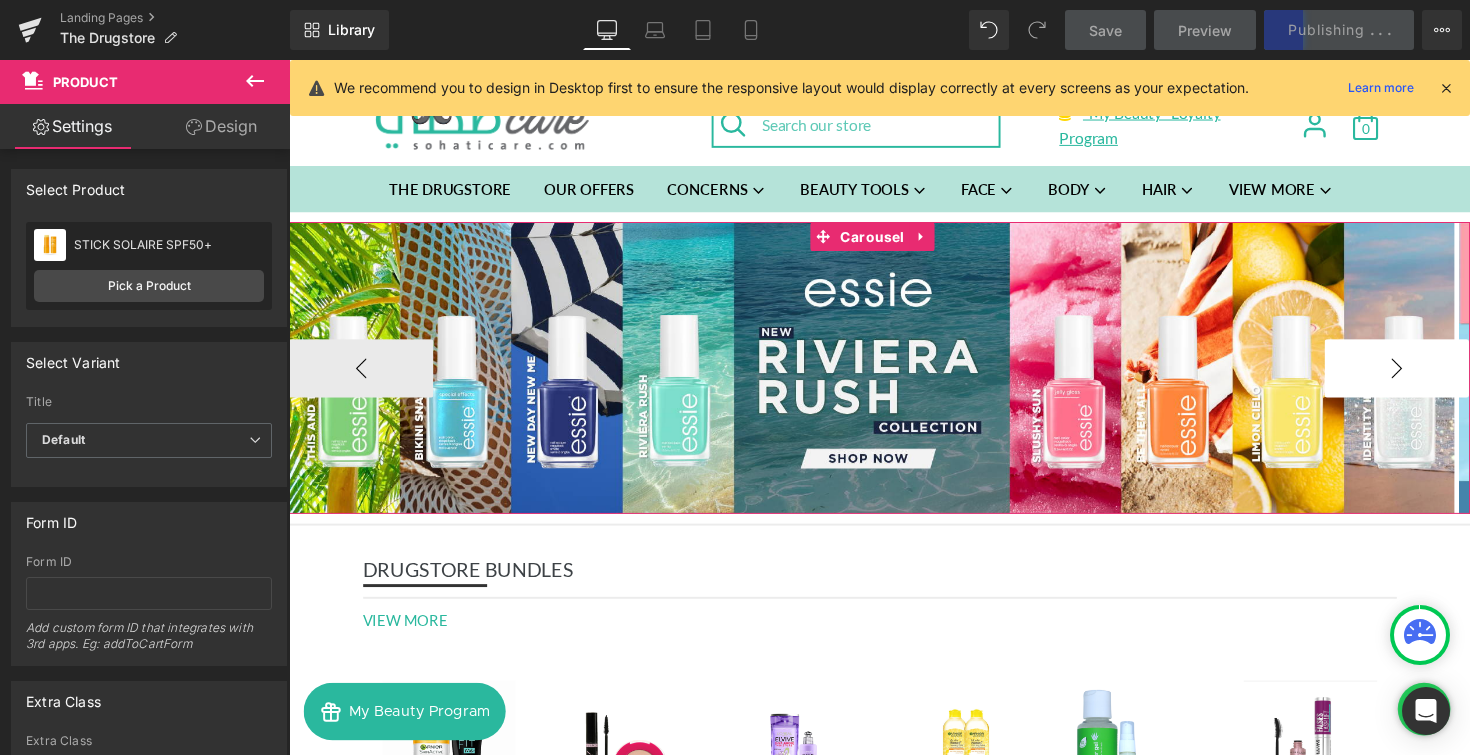 click on "›" at bounding box center [1424, 376] 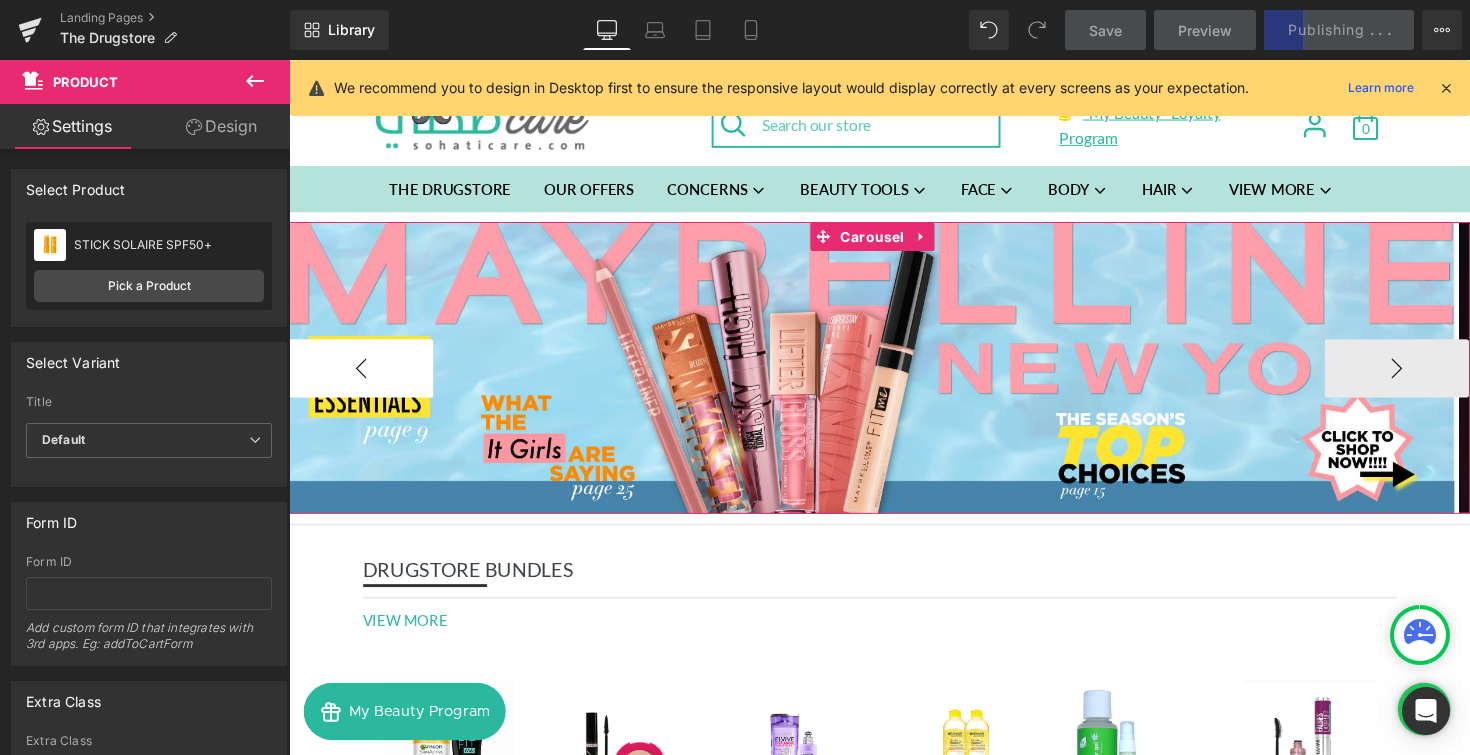 click on "‹" at bounding box center [363, 376] 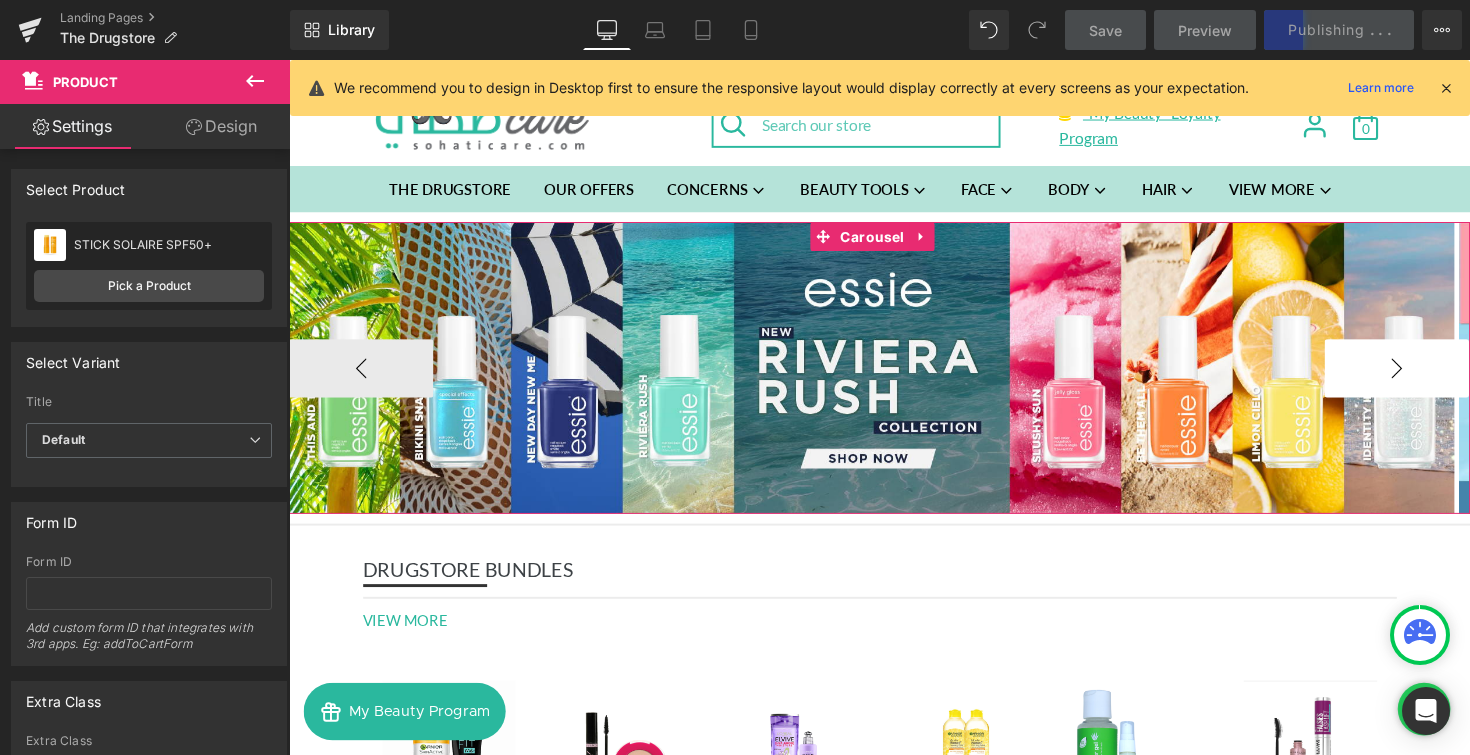 click on "›" at bounding box center (1424, 376) 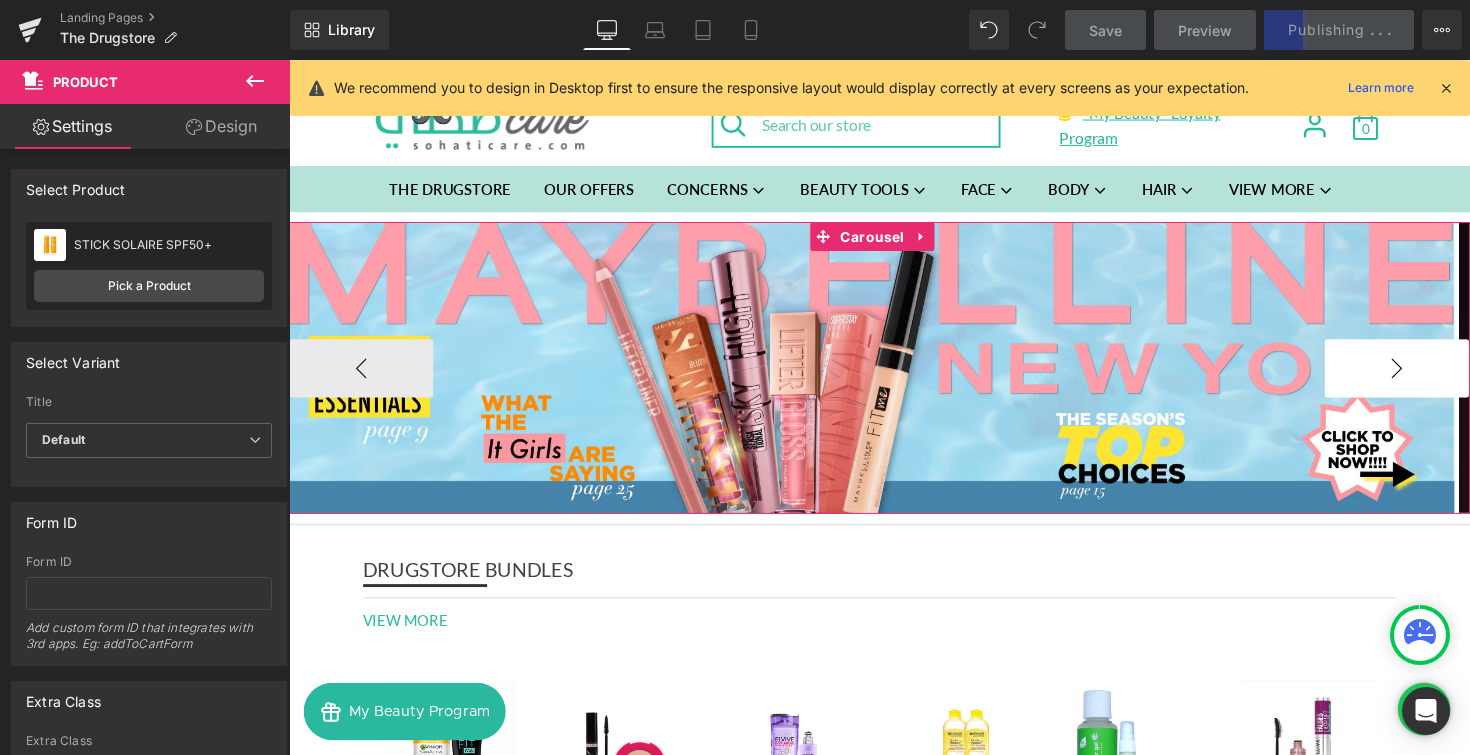 click on "›" at bounding box center (1424, 376) 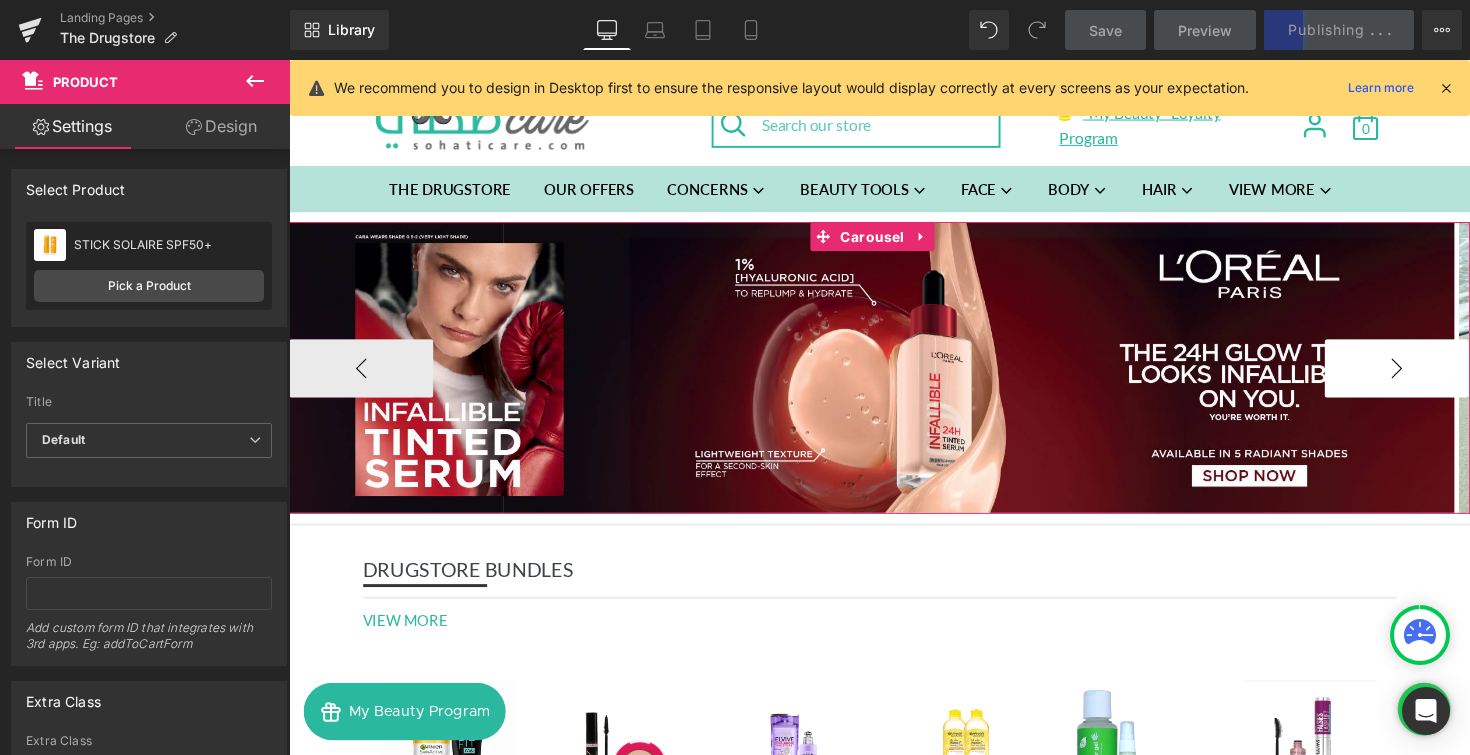 click on "›" at bounding box center (1424, 376) 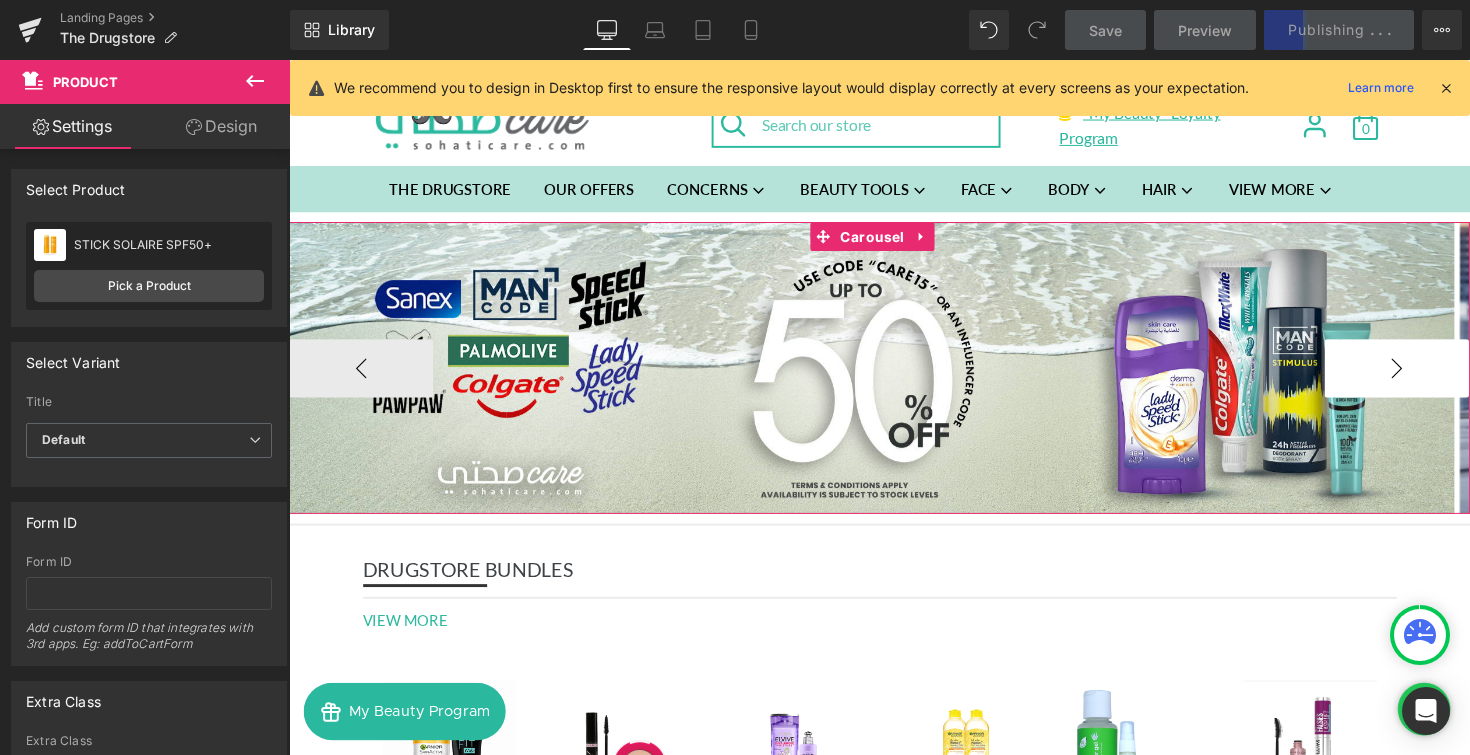 click on "›" at bounding box center [1424, 376] 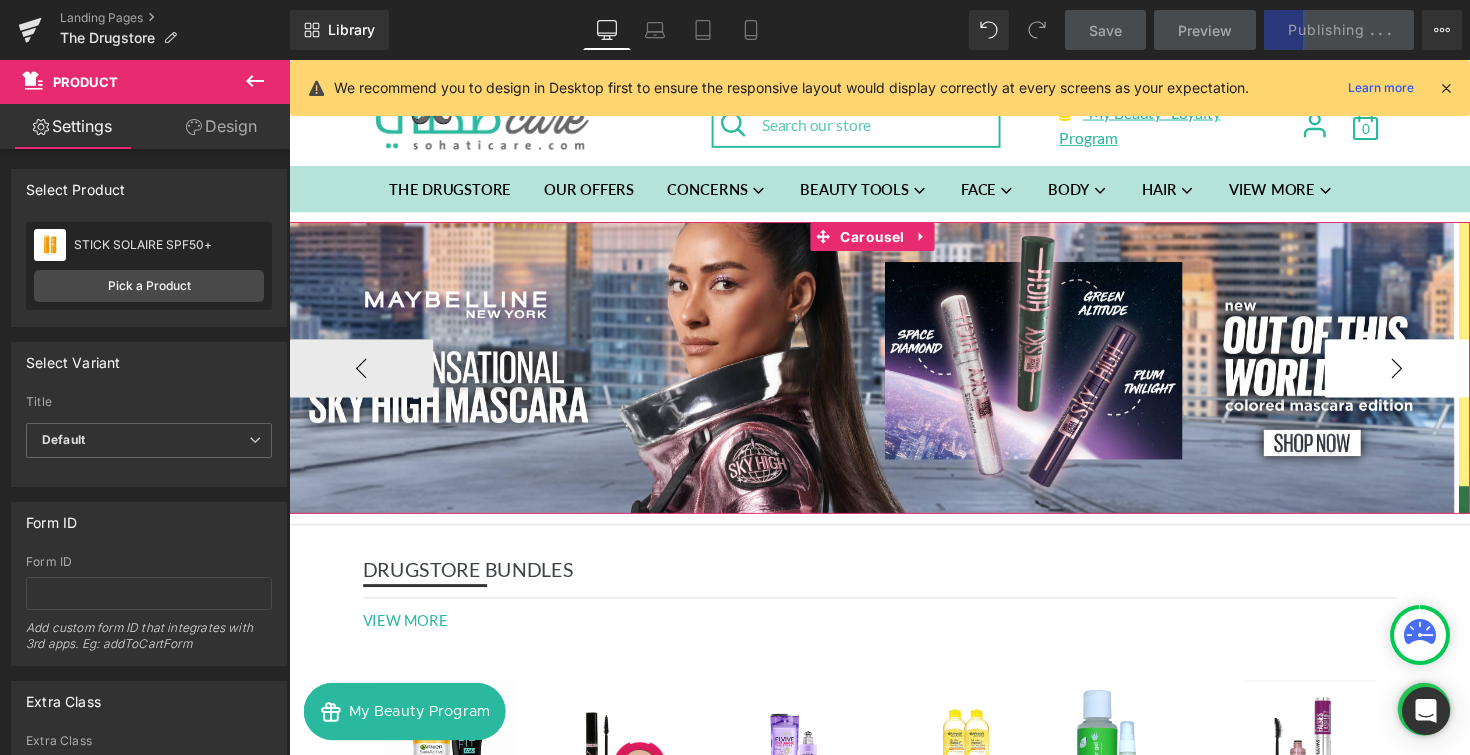 click on "›" at bounding box center (1424, 376) 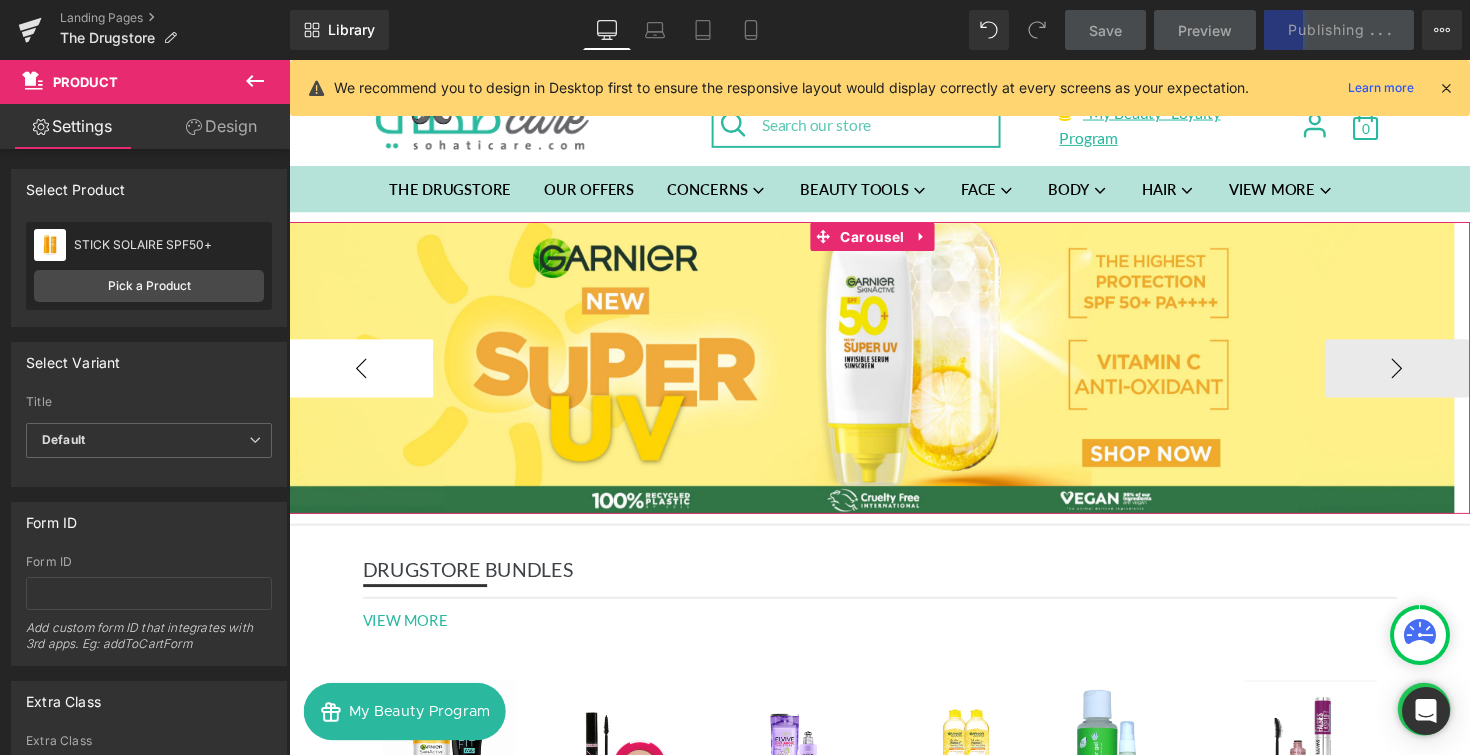 click on "‹" at bounding box center (363, 376) 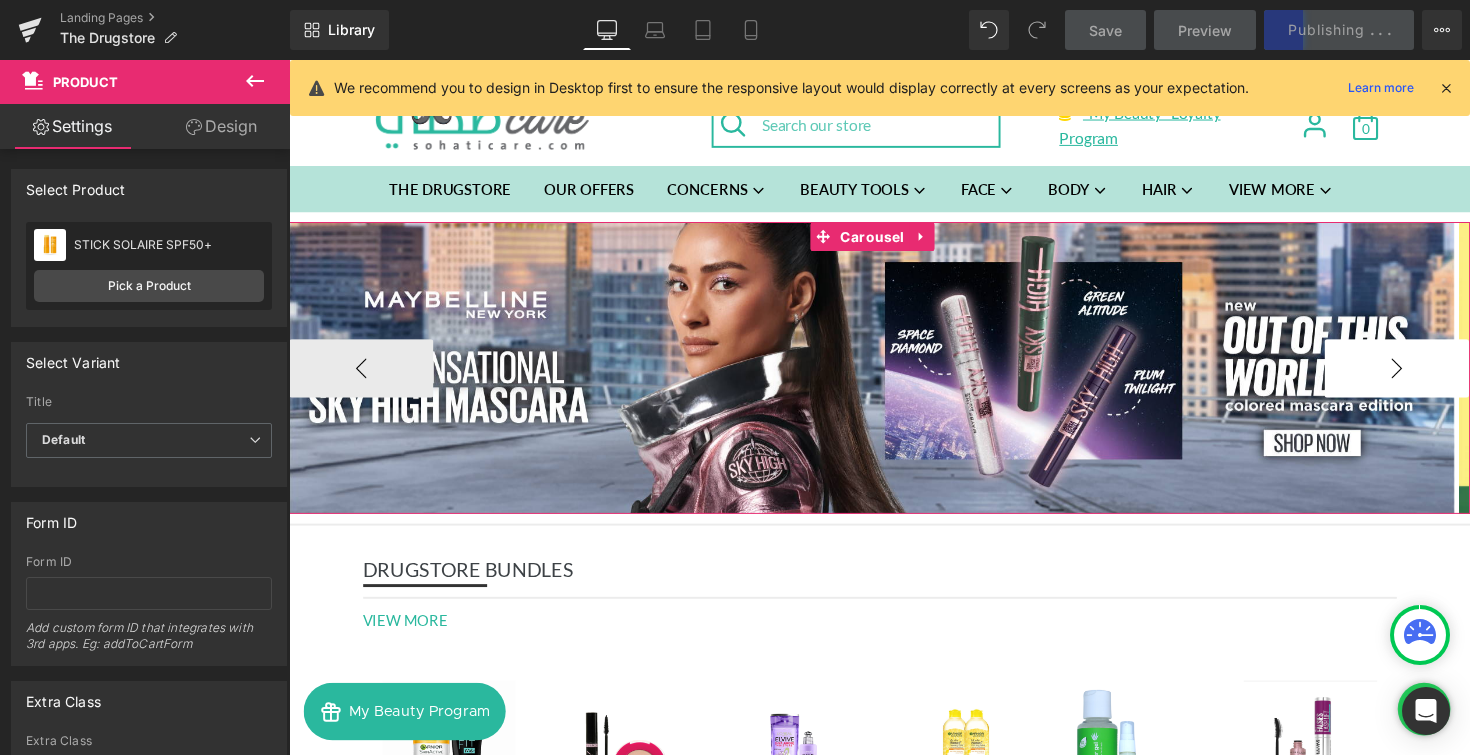 click on "›" at bounding box center [1424, 376] 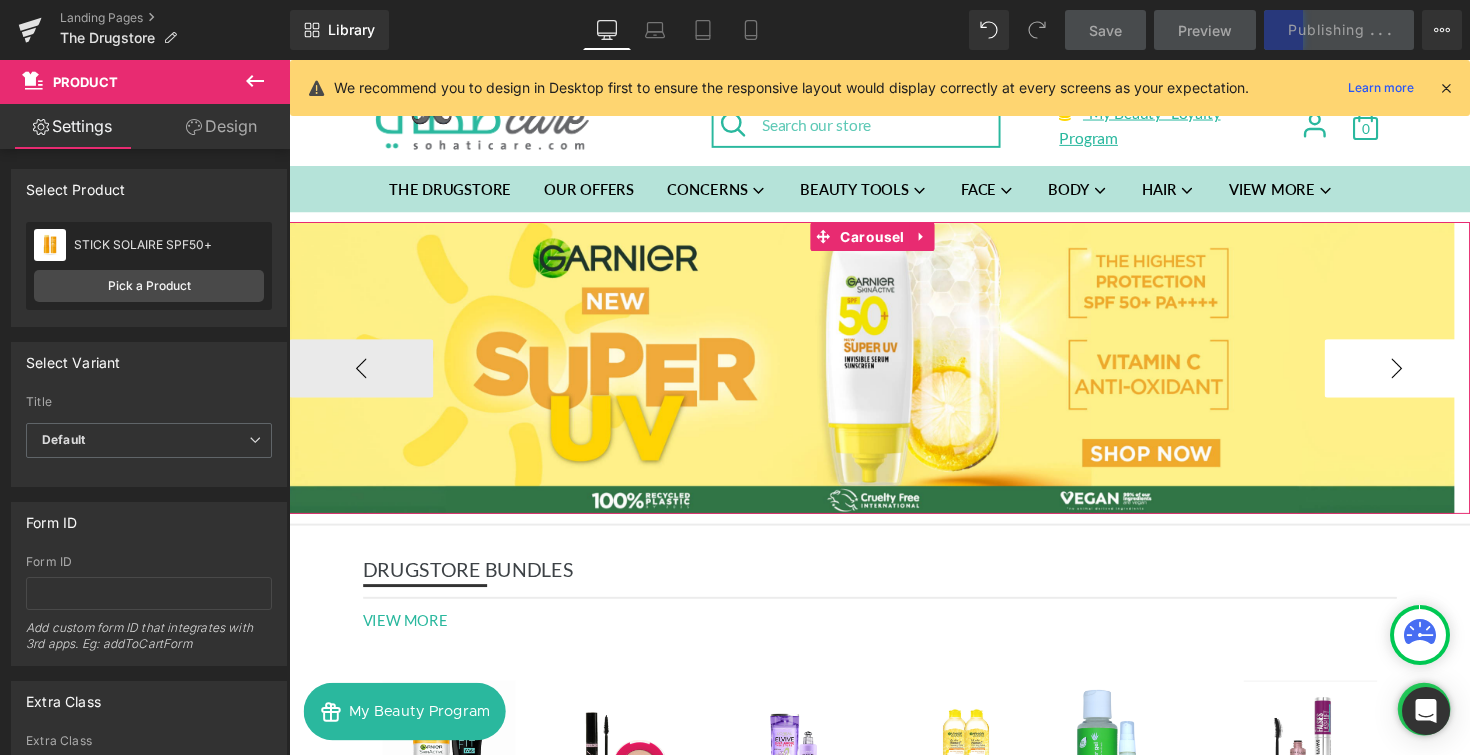 click on "›" at bounding box center (1424, 376) 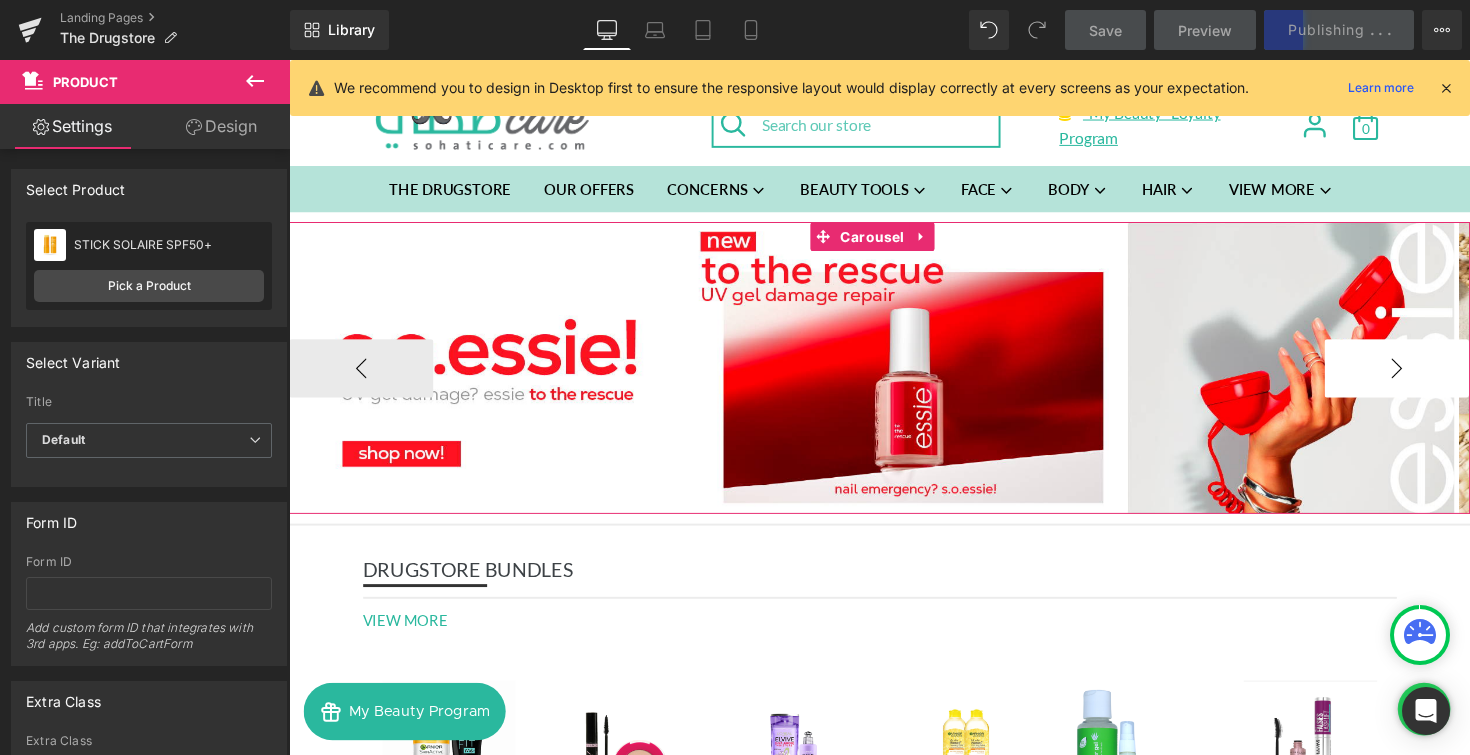 click on "›" at bounding box center (1424, 376) 